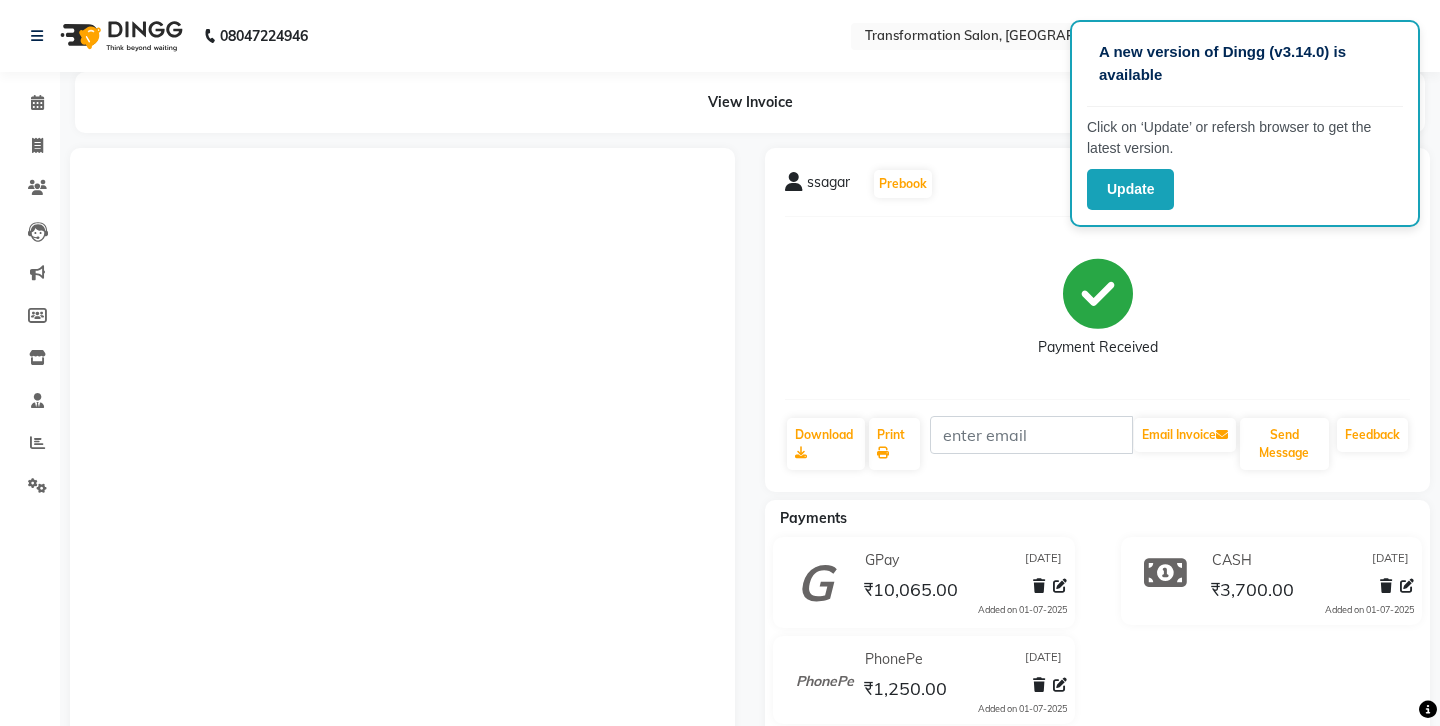 scroll, scrollTop: 177, scrollLeft: 0, axis: vertical 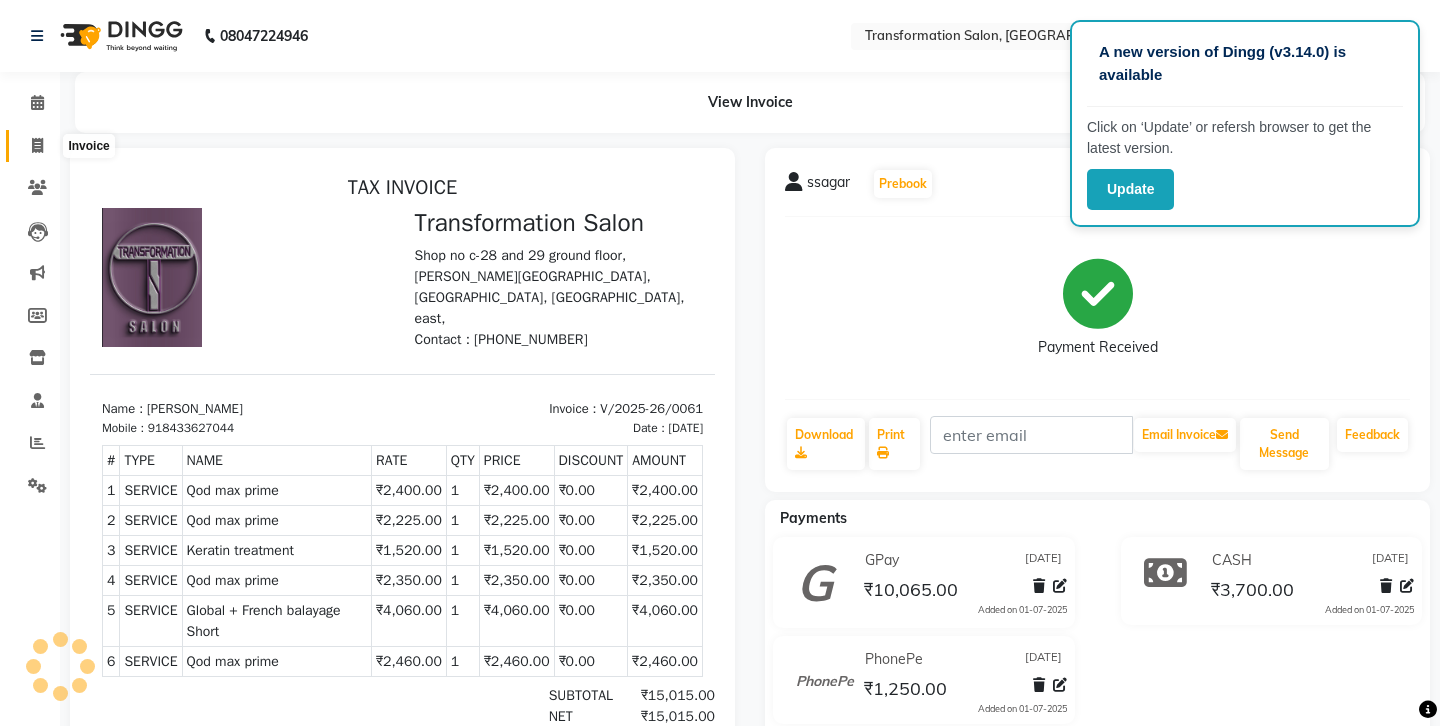 click 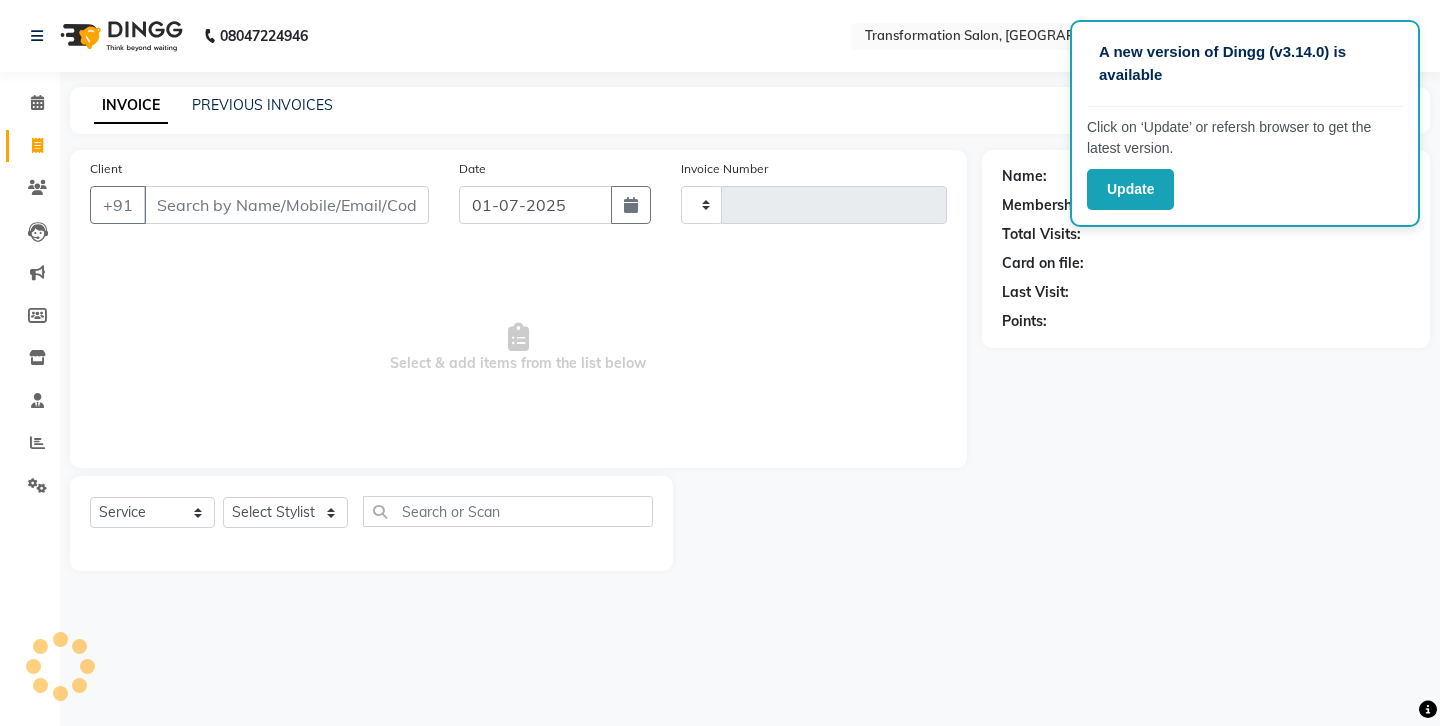 type on "0062" 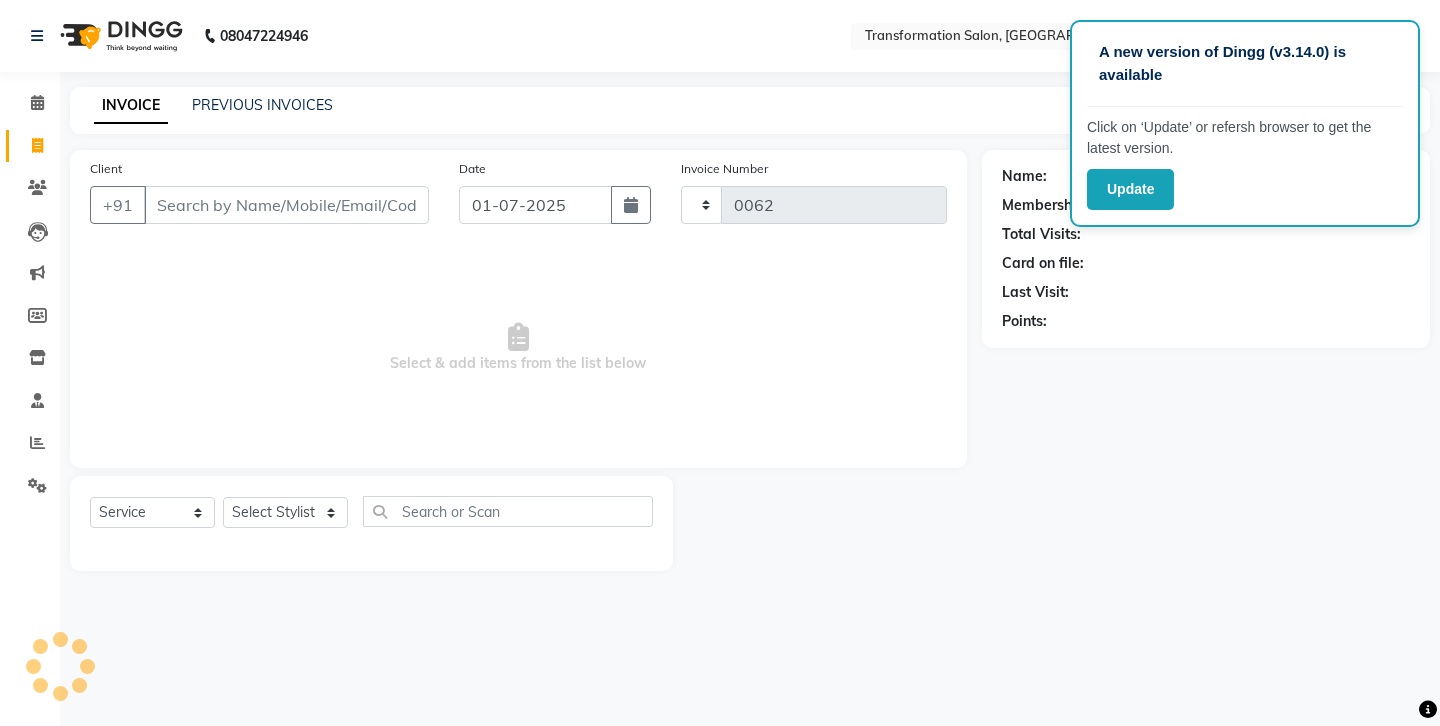 select on "6734" 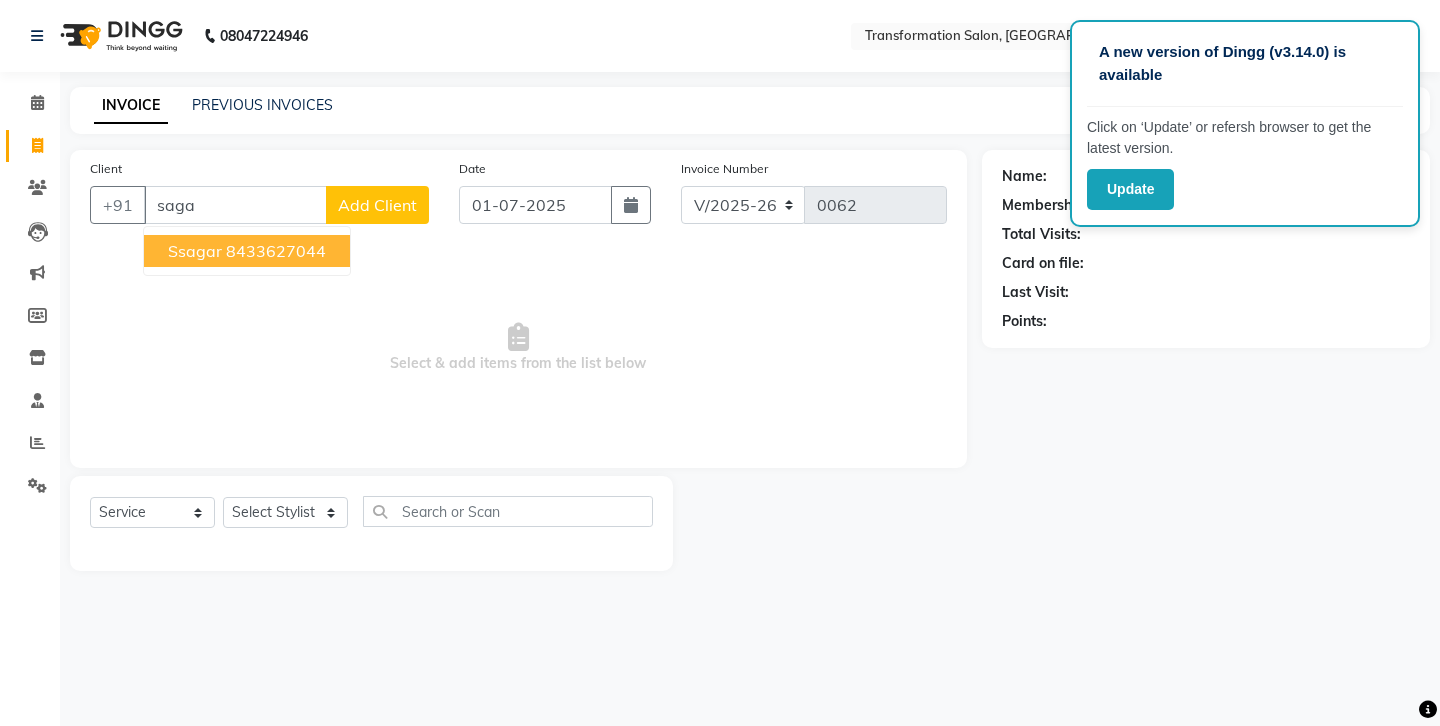 click on "8433627044" at bounding box center [276, 251] 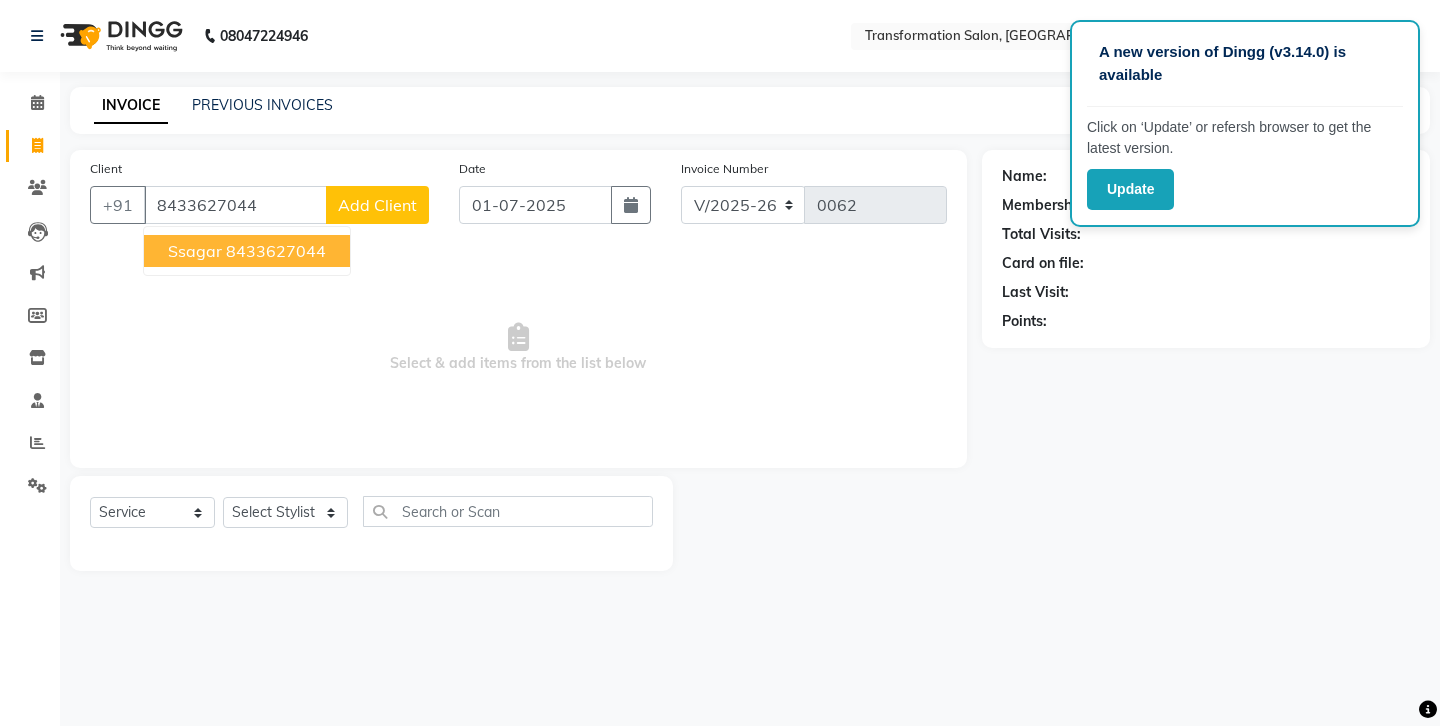type on "8433627044" 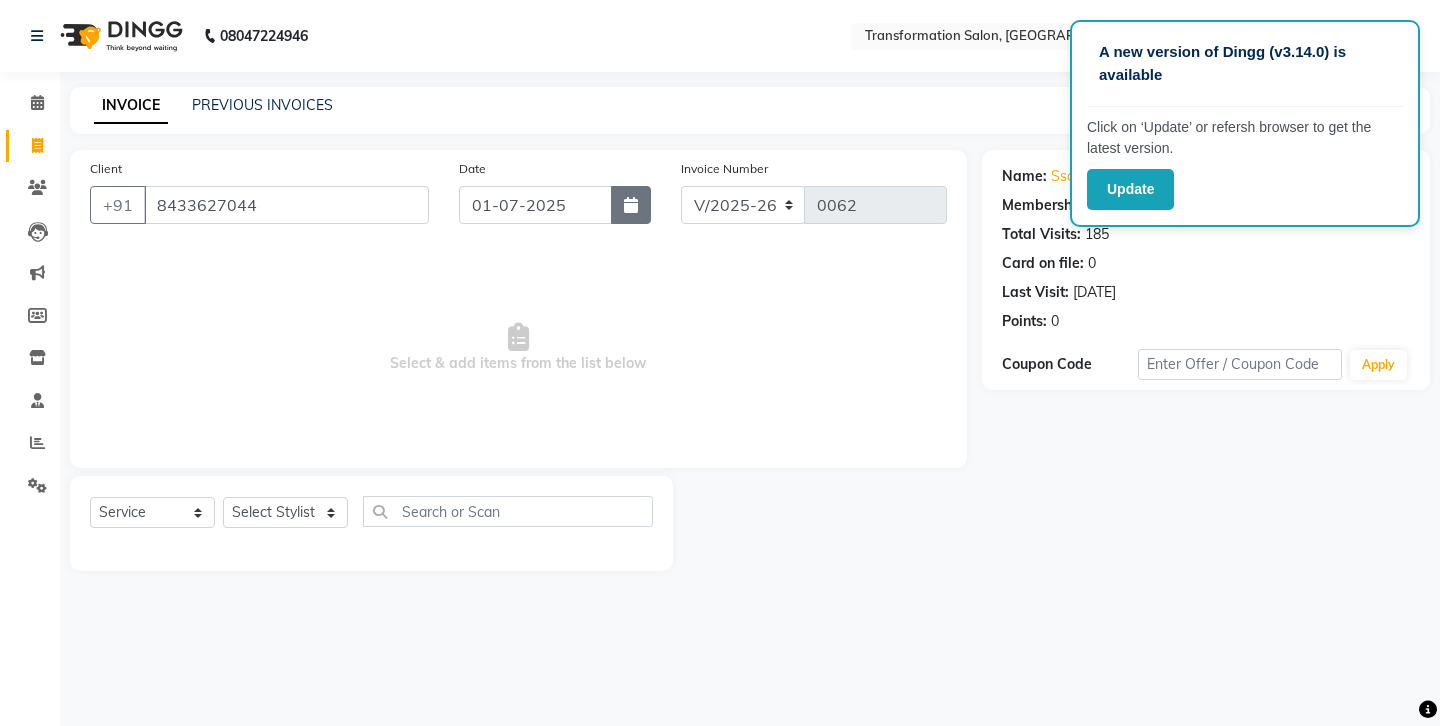 click 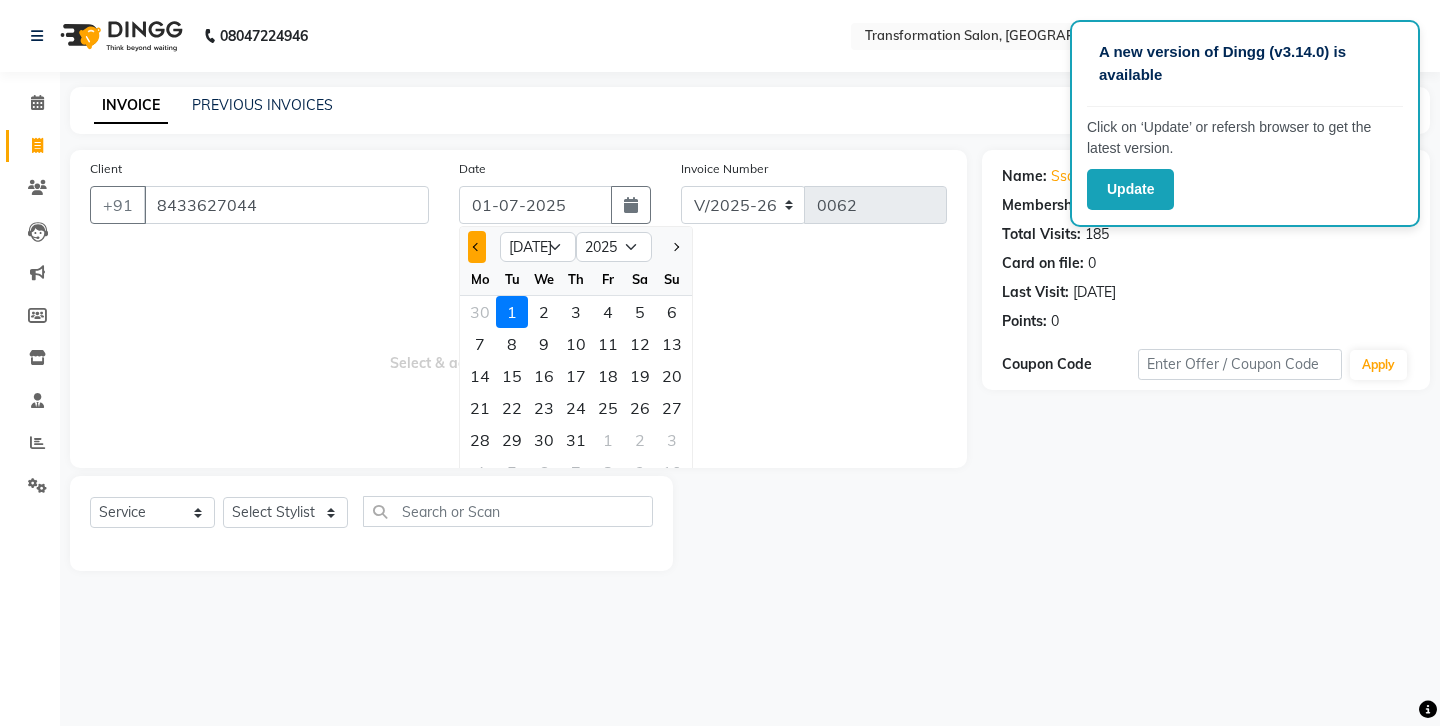 click 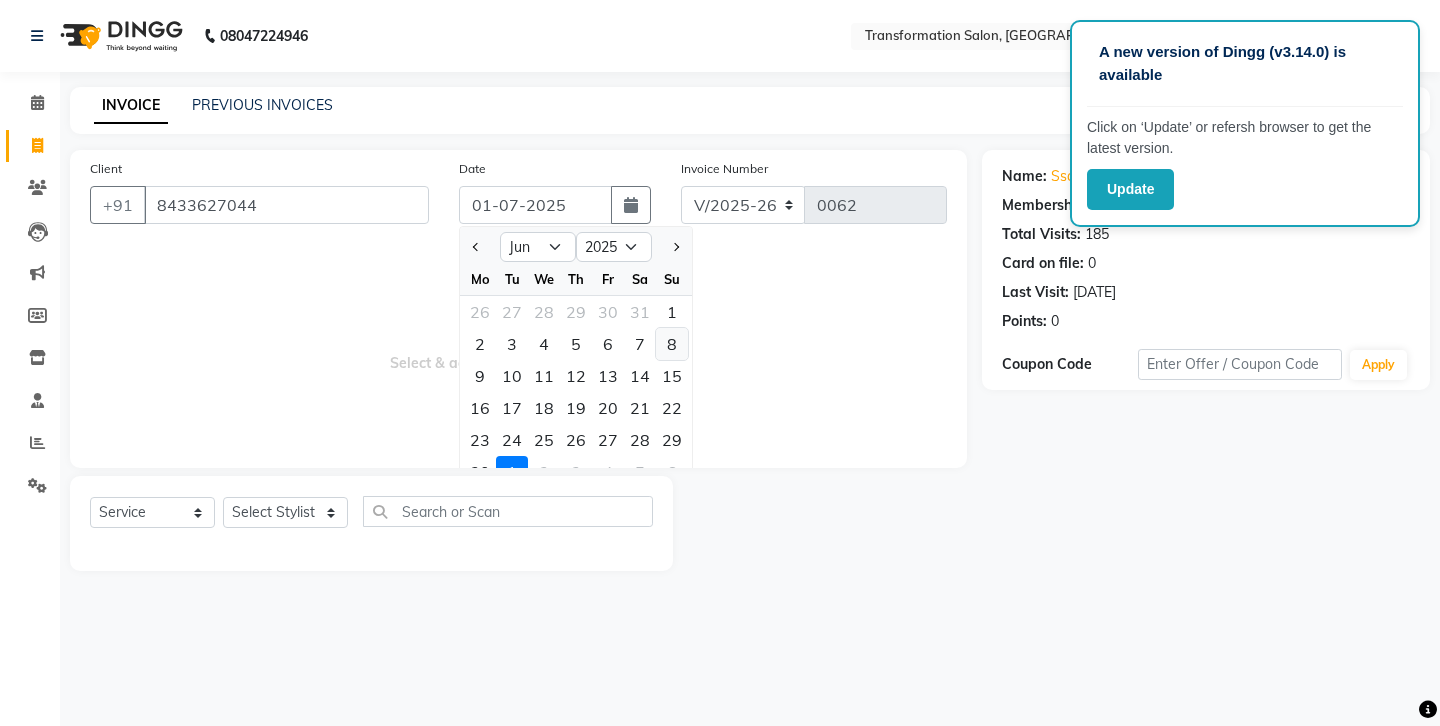 click on "8" 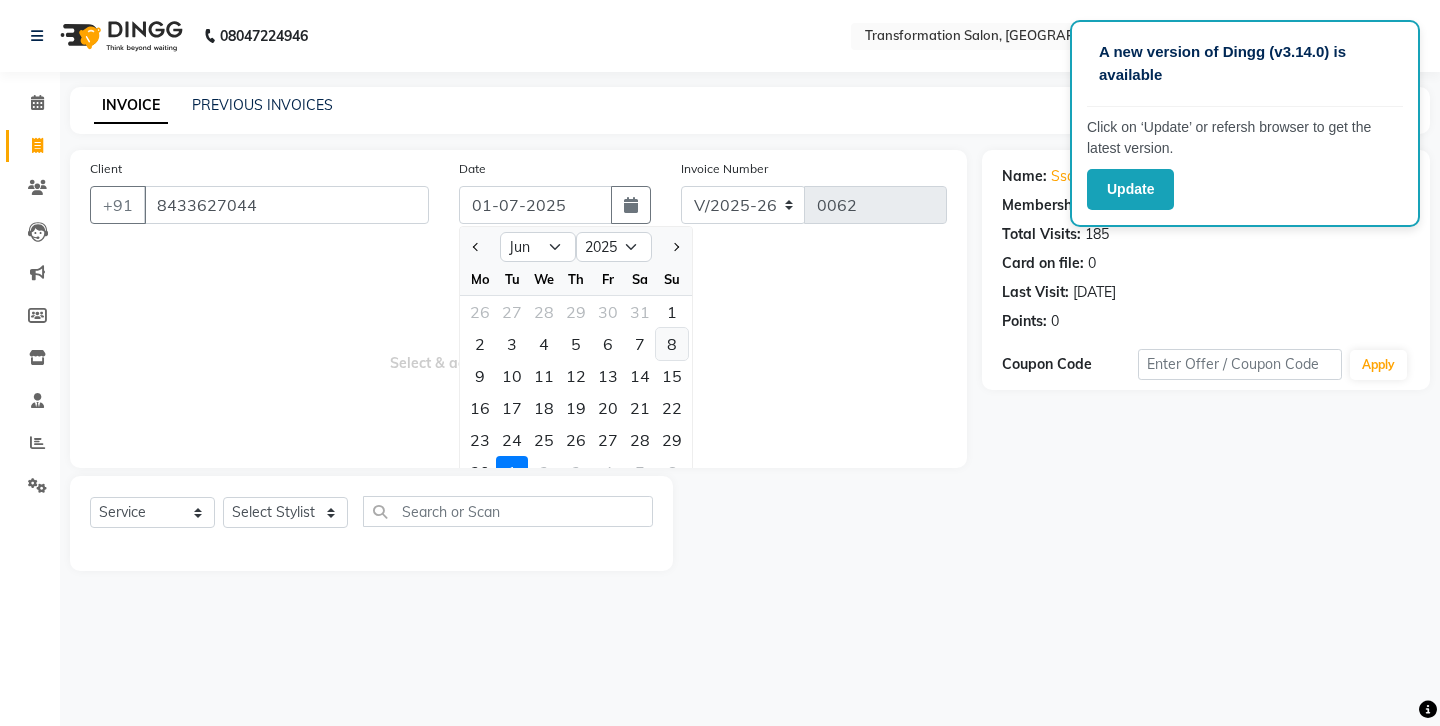 type on "[DATE]" 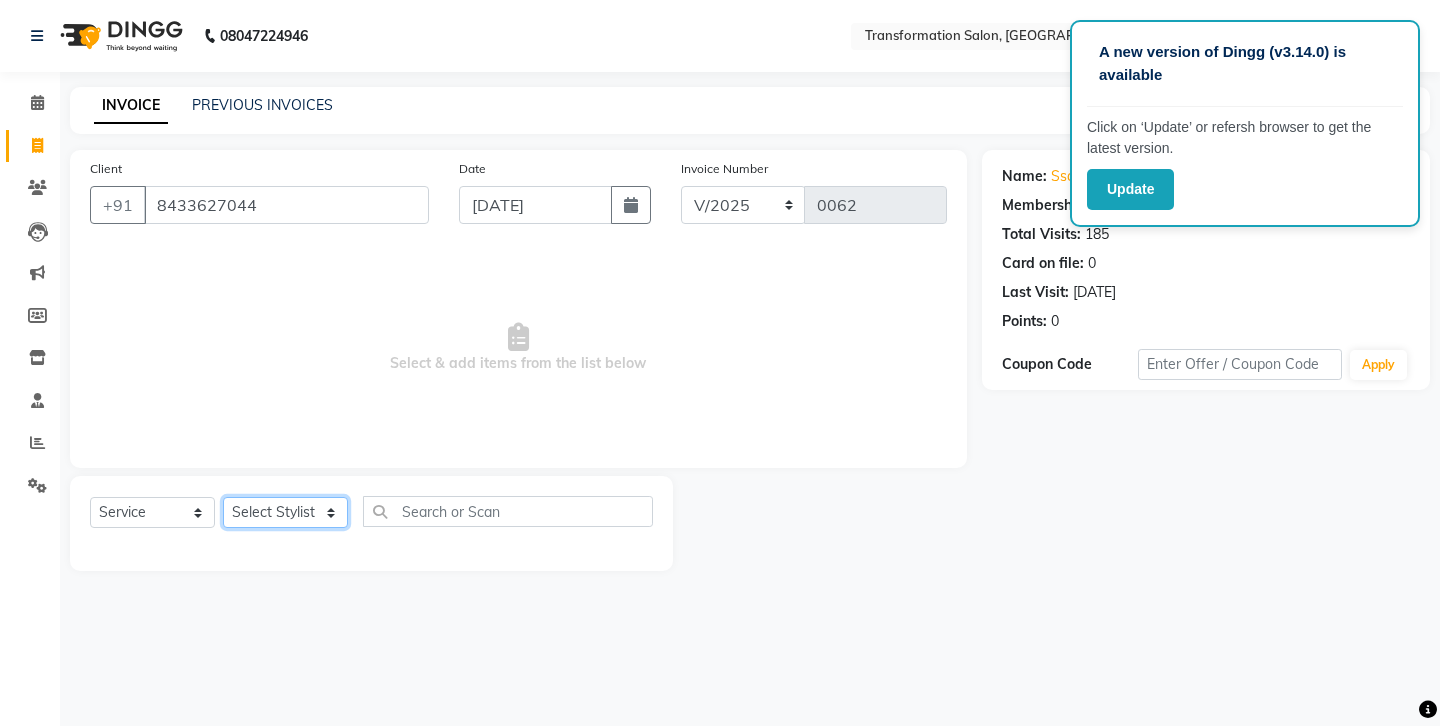click on "Select Stylist Ankit Front Desk Jyoti jyoti [PERSON_NAME] bhai [PERSON_NAME] [PERSON_NAME] [PERSON_NAME] [PERSON_NAME]" 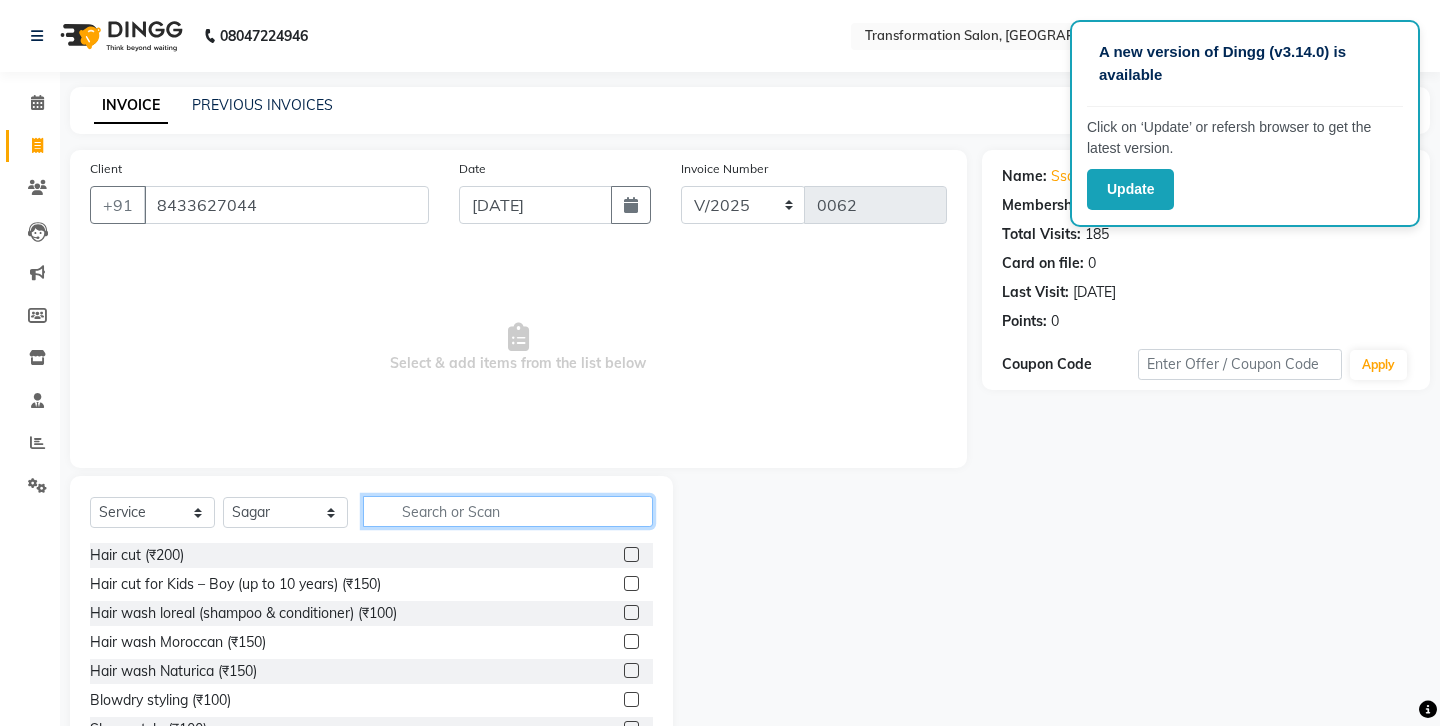 click 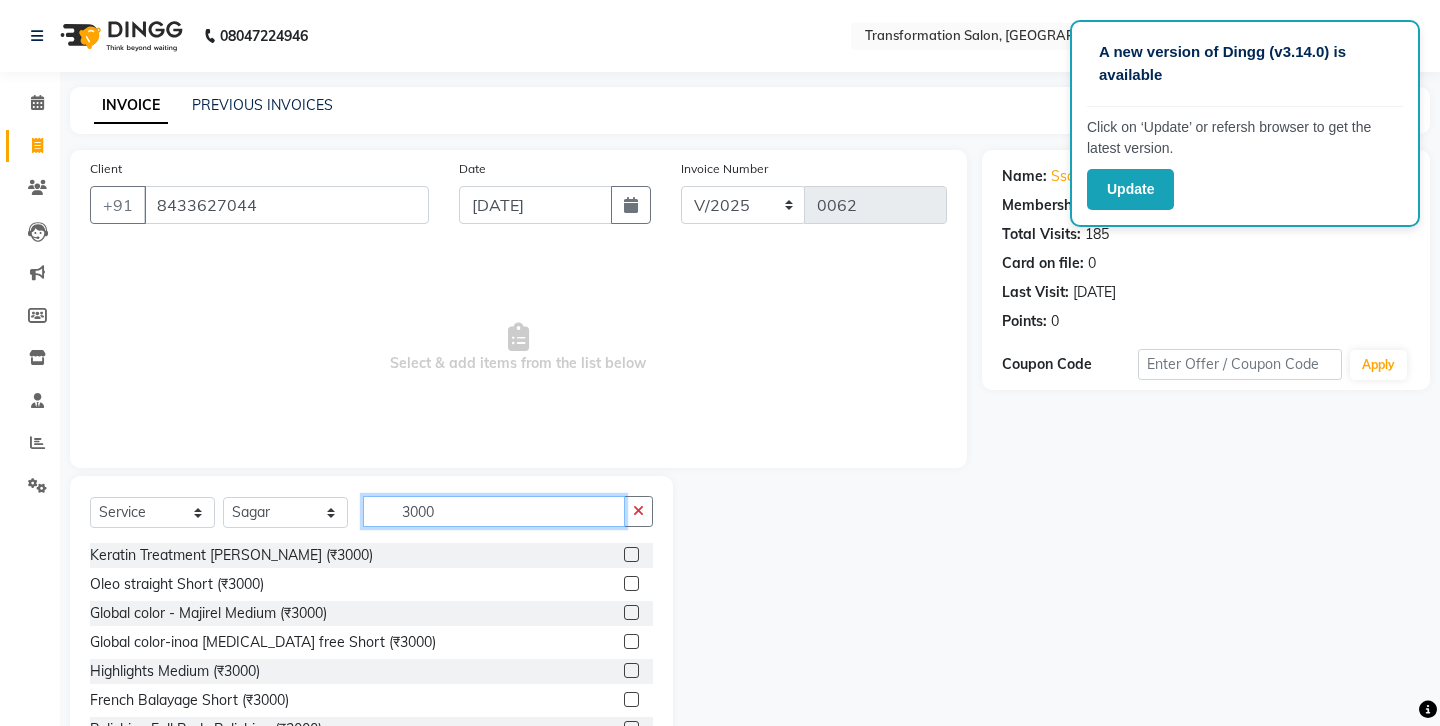 type on "3000" 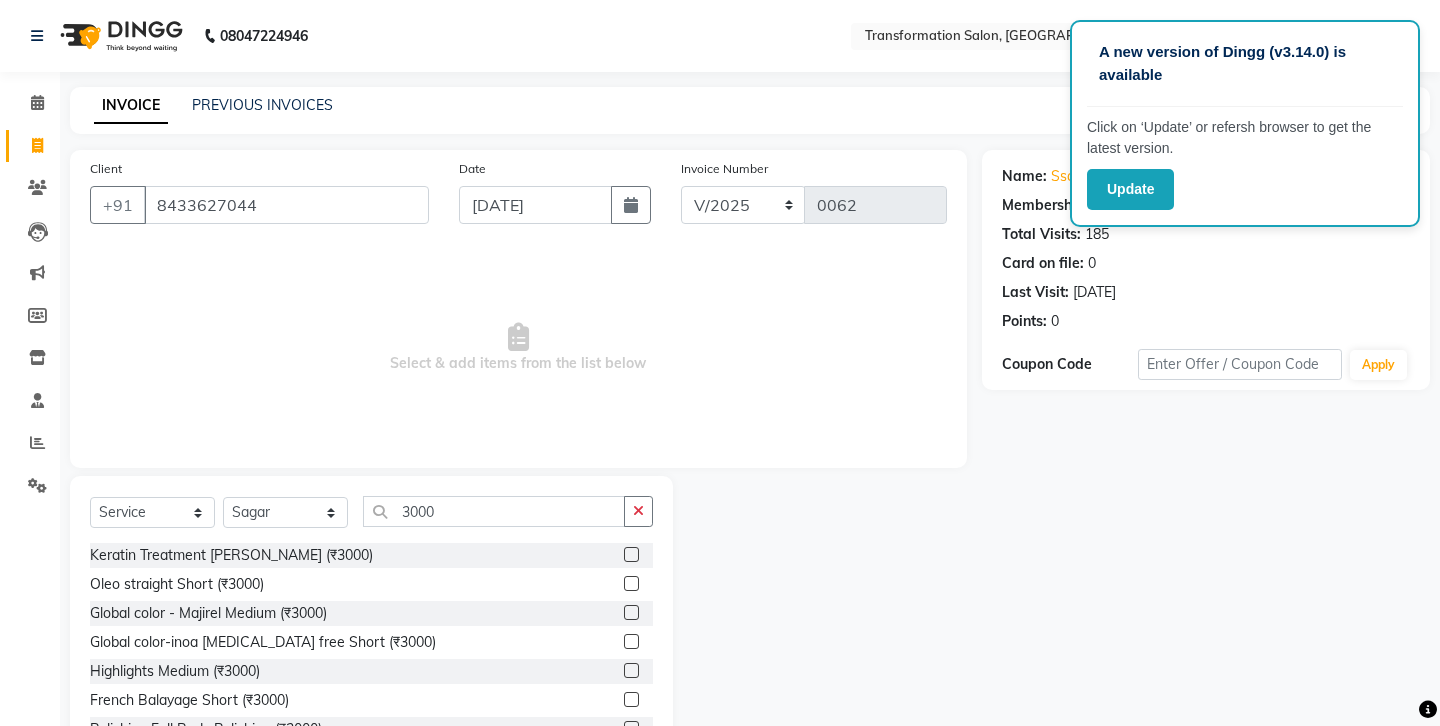click 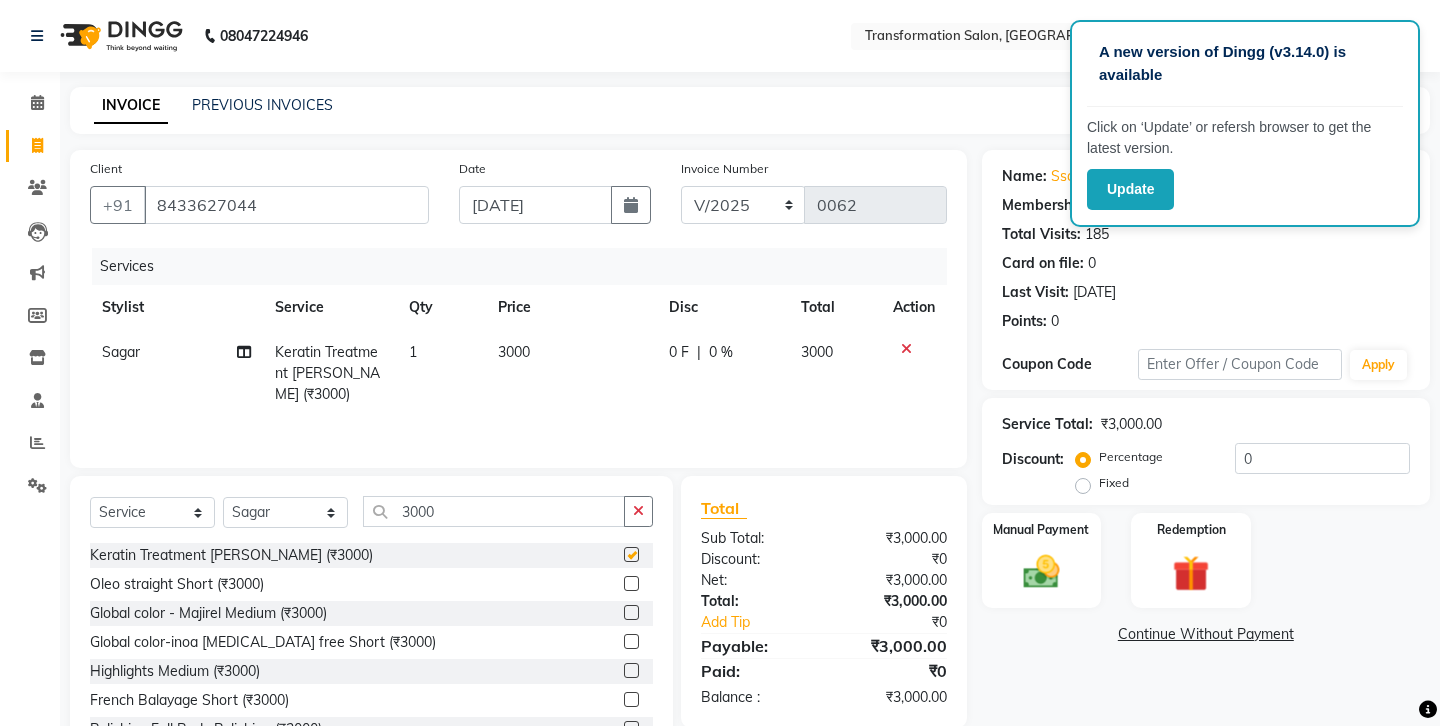 checkbox on "false" 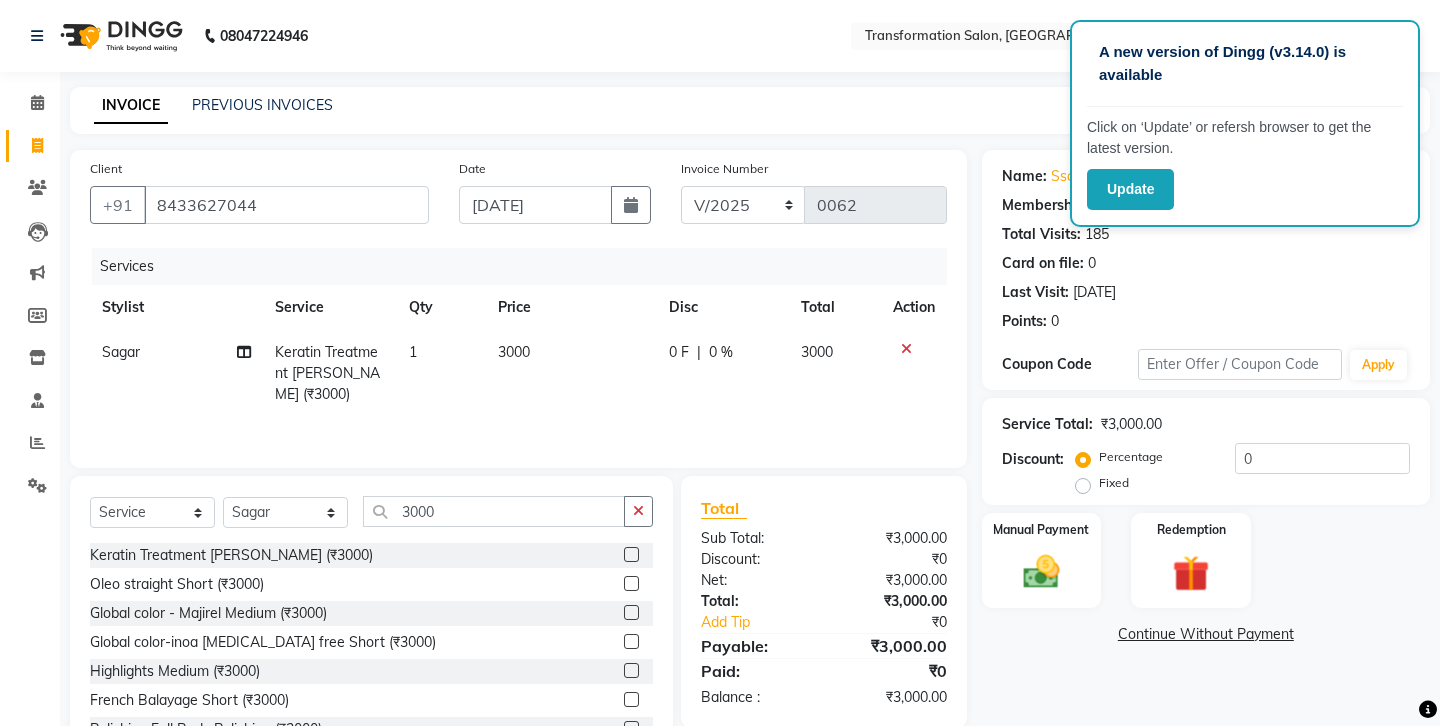 click on "3000" 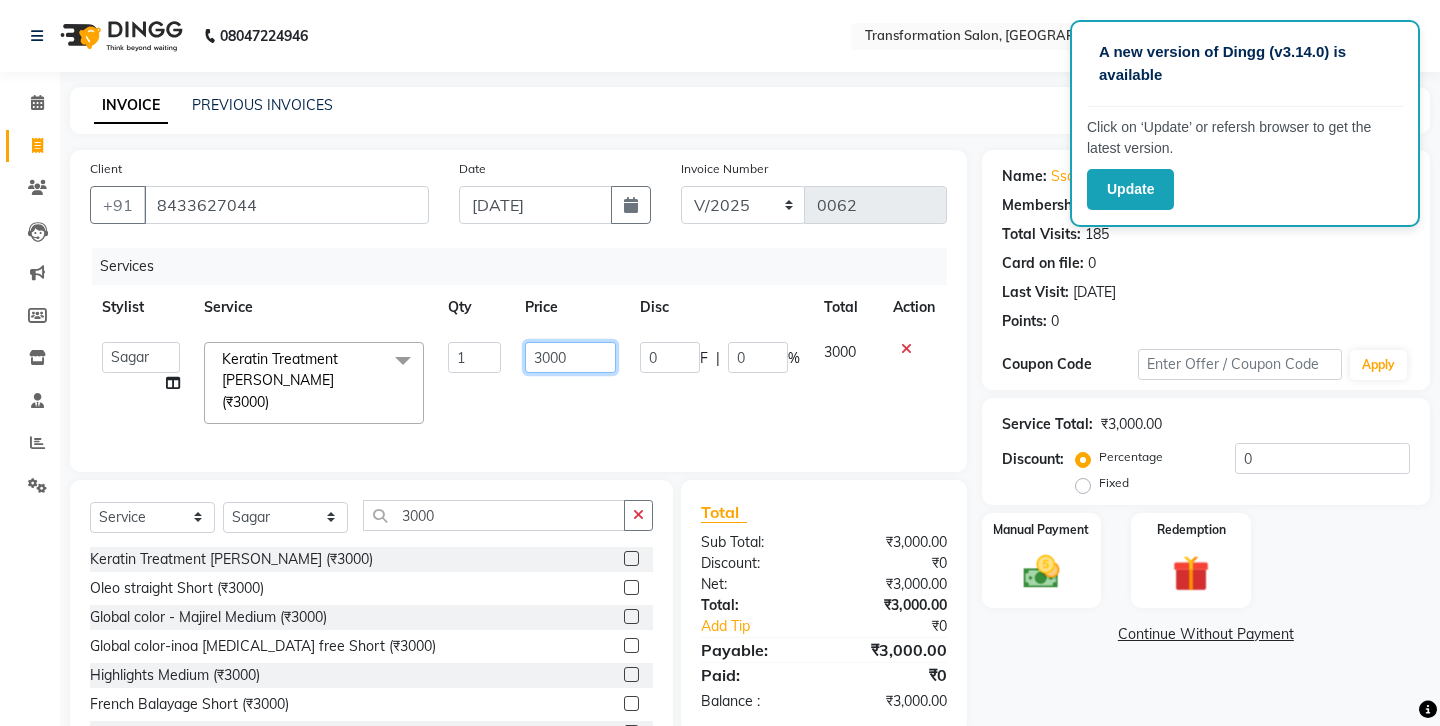 click on "3000" 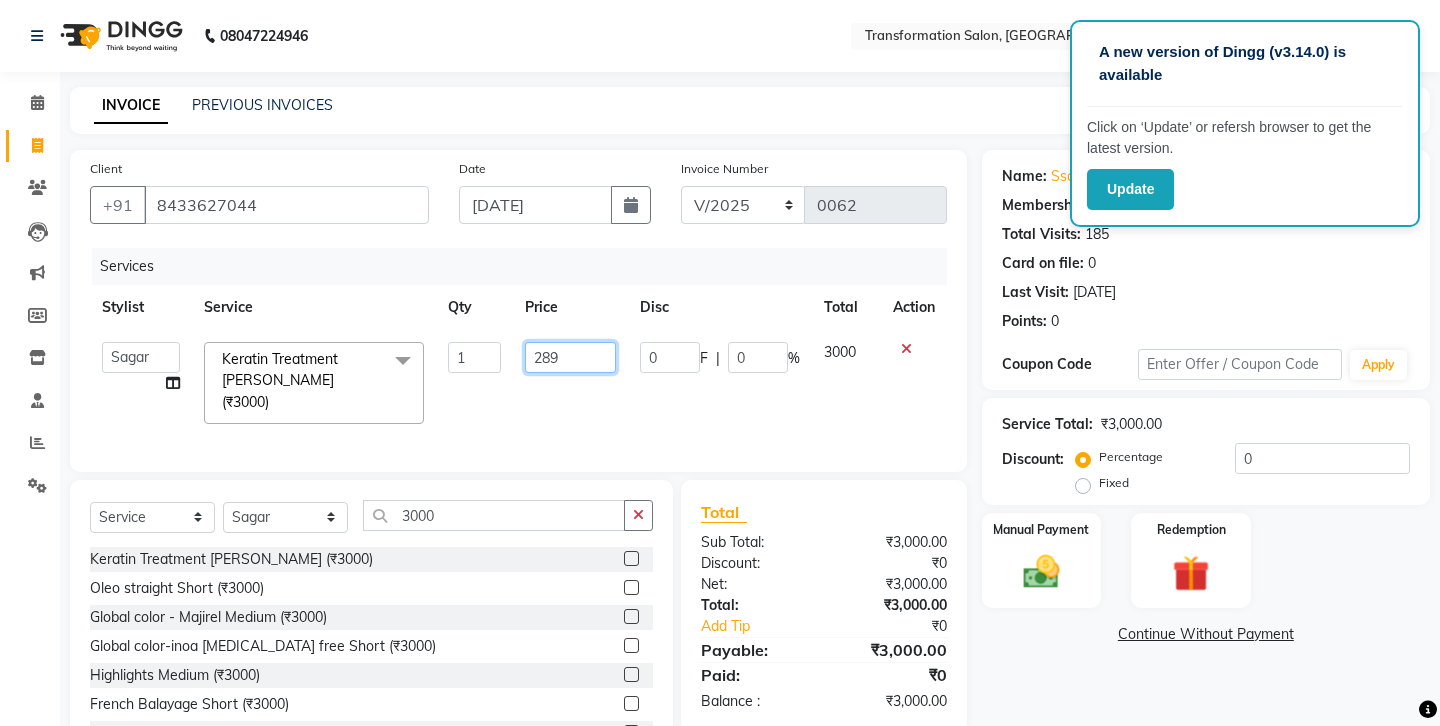 type on "2899" 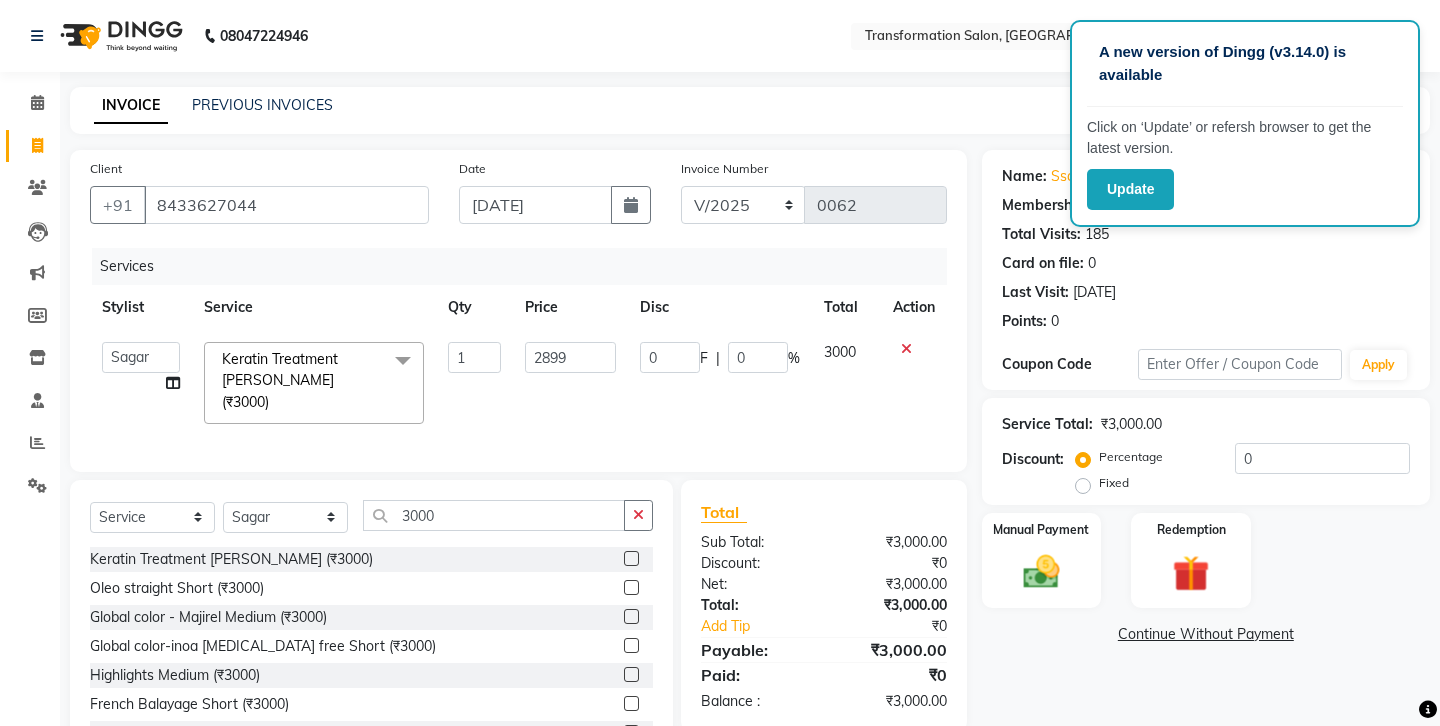 click on "Services Stylist Service Qty Price Disc Total Action  Ankit   Front Desk   Jyoti   jyoti [PERSON_NAME] bhai   [PERSON_NAME]   [PERSON_NAME]   [PERSON_NAME]   [PERSON_NAME]  Keratin Treatment [PERSON_NAME] (₹3000)  x Hair cut (₹200) Hair cut for Kids – Boy (up to 10 years) (₹150) Hair wash loreal (shampoo & conditioner) (₹100) Hair wash Moroccan (₹150) Hair wash Naturica (₹150) Blowdry styling (₹100) Shave style (₹100) [PERSON_NAME] style (₹100) Global color - Magirel (₹599) Global color - inoa (₹799) [PERSON_NAME] color - inoa (₹200) Side locks color (₹100) moustage color (₹100) Highlights (₹699) Prelightening (₹500) Regular Oil (₹150) Nareshing Oil (₹200) Hair Growth Oil (₹300) Loreal (₹599) Keratin (₹699) Moroccanoil/Naturica (₹1200) [MEDICAL_DATA] Treatment Per Setting500 (₹500) Keratin treatment (₹2000) Qod max prime (₹2500) [MEDICAL_DATA] treatment (₹2700) Oleo straight (₹2500) Keratin Treatment [PERSON_NAME] (₹3000) Keratin Treatment Short (₹4000) Keratin Treatment Medium (₹5000) Keratin Treatment Long (₹6000)" 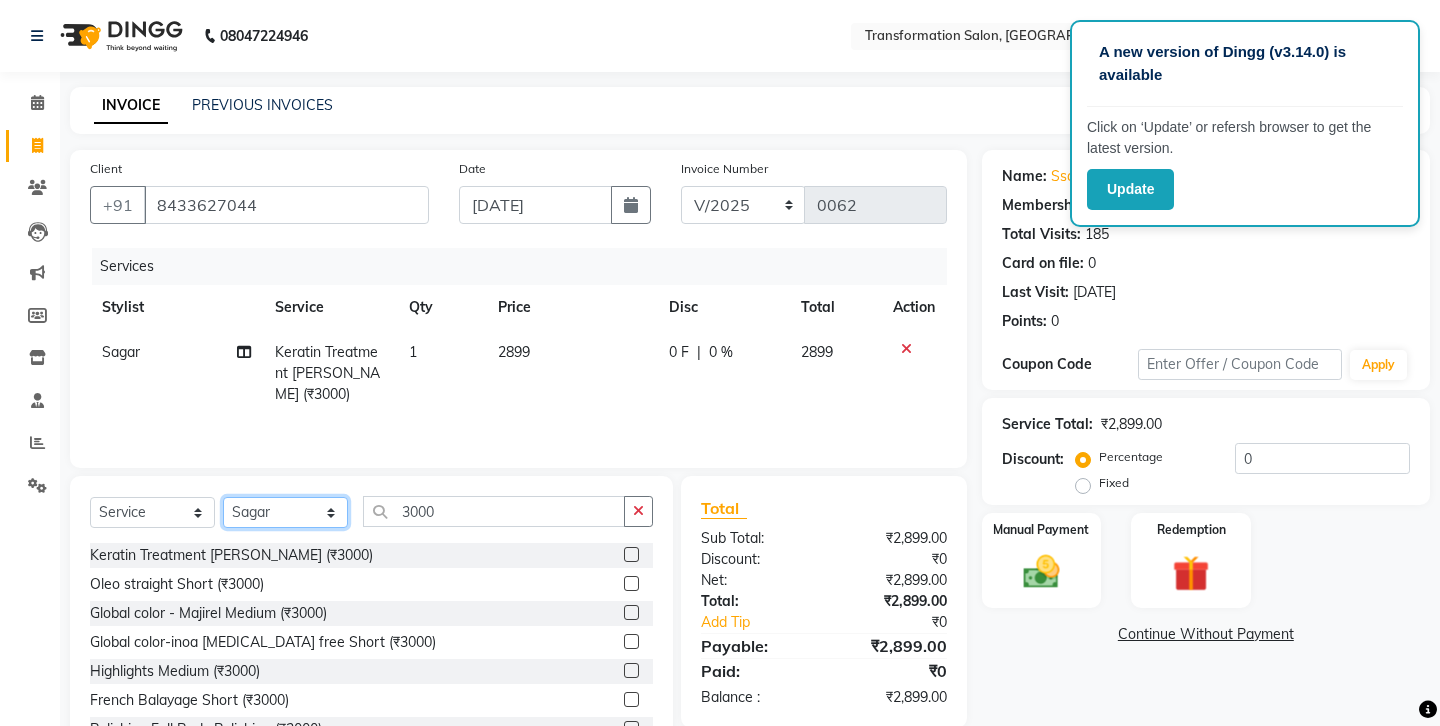 click on "Select Stylist Ankit Front Desk Jyoti jyoti [PERSON_NAME] bhai [PERSON_NAME] [PERSON_NAME] [PERSON_NAME] [PERSON_NAME]" 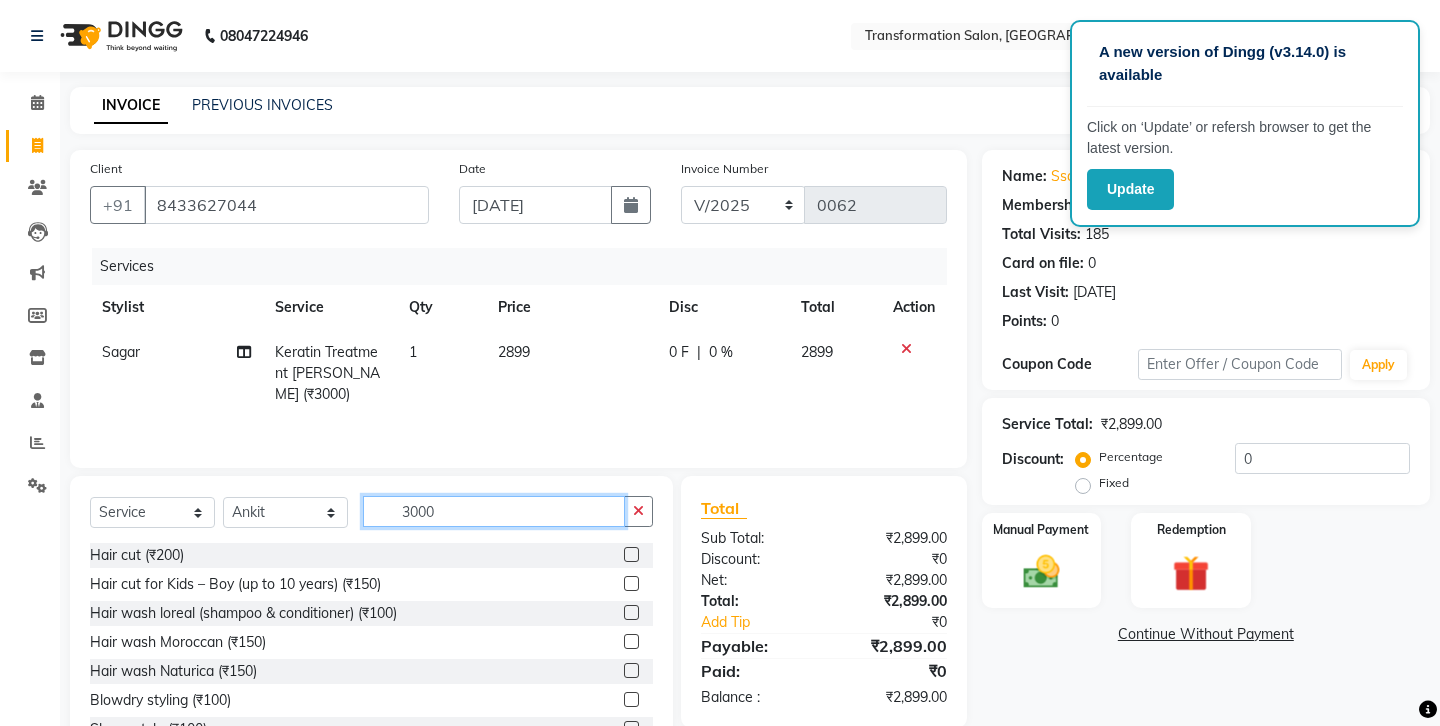 click on "3000" 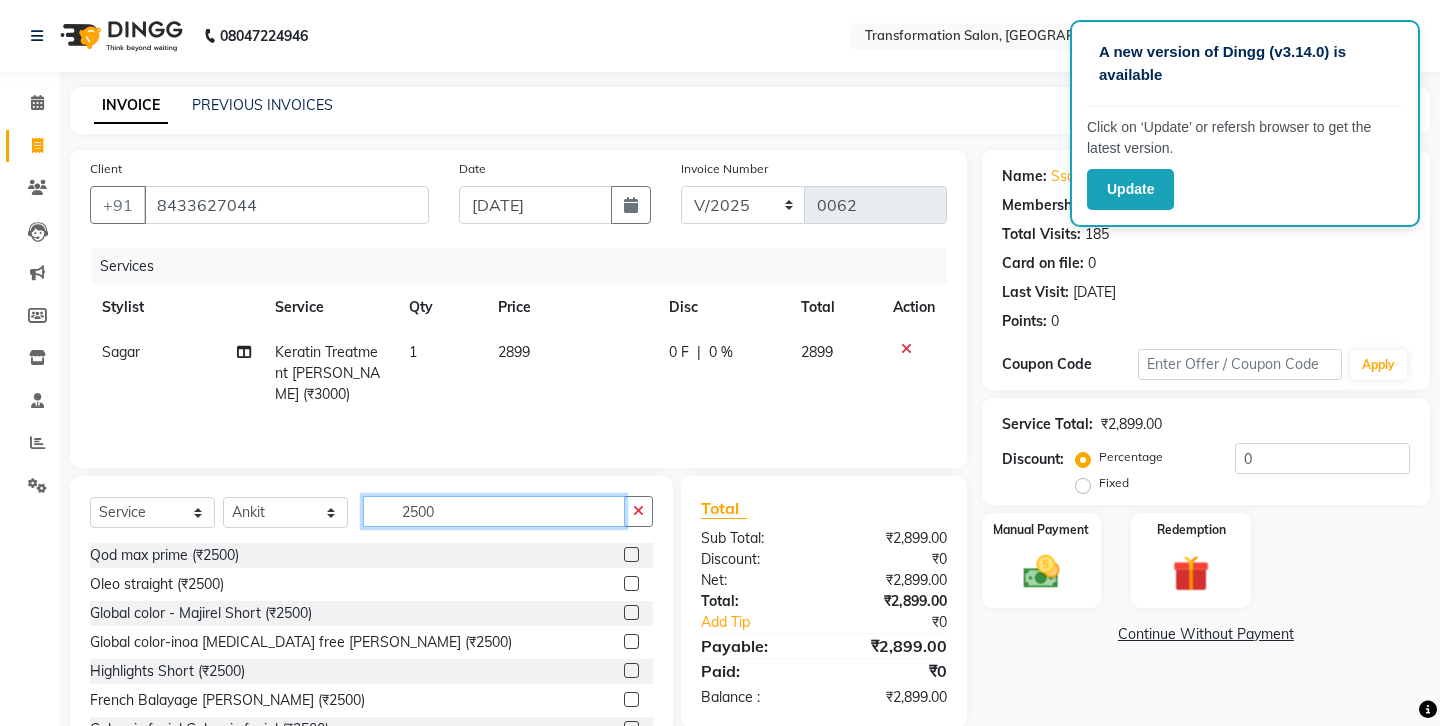 type on "2500" 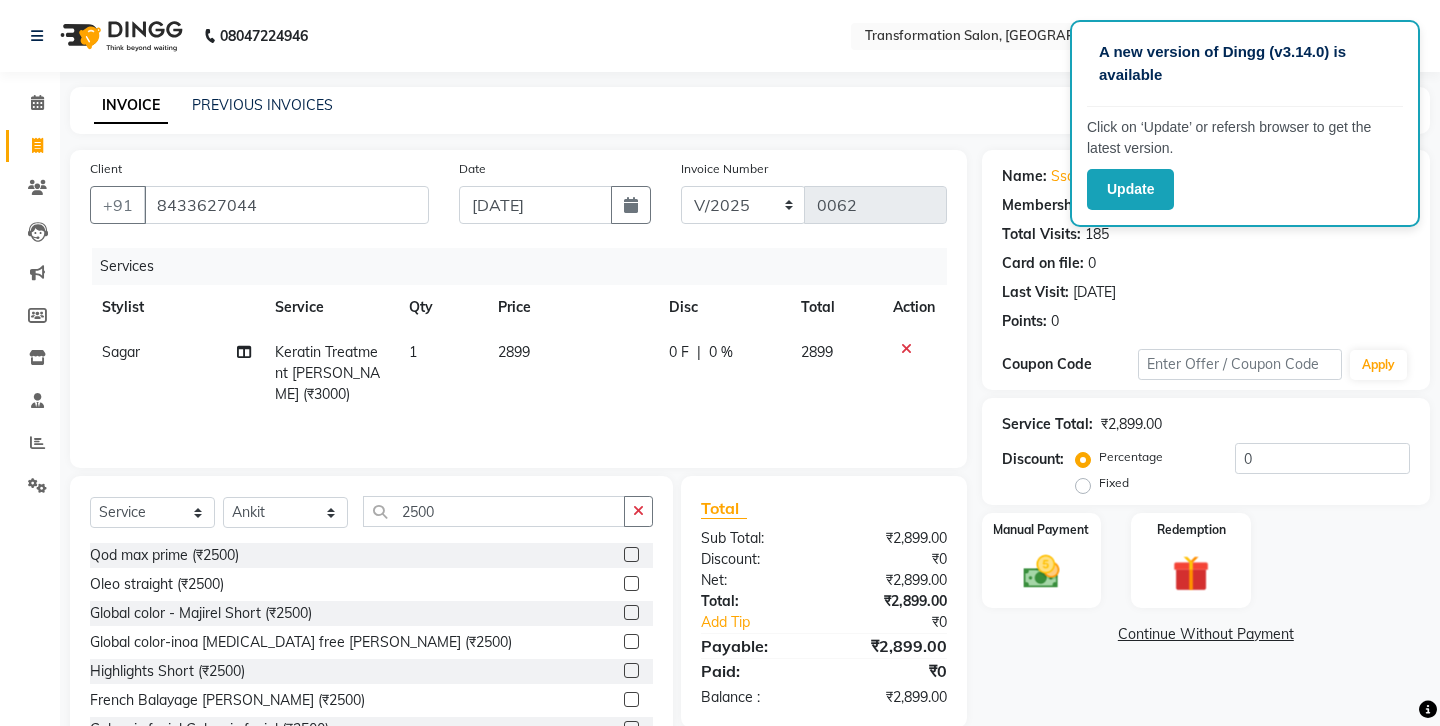 click 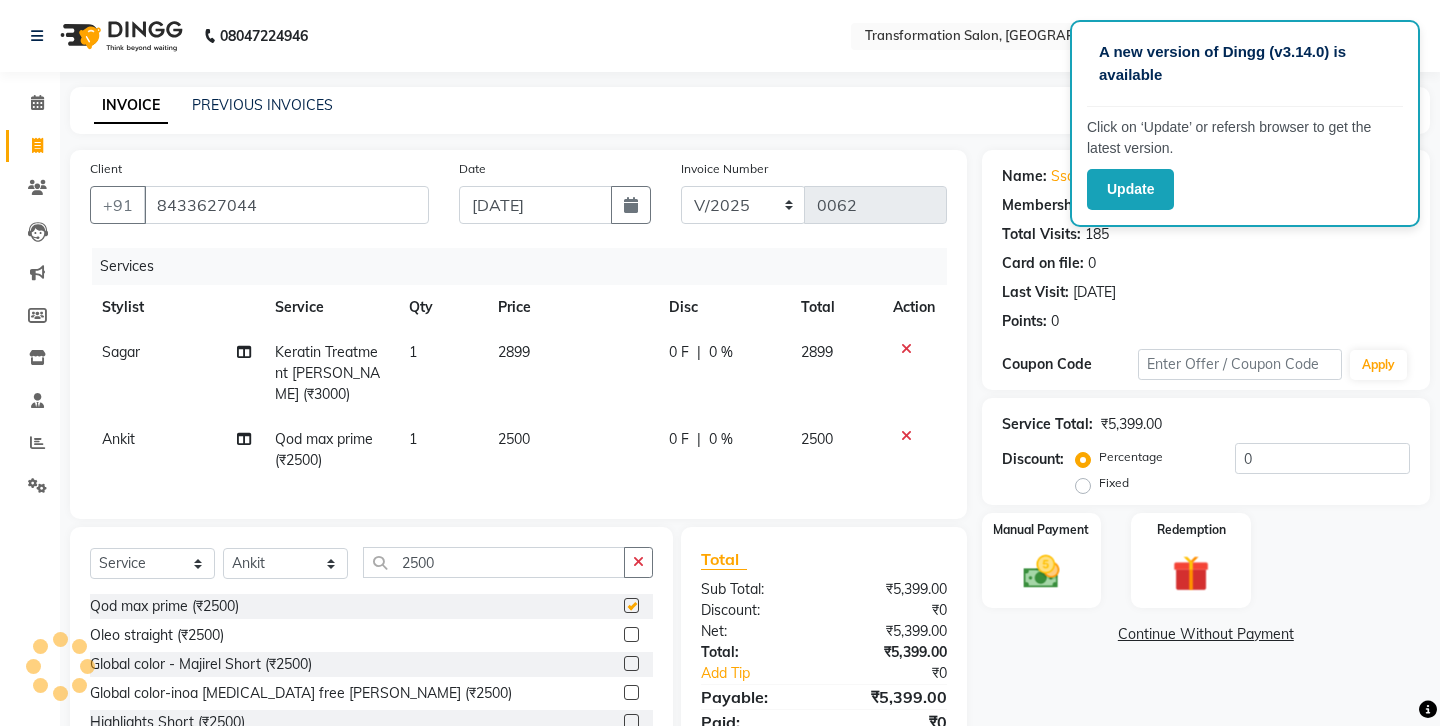 checkbox on "false" 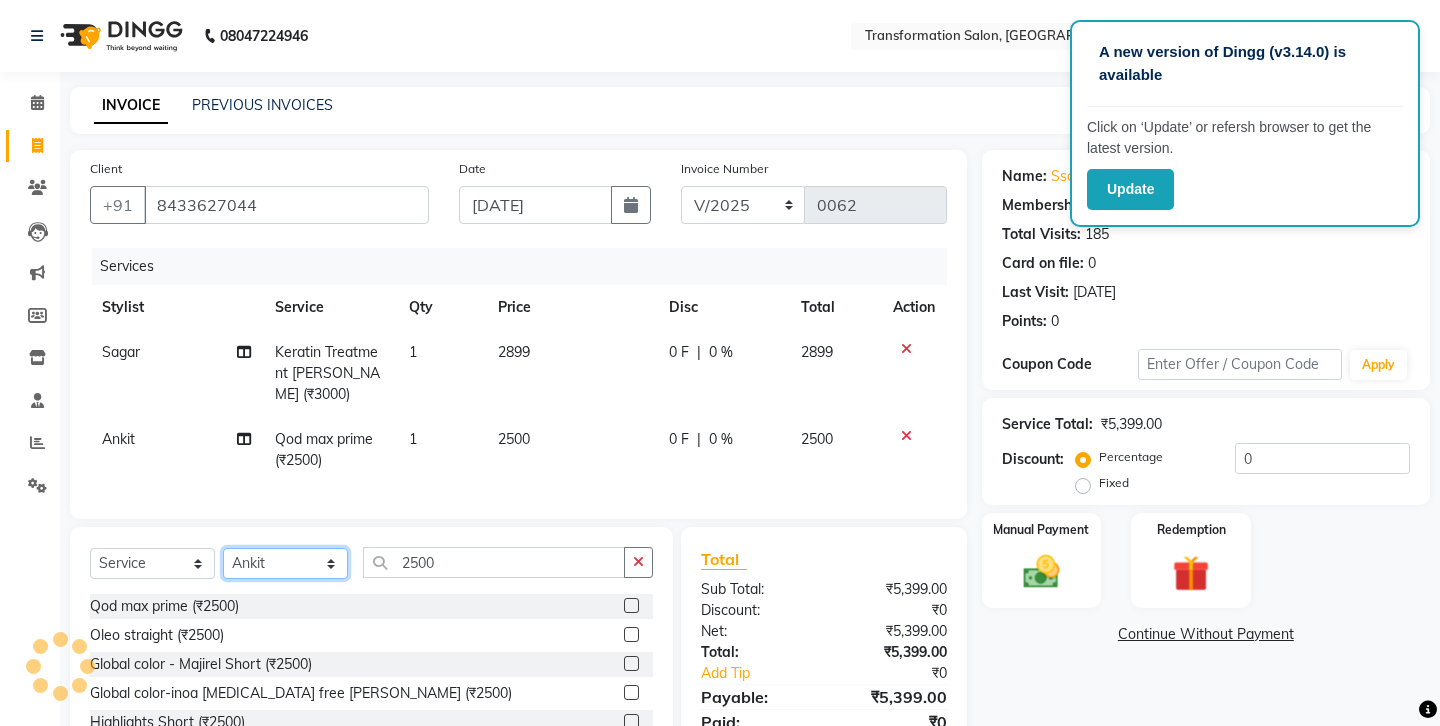click on "Select Stylist Ankit Front Desk Jyoti jyoti [PERSON_NAME] bhai [PERSON_NAME] [PERSON_NAME] [PERSON_NAME] [PERSON_NAME]" 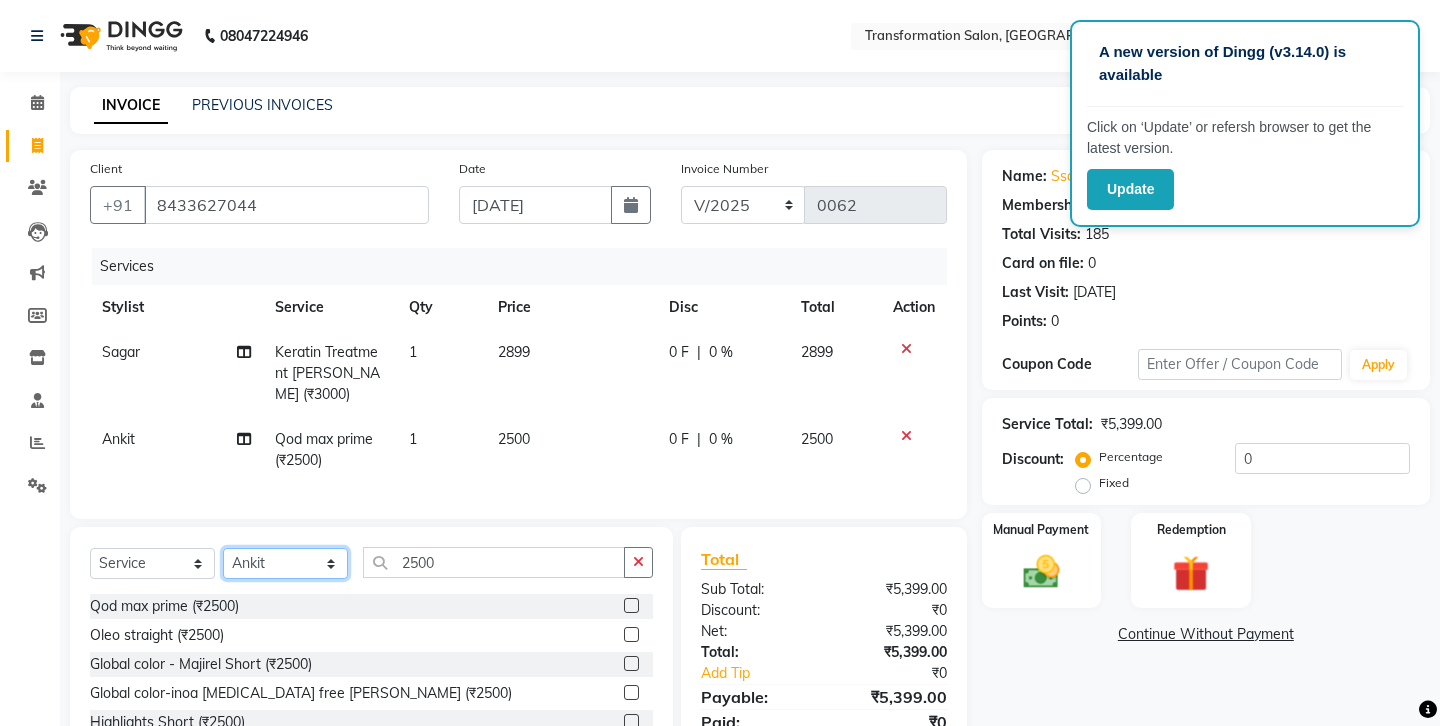 select on "67124" 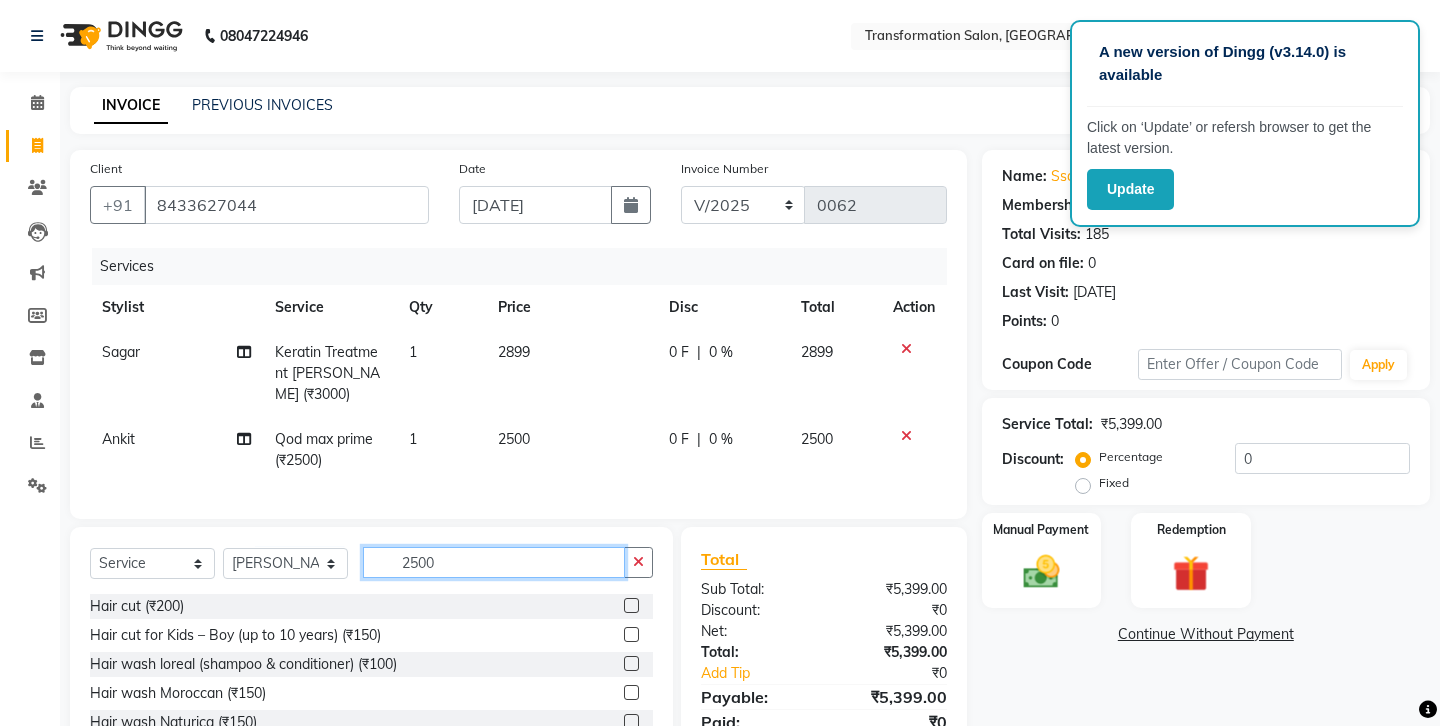 click on "2500" 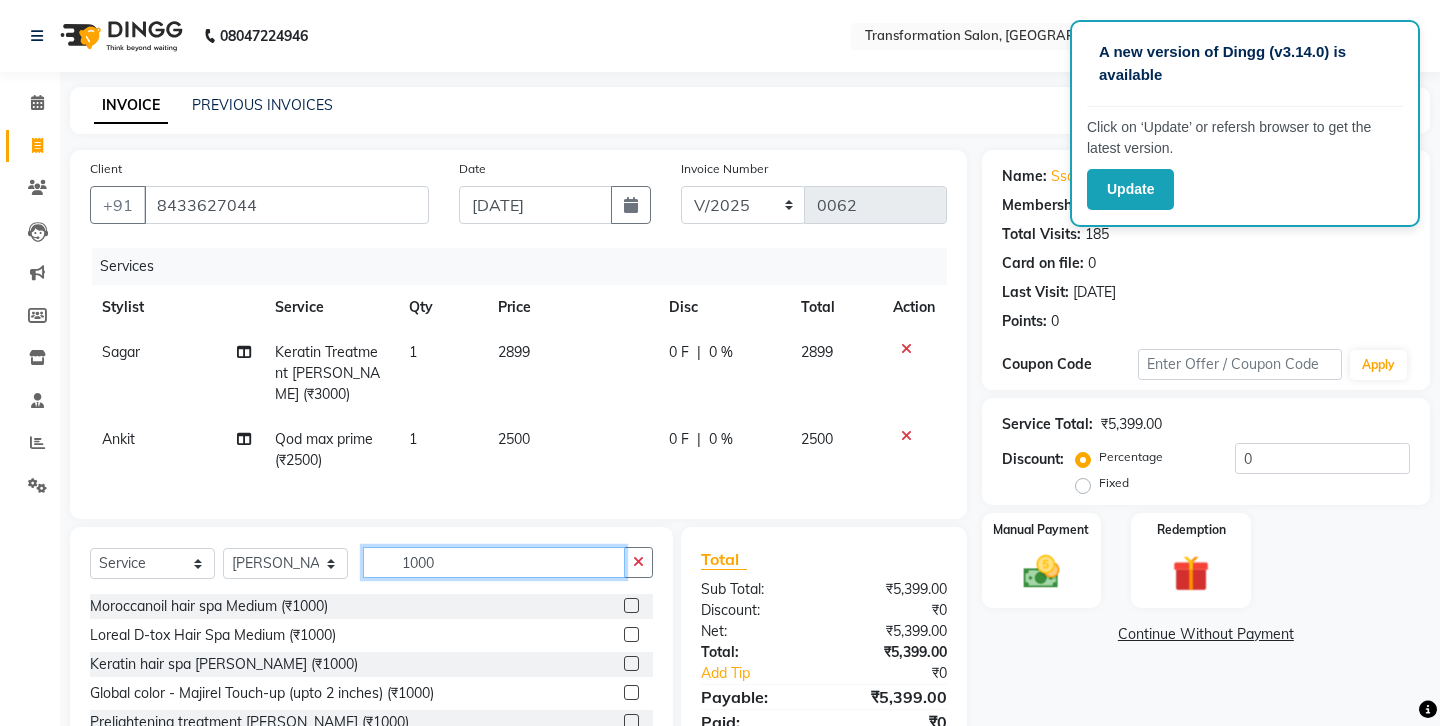 type on "1000" 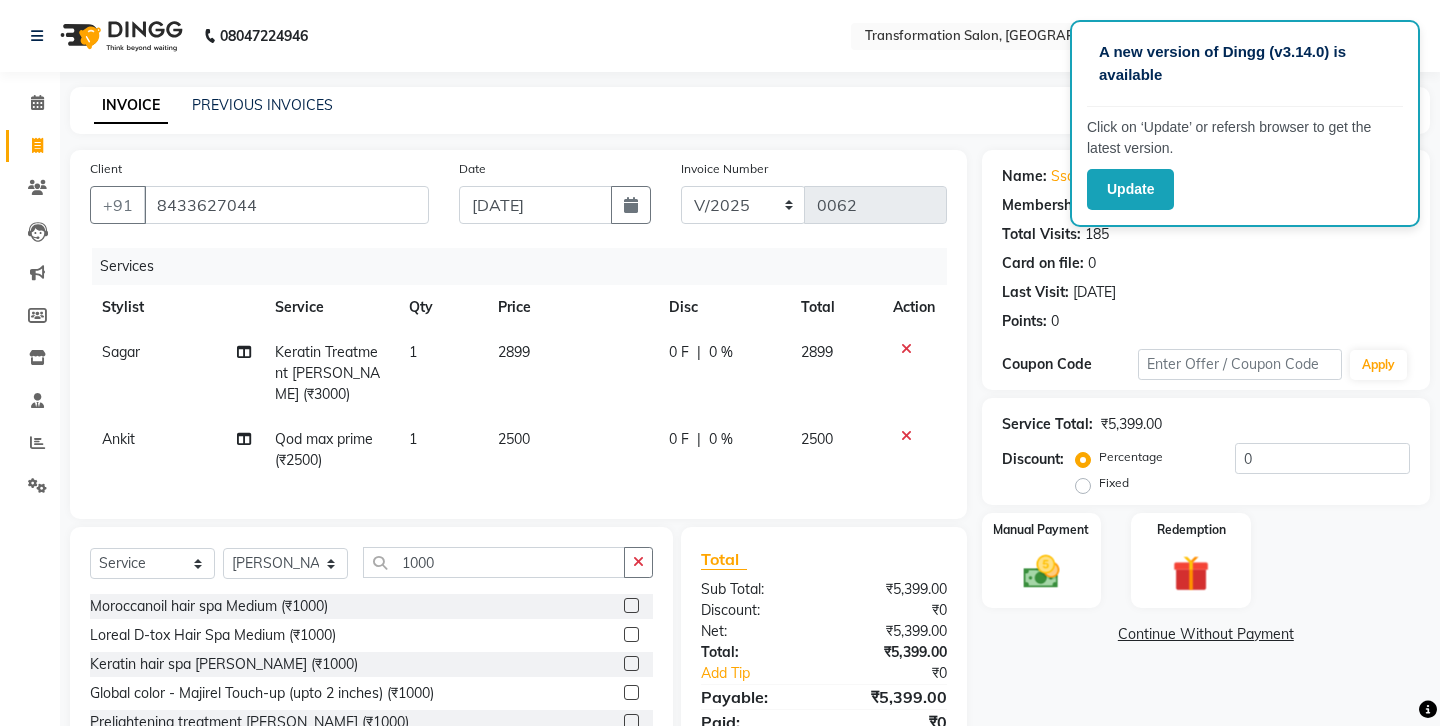 click 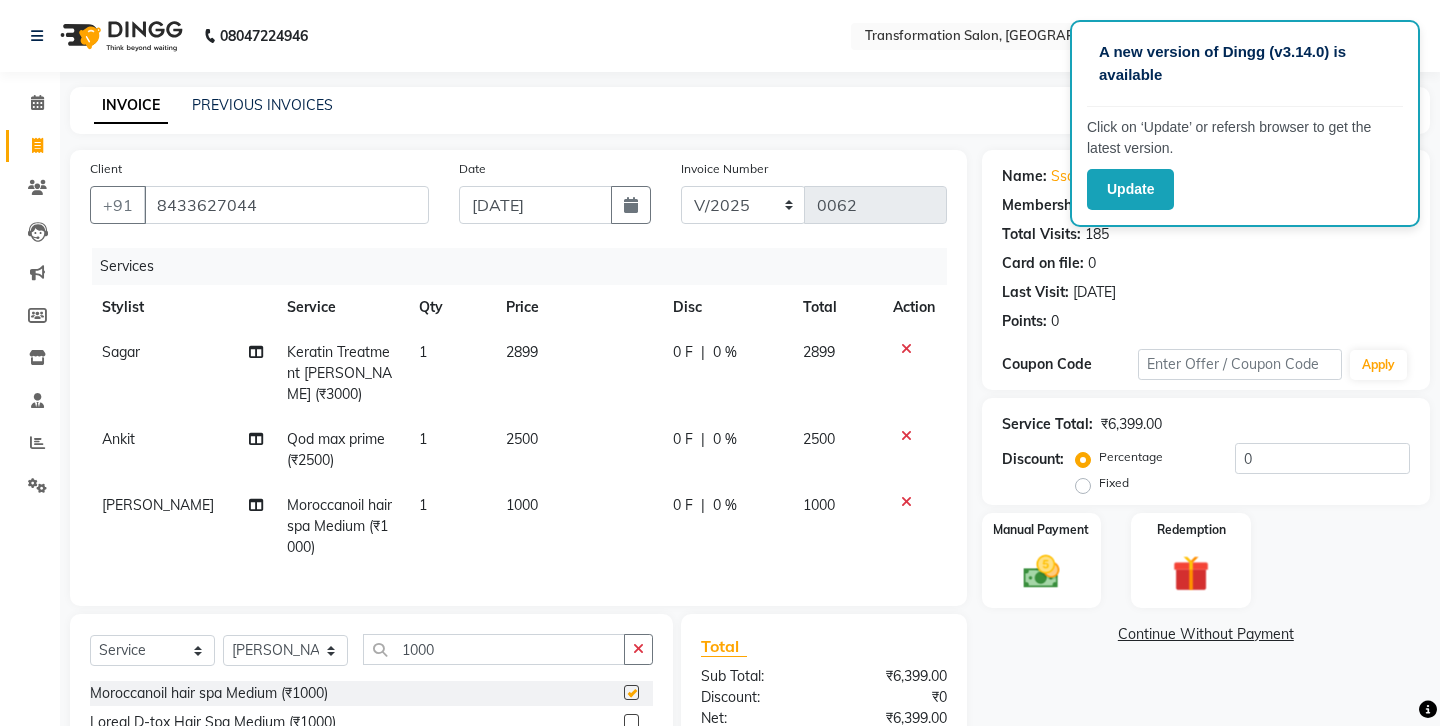 checkbox on "false" 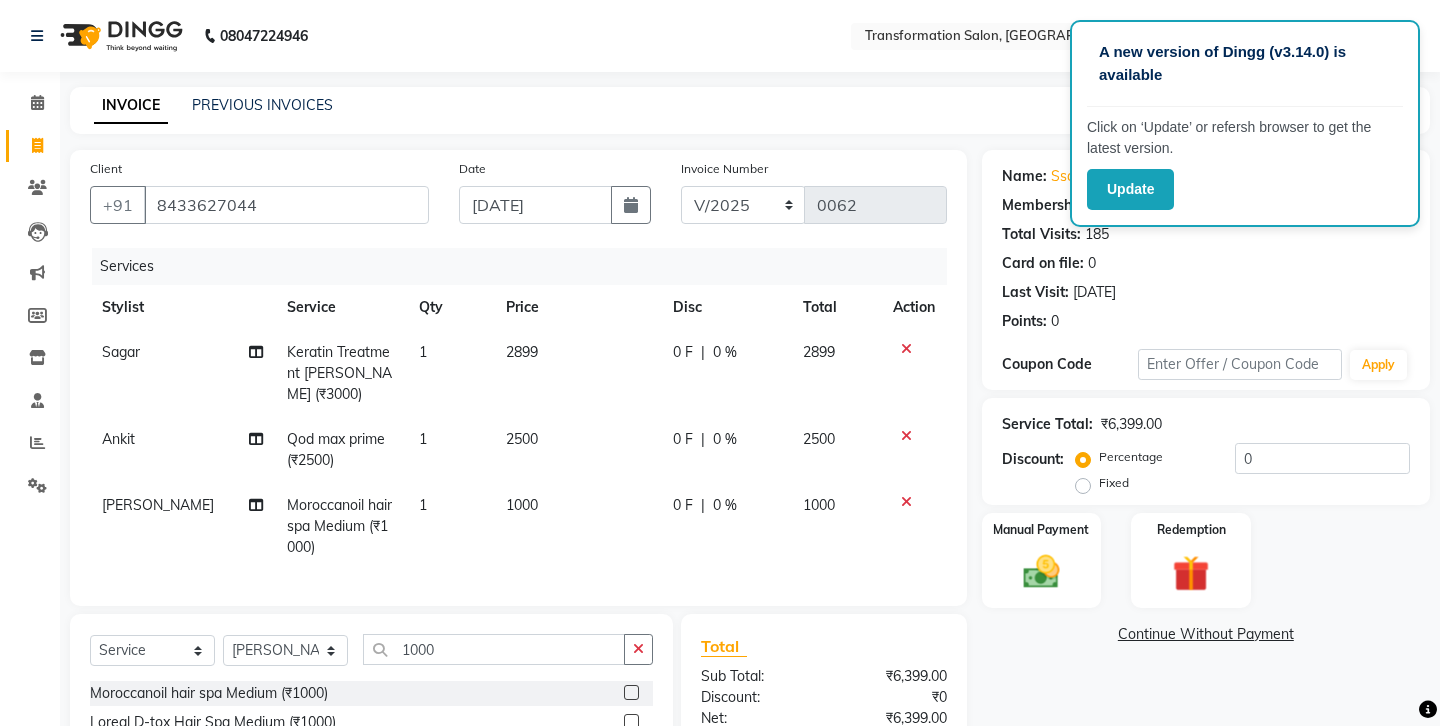click on "1000" 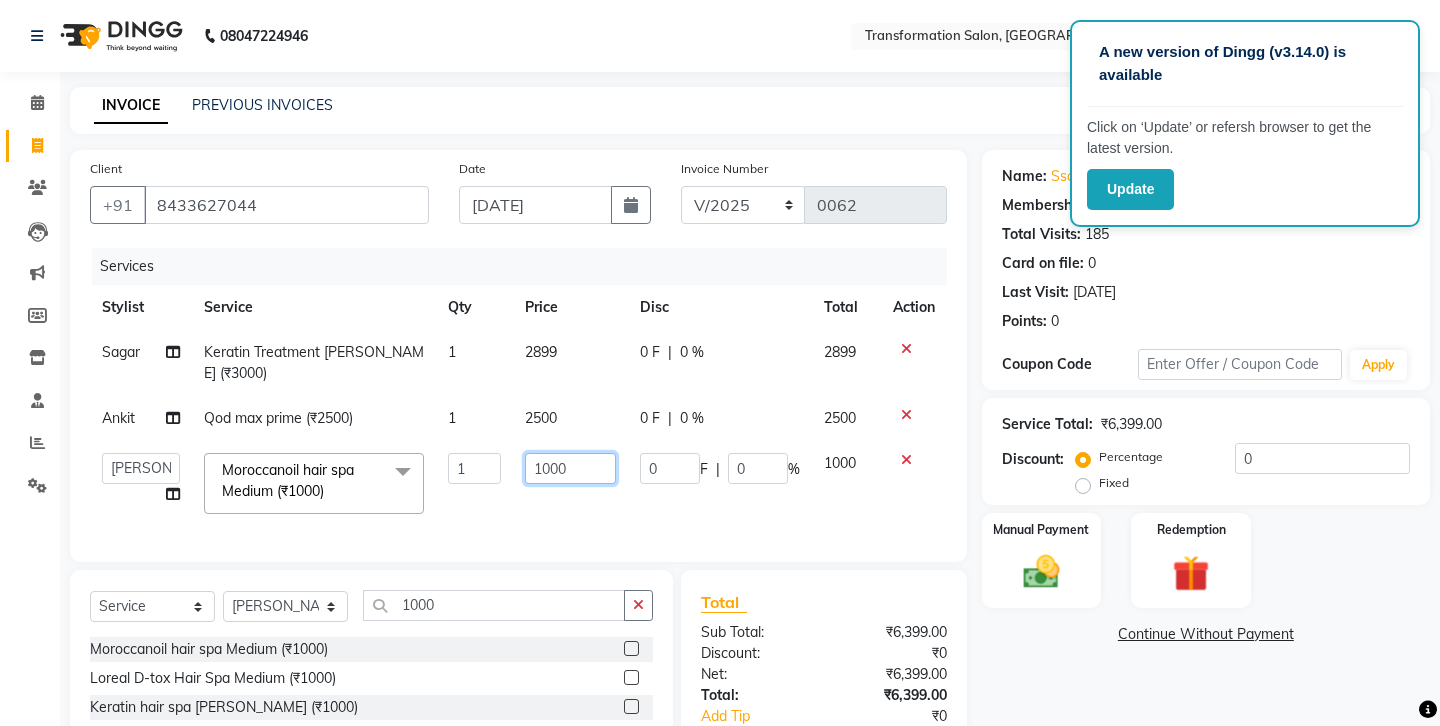 click on "1000" 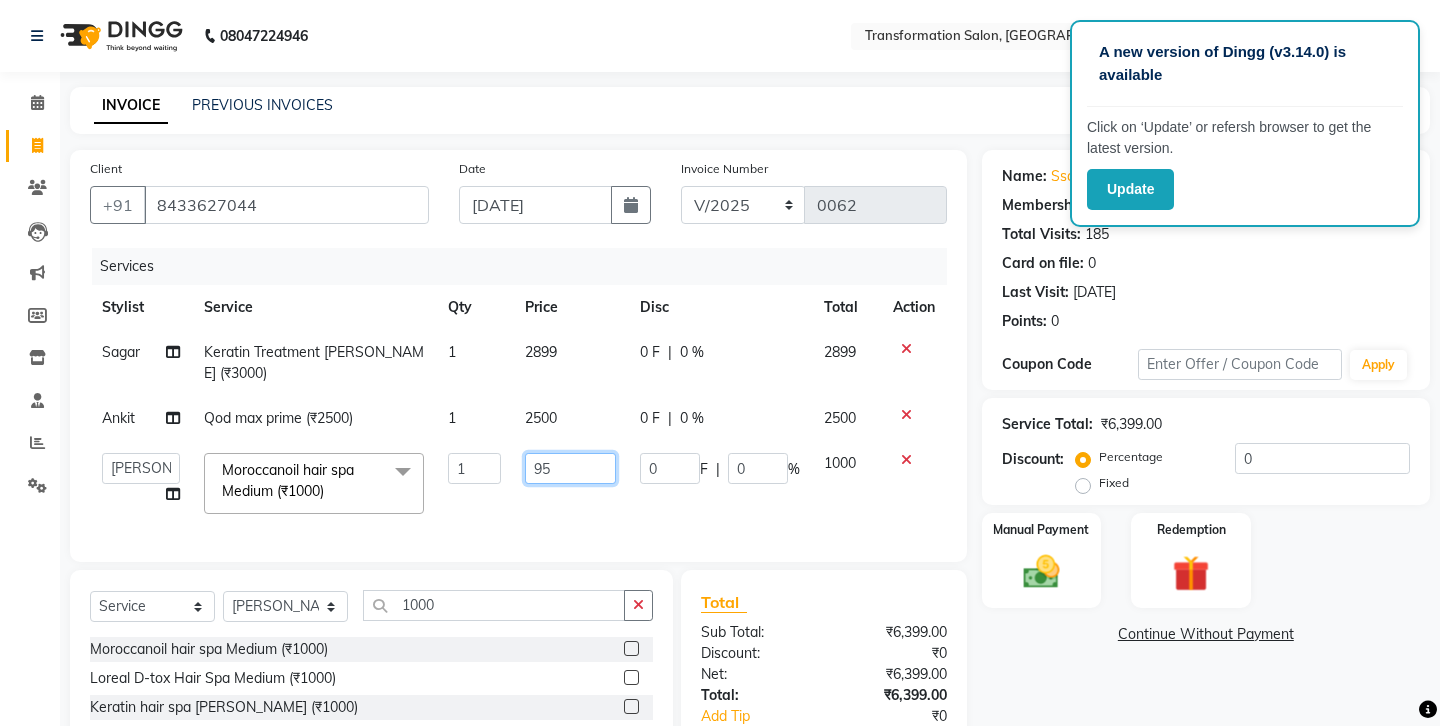 type on "950" 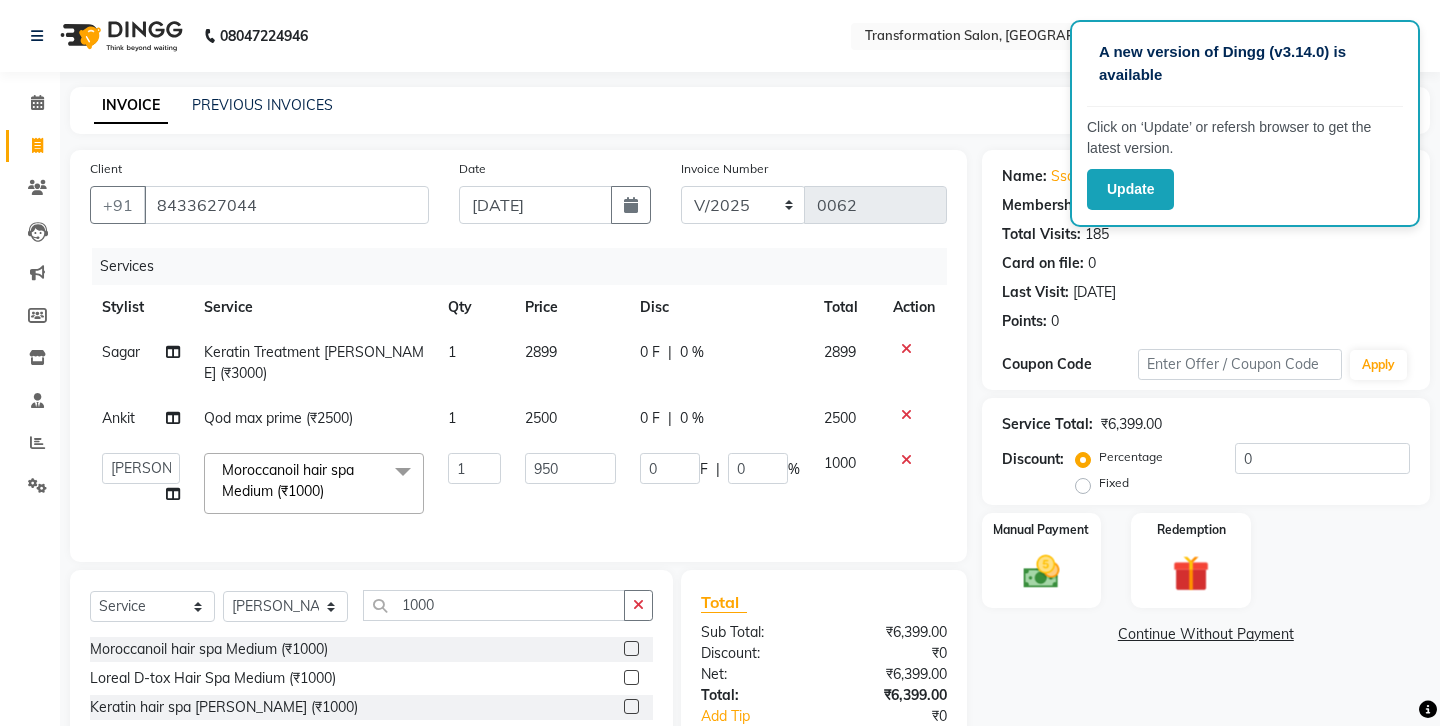 click on "950" 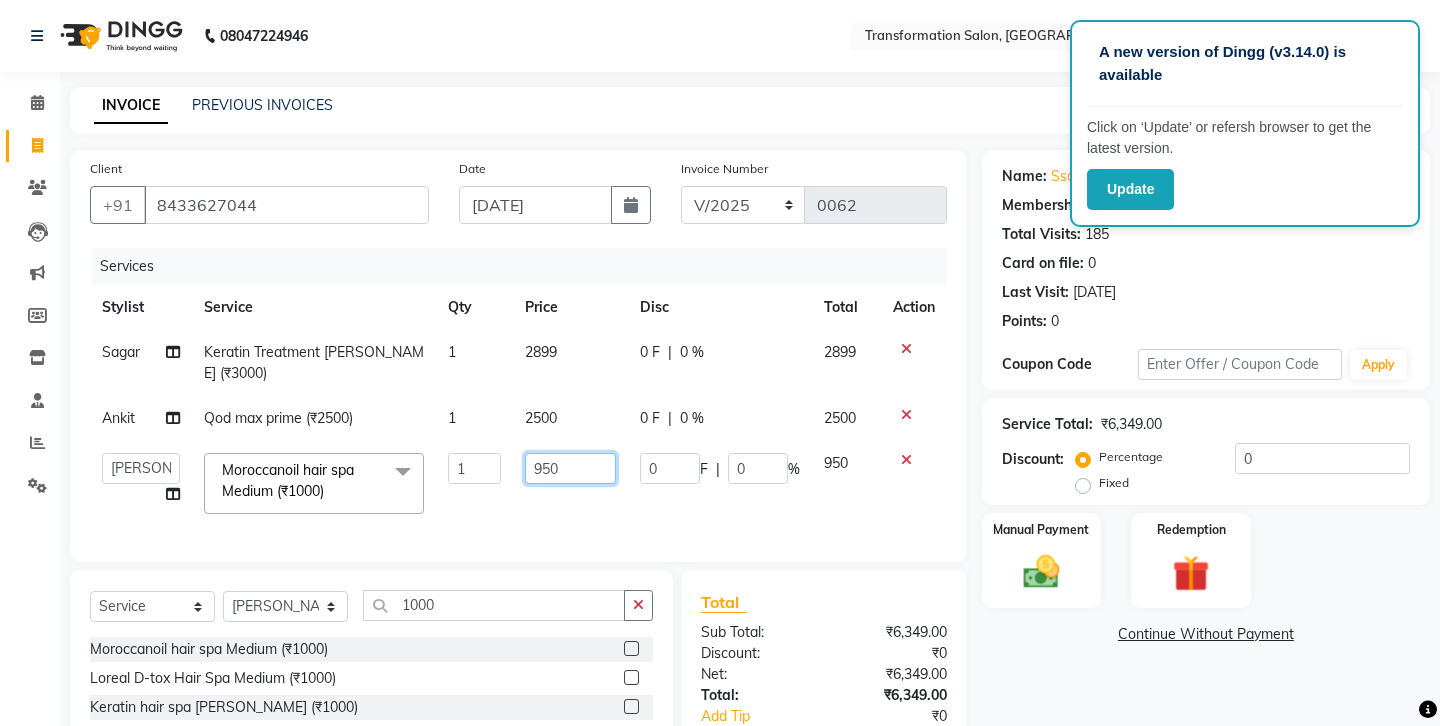 click on "950" 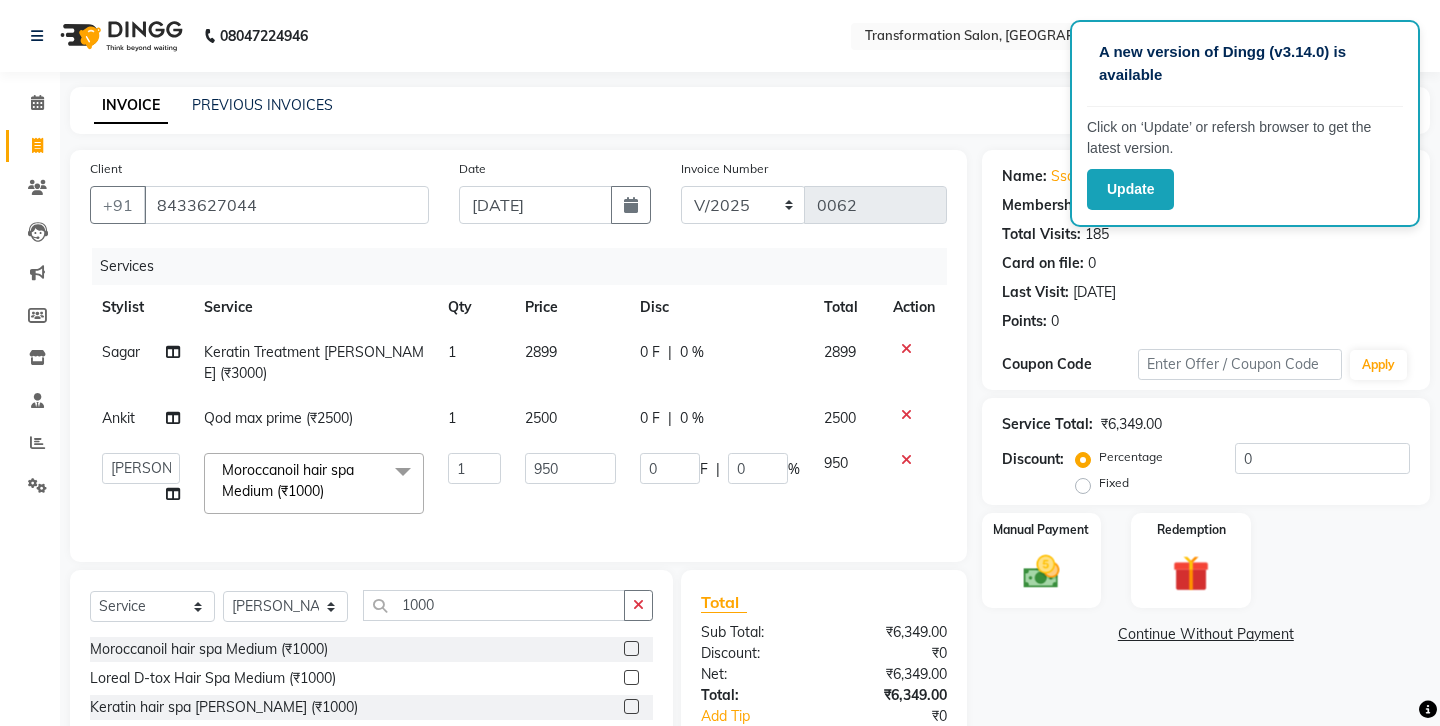 click on "950" 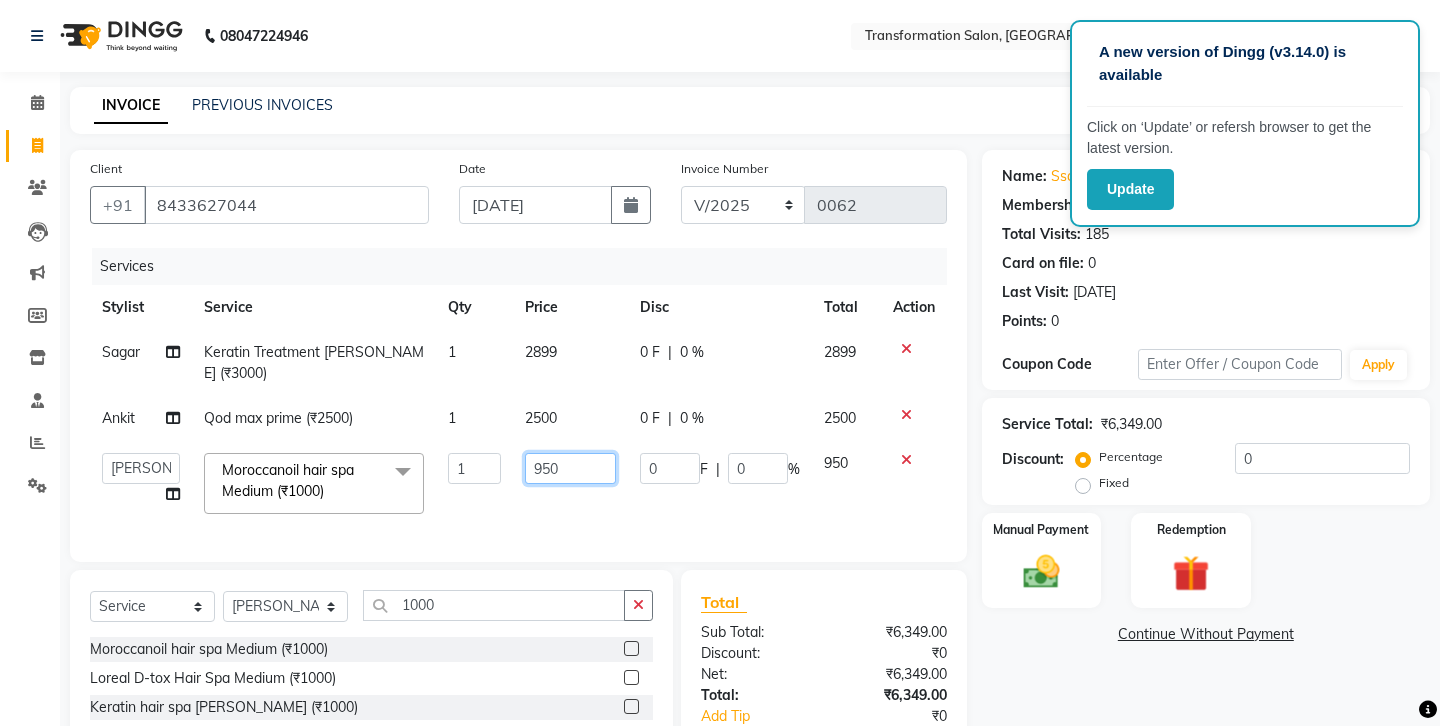 click on "950" 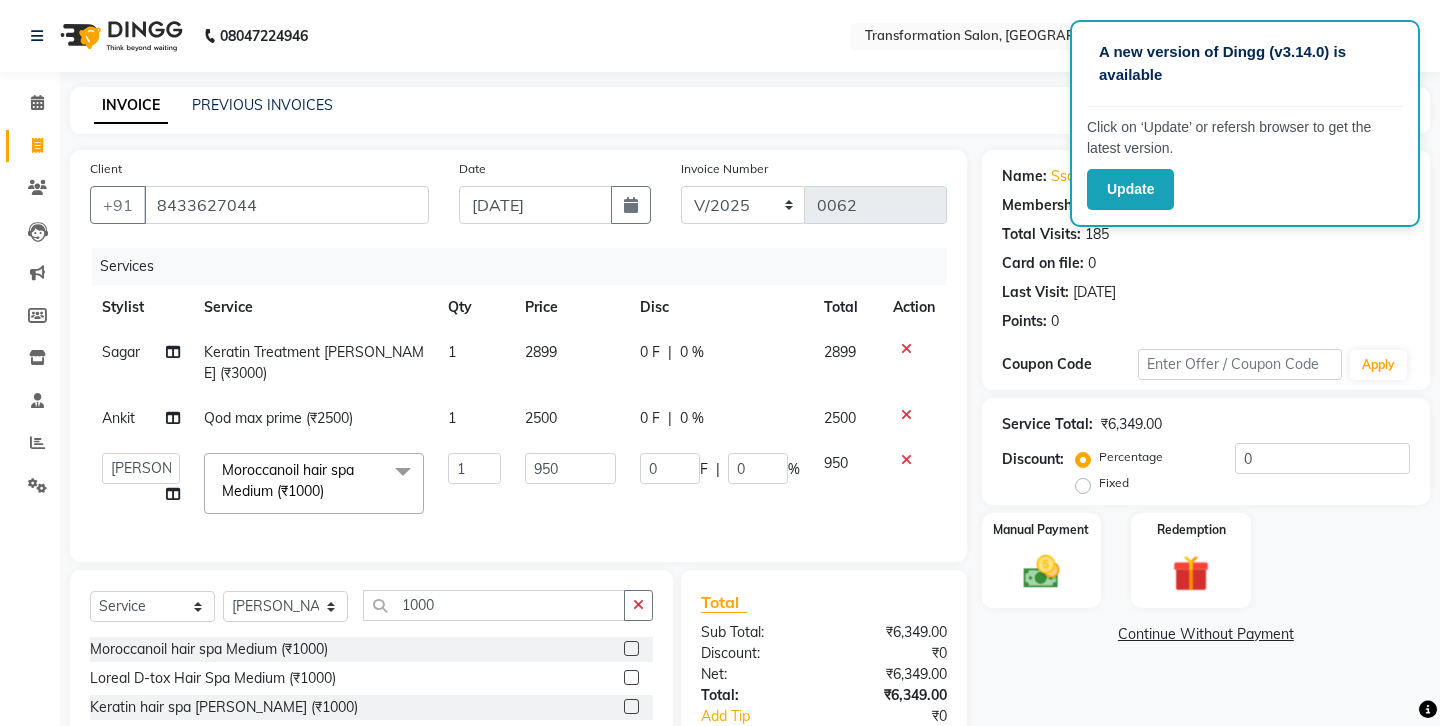 click on "Services Stylist Service Qty Price Disc Total Action Sagar Keratin Treatment [PERSON_NAME] (₹3000) 1 2899 0 F | 0 % 2899 Ankit Qod max prime (₹2500) 1 2500 0 F | 0 % 2500  Ankit   Front Desk   Jyoti   jyoti [PERSON_NAME] bhai   [PERSON_NAME]   [PERSON_NAME]   [PERSON_NAME]   [PERSON_NAME]  Moroccanoil hair spa Medium (₹1000)  x Hair cut (₹200) Hair cut for Kids – Boy (up to 10 years) (₹150) Hair wash loreal (shampoo & conditioner) (₹100) Hair wash Moroccan (₹150) Hair wash Naturica (₹150) Blowdry styling (₹100) Shave style (₹100) [PERSON_NAME] style (₹100) Global color - Magirel (₹599) Global color - inoa (₹799) [PERSON_NAME] color - inoa (₹200) Side locks color (₹100) moustage color (₹100) Highlights (₹699) Prelightening (₹500) Regular Oil (₹150) Nareshing Oil (₹200) Hair Growth Oil (₹300) Loreal (₹599) Keratin (₹699) Moroccanoil/Naturica (₹1200) [MEDICAL_DATA] Treatment Per Setting500 (₹500) Keratin treatment (₹2000) Qod max prime (₹2500) [MEDICAL_DATA] treatment (₹2700) Oleo straight (₹2500) 1 950 0 F | 0 %" 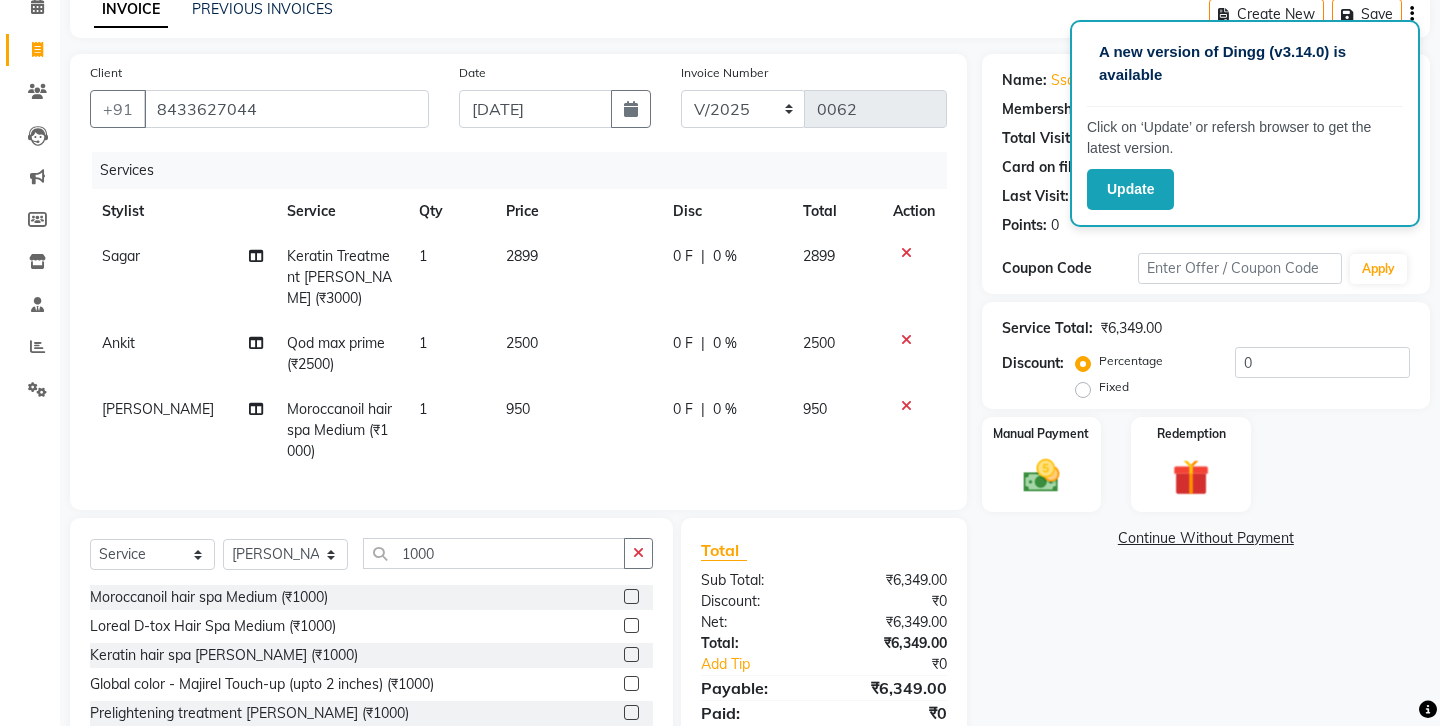 scroll, scrollTop: 192, scrollLeft: 0, axis: vertical 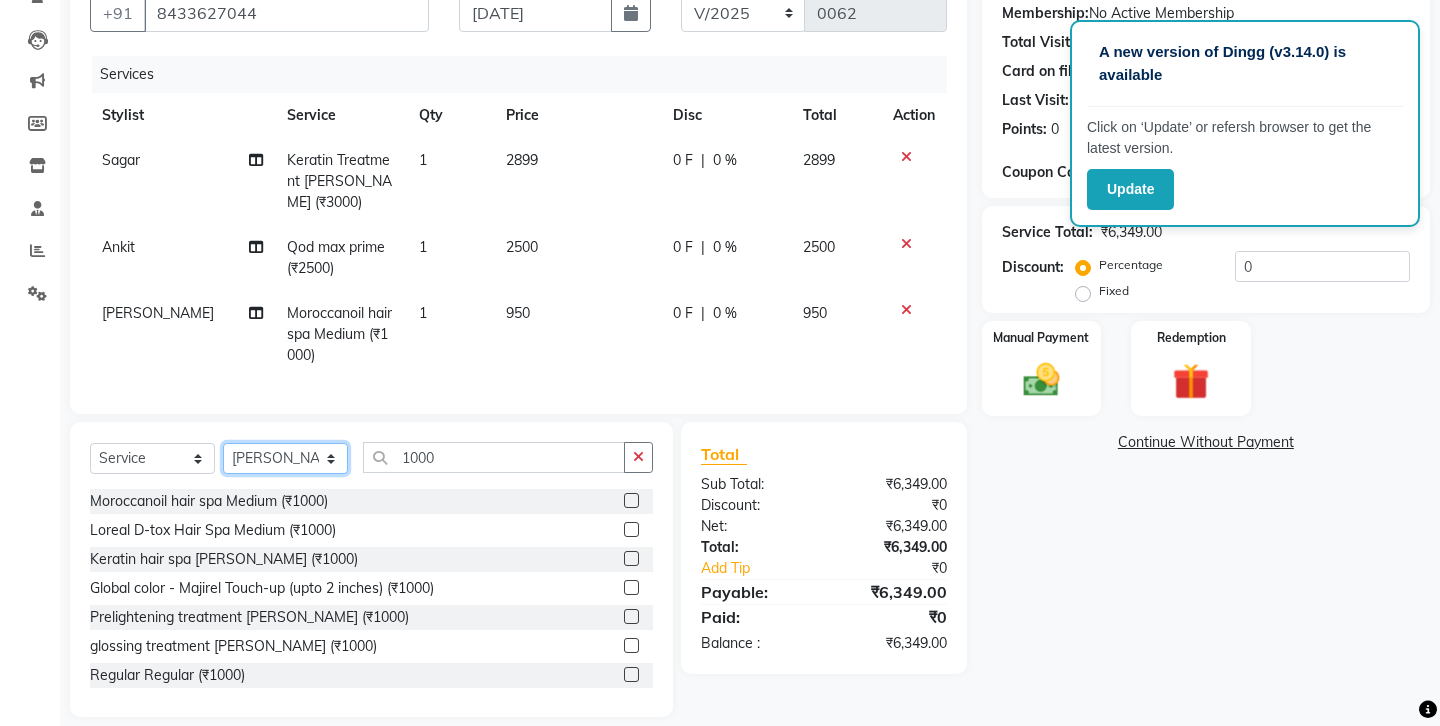 click on "Select Stylist Ankit Front Desk Jyoti jyoti [PERSON_NAME] bhai [PERSON_NAME] [PERSON_NAME] [PERSON_NAME] [PERSON_NAME]" 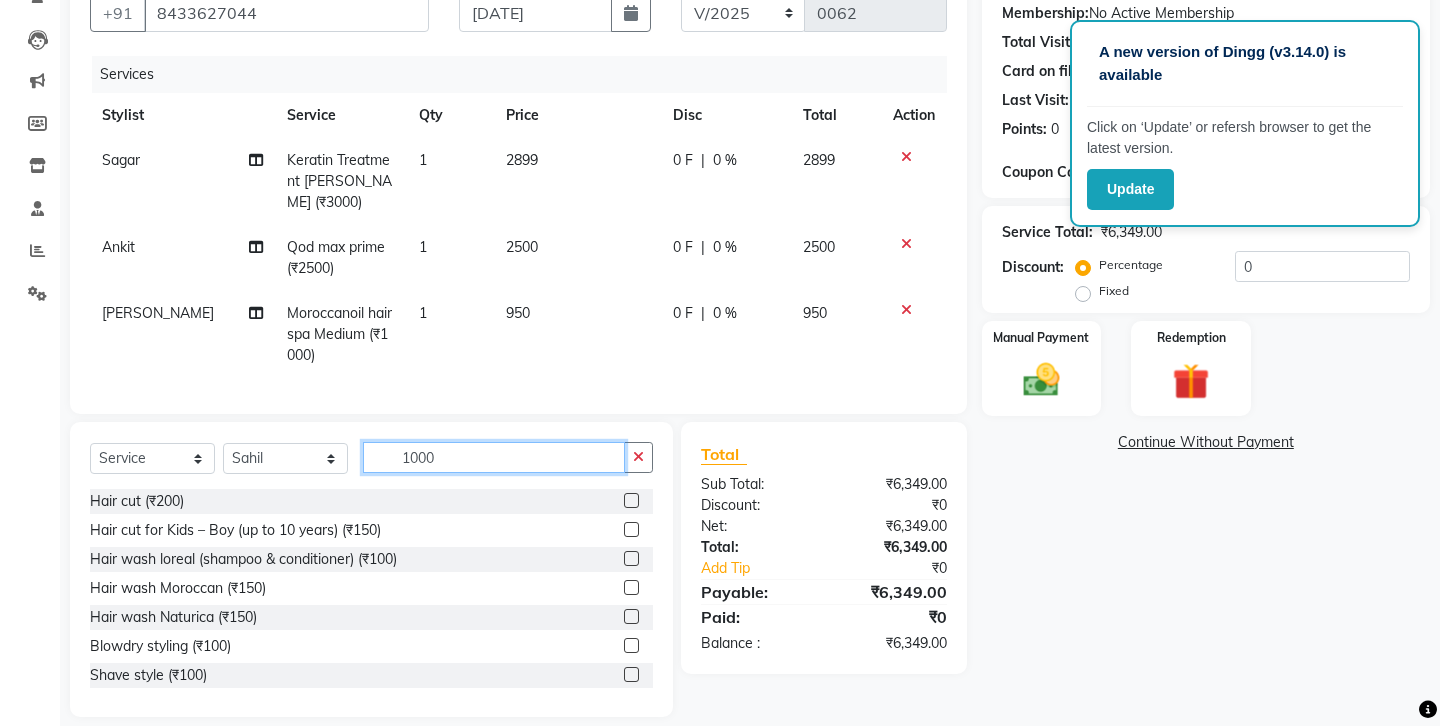 click on "1000" 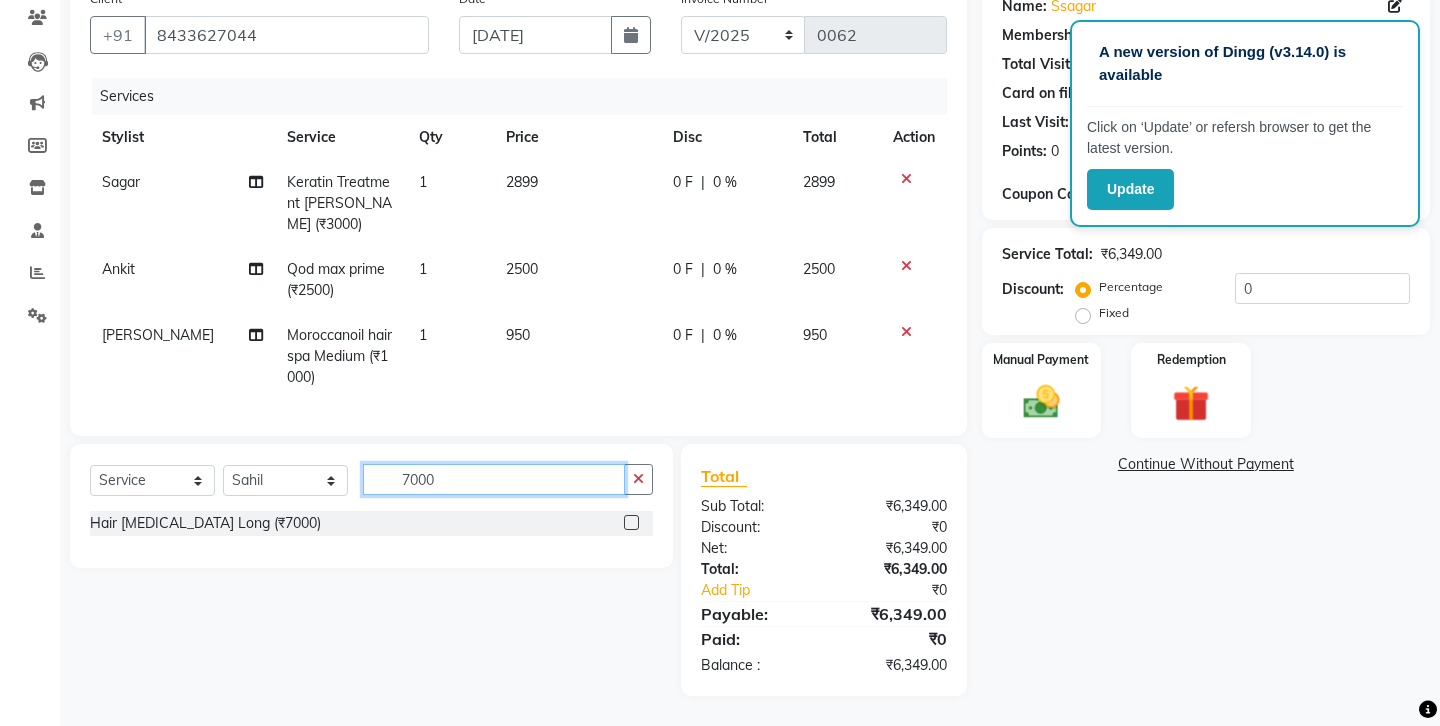 scroll, scrollTop: 149, scrollLeft: 0, axis: vertical 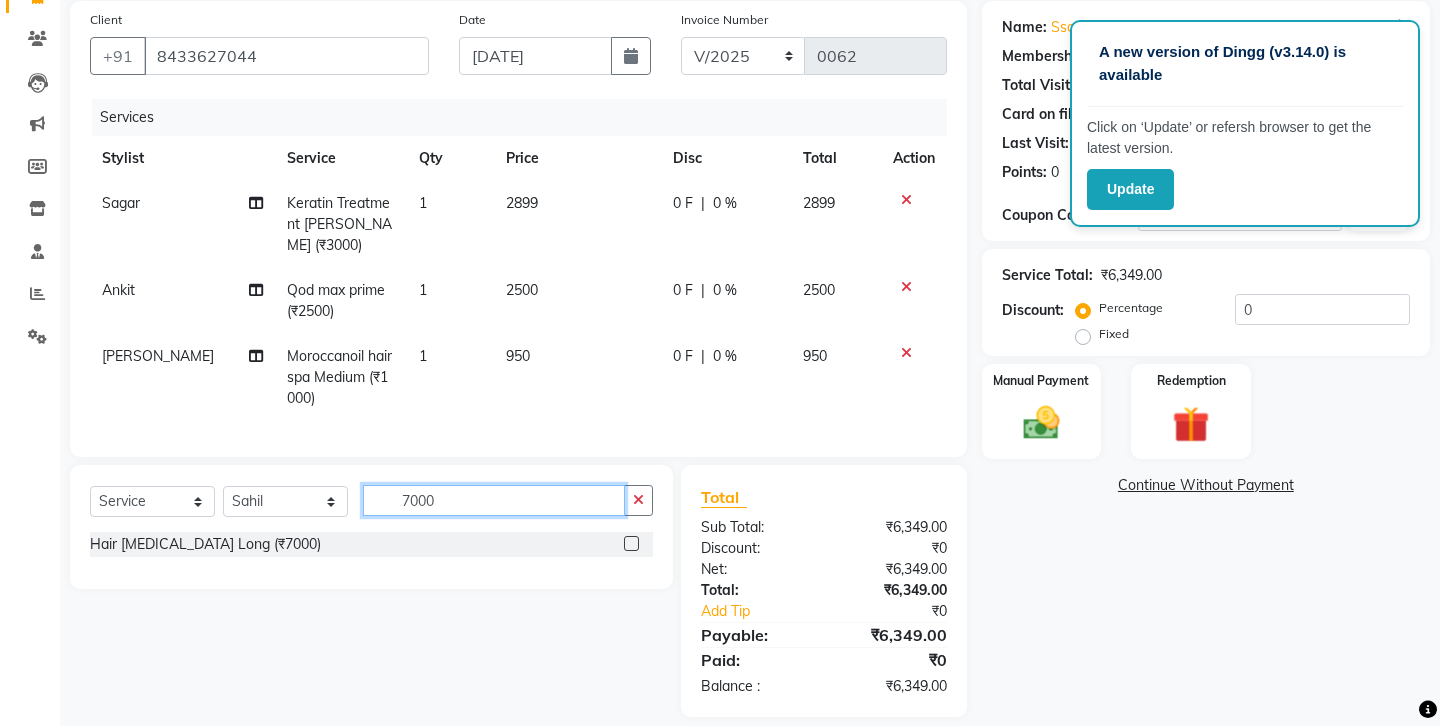 type on "7000" 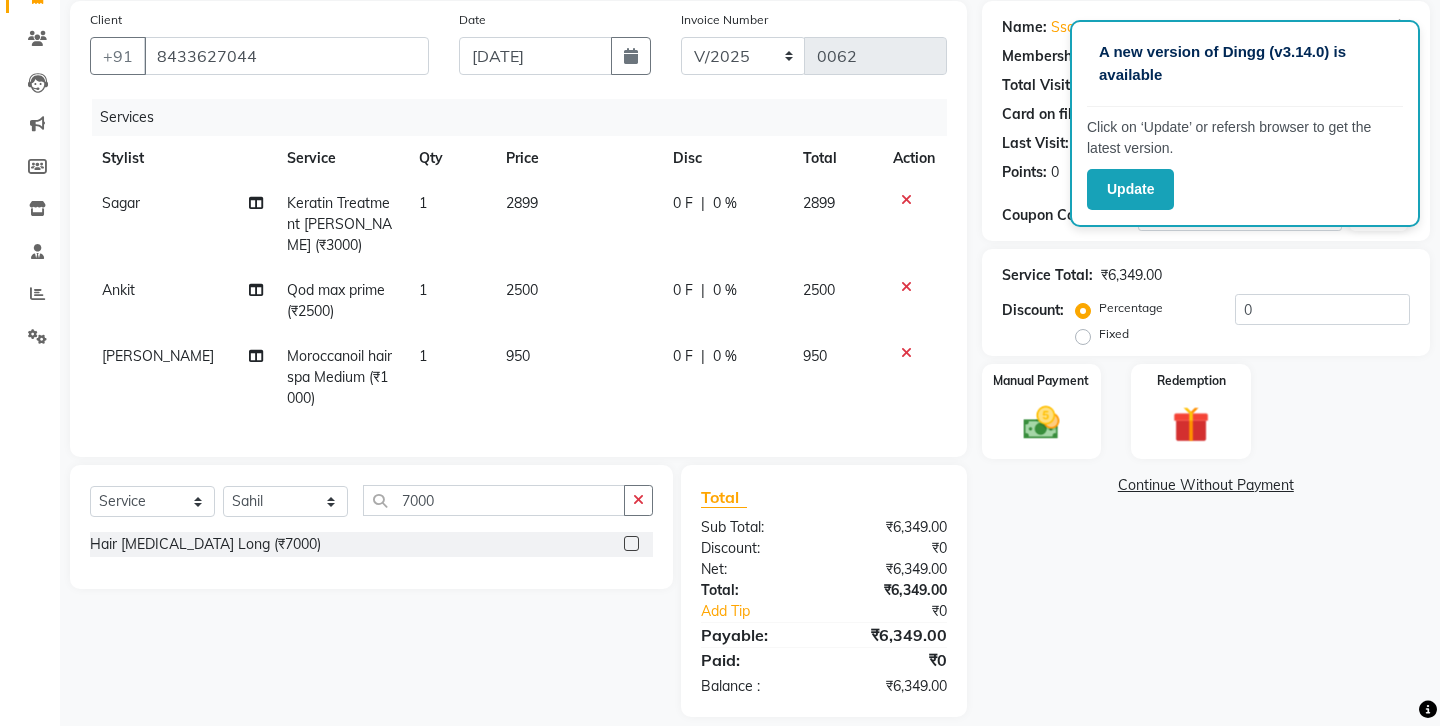 click 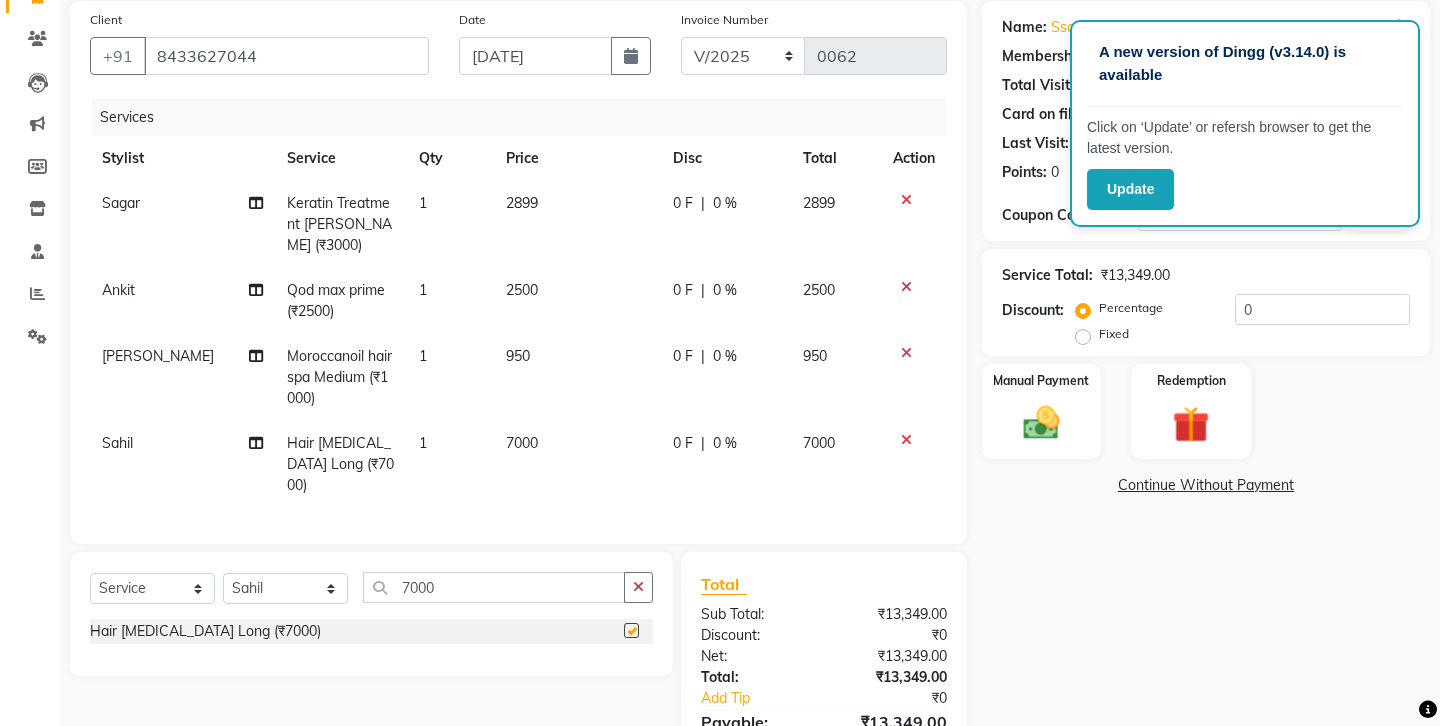 checkbox on "false" 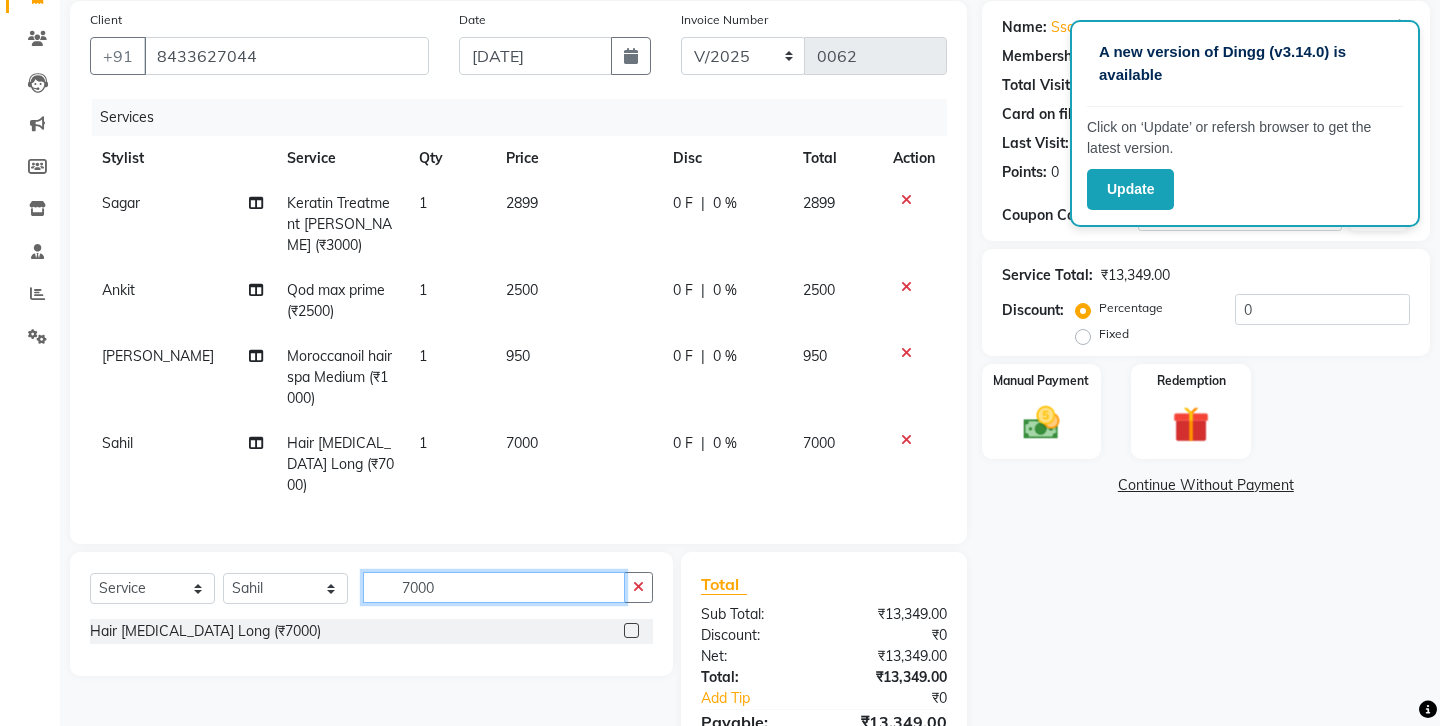 click on "7000" 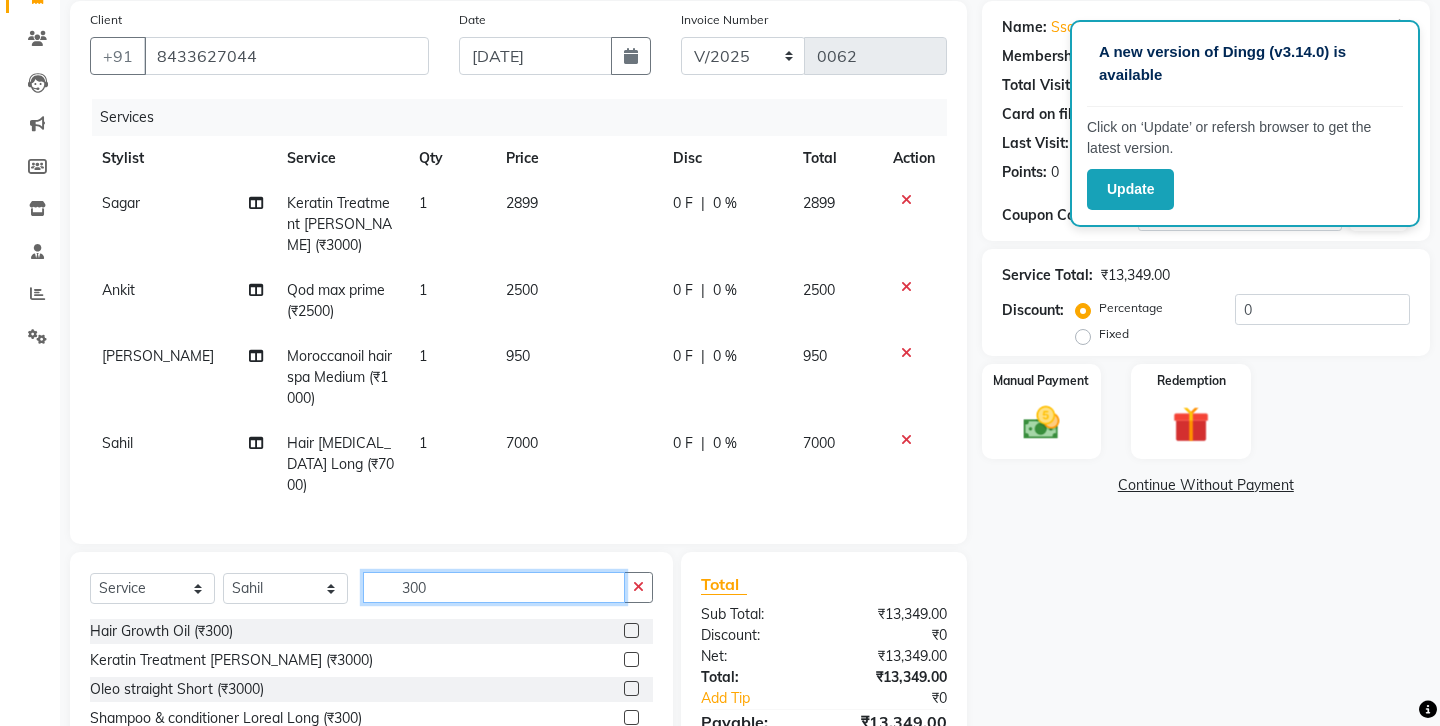 type on "300" 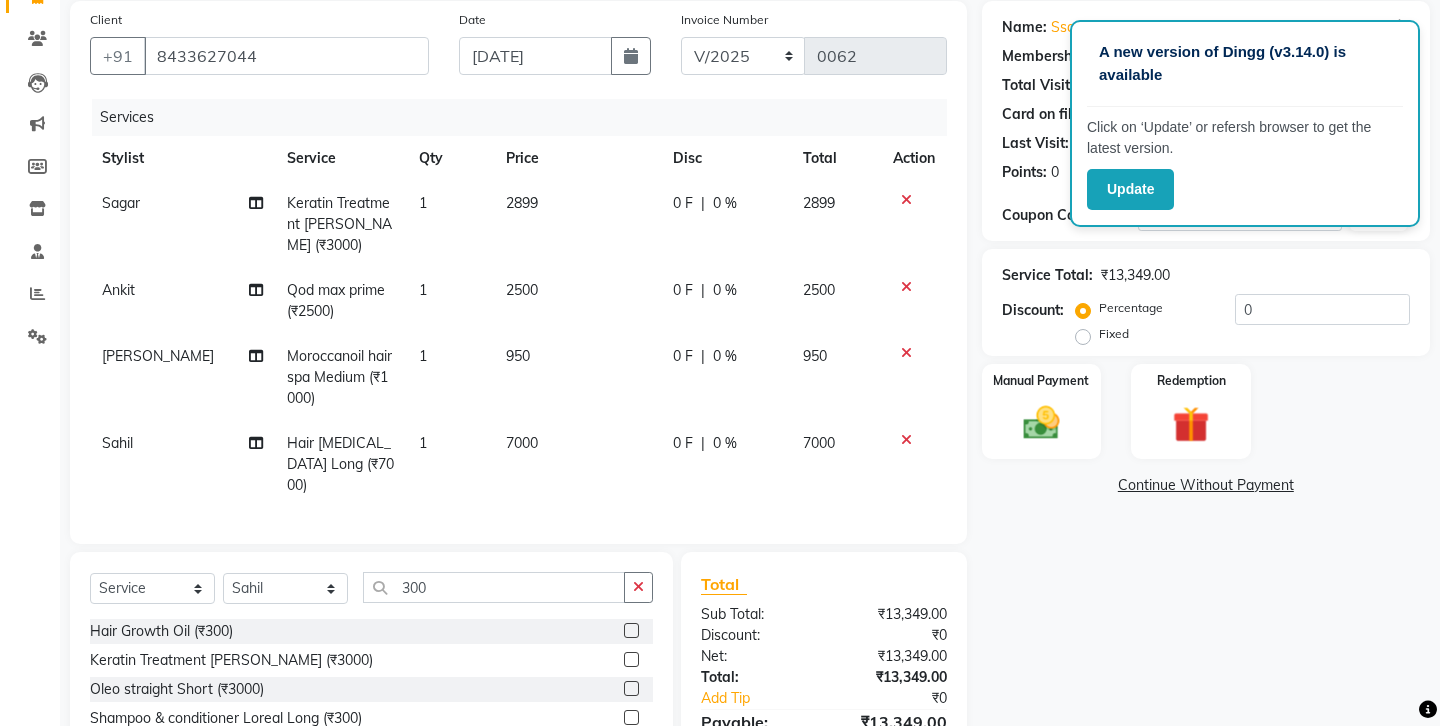 click 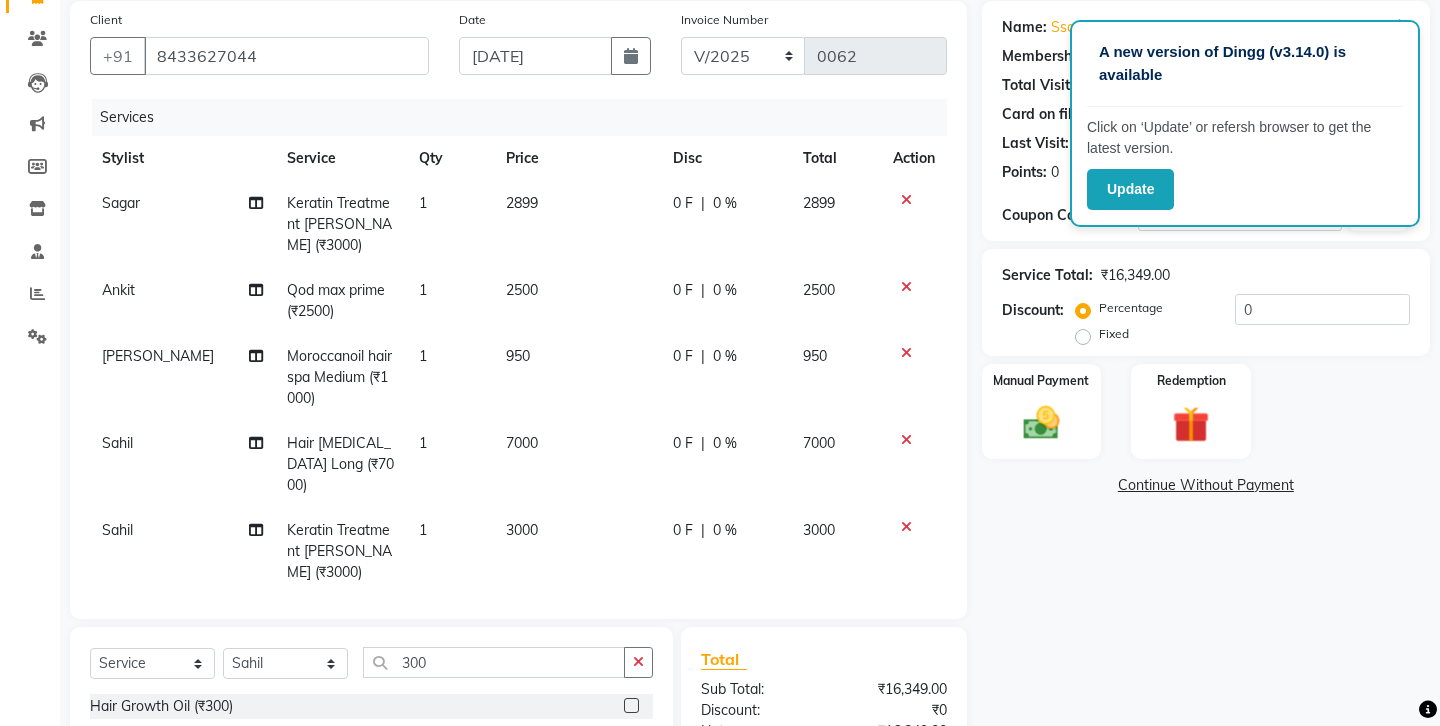 checkbox on "false" 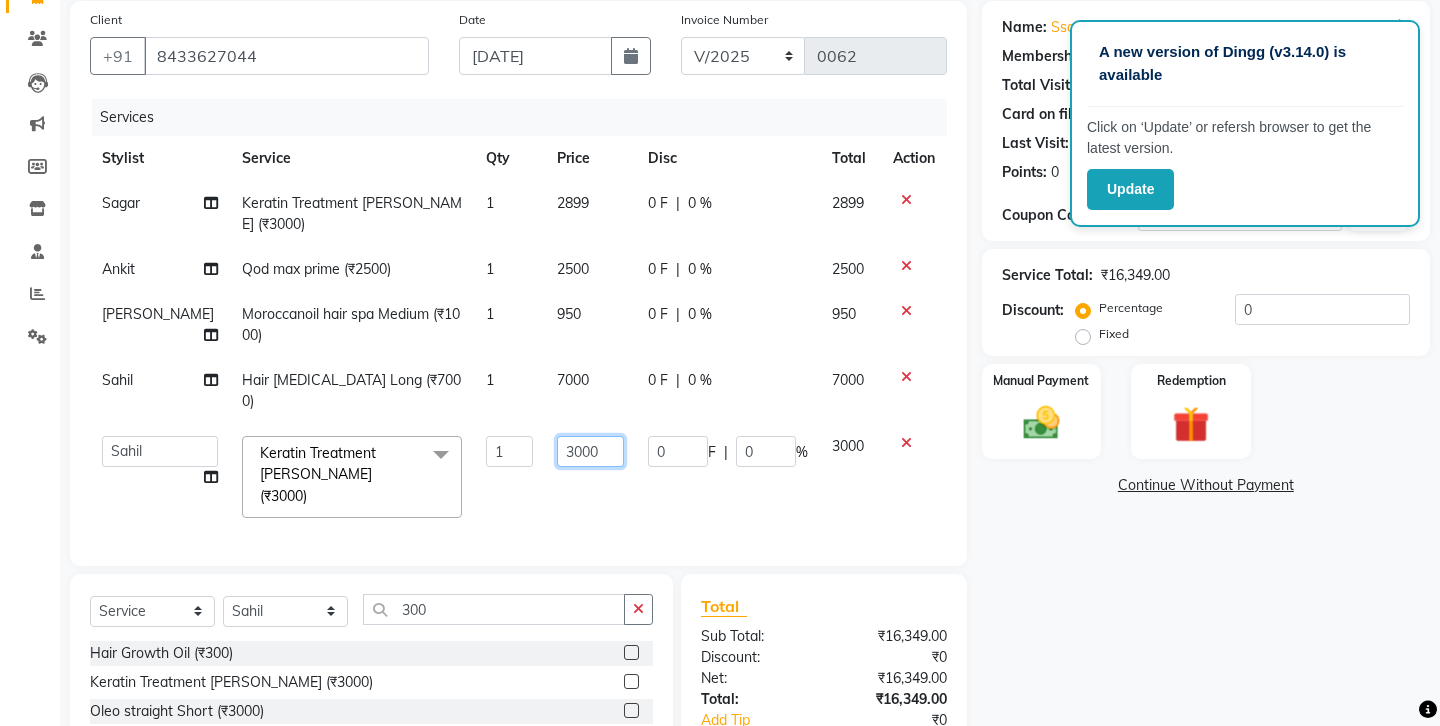 click on "3000" 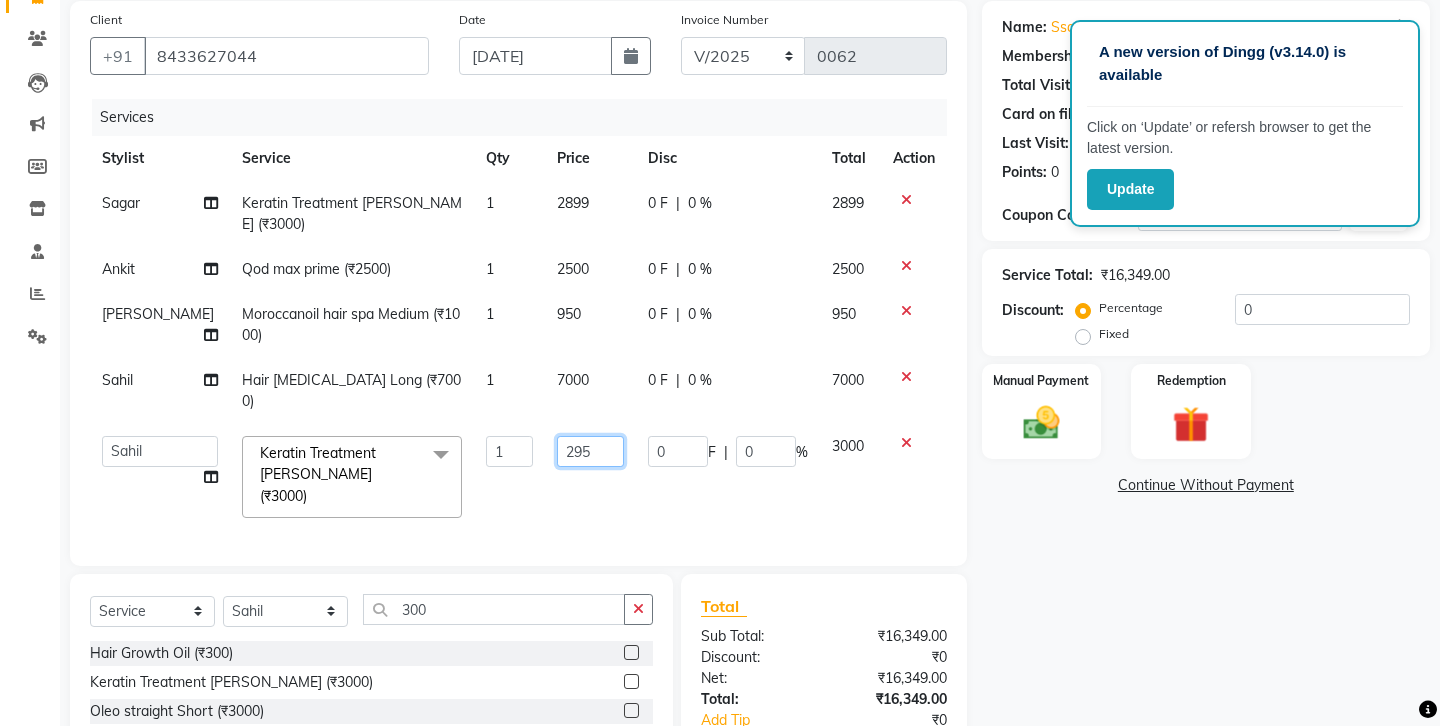 type on "2950" 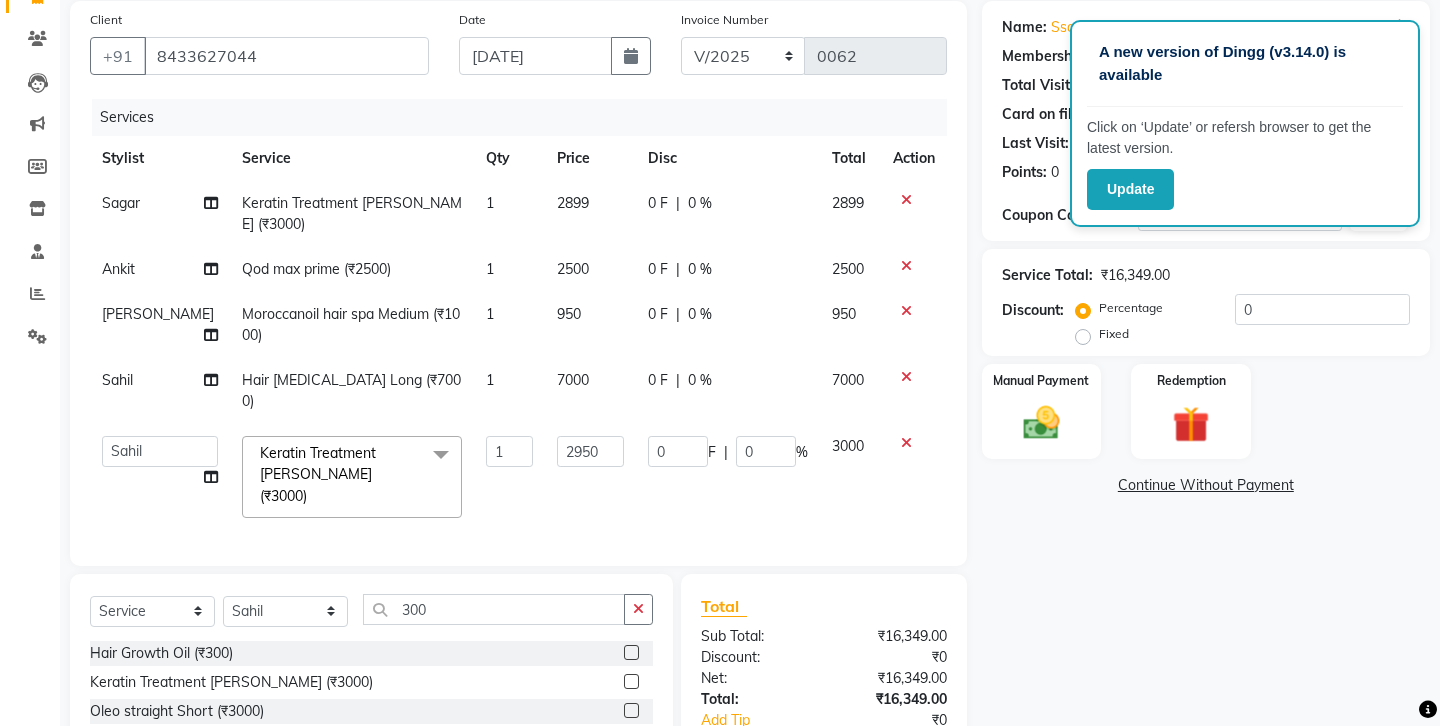 click on "Services Stylist Service Qty Price Disc Total Action Sagar Keratin Treatment [PERSON_NAME] (₹3000) 1 2899 0 F | 0 % 2899 Ankit Qod max prime (₹2500) 1 2500 0 F | 0 % 2500 [PERSON_NAME] Moroccanoil hair spa Medium (₹1000) 1 950 0 F | 0 % 950 [PERSON_NAME] Hair [MEDICAL_DATA] Long (₹7000) 1 7000 0 F | 0 % 7000  Ankit   Front Desk   Jyoti   jyoti [PERSON_NAME] bhai   [PERSON_NAME]   [PERSON_NAME]   [PERSON_NAME]   [PERSON_NAME]  Keratin Treatment [PERSON_NAME] (₹3000)  x Hair cut (₹200) Hair cut for Kids – Boy (up to 10 years) (₹150) Hair wash loreal (shampoo & conditioner) (₹100) Hair wash Moroccan (₹150) Hair wash Naturica (₹150) Blowdry styling (₹100) Shave style (₹100) [PERSON_NAME] style (₹100) Global color - Magirel (₹599) Global color - inoa (₹799) [PERSON_NAME] color - inoa (₹200) Side locks color (₹100) moustage color (₹100) Highlights (₹699) Prelightening (₹500) Regular Oil (₹150) Nareshing Oil (₹200) Hair Growth Oil (₹300) Loreal (₹599) Keratin (₹699) Moroccanoil/Naturica (₹1200) [MEDICAL_DATA] Treatment Per Setting500 (₹500) 1 2950" 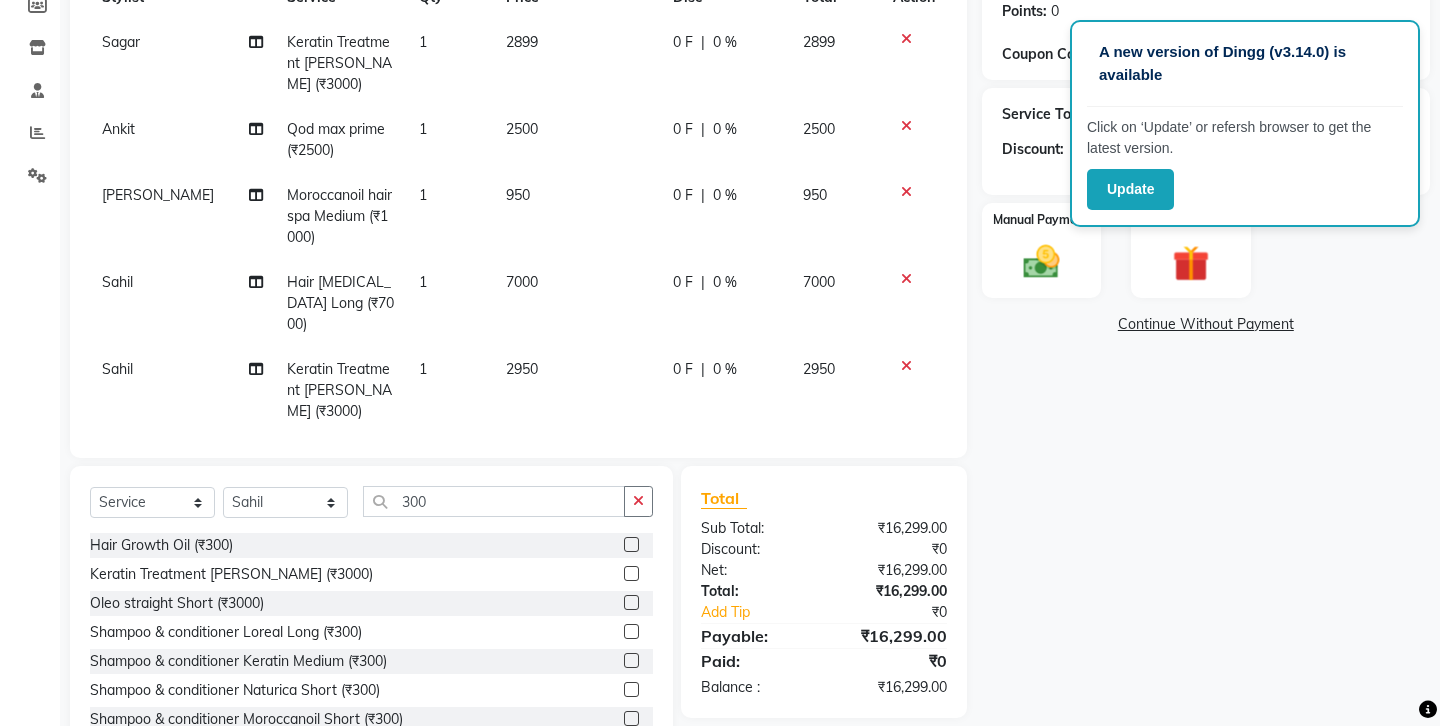 scroll, scrollTop: 324, scrollLeft: 0, axis: vertical 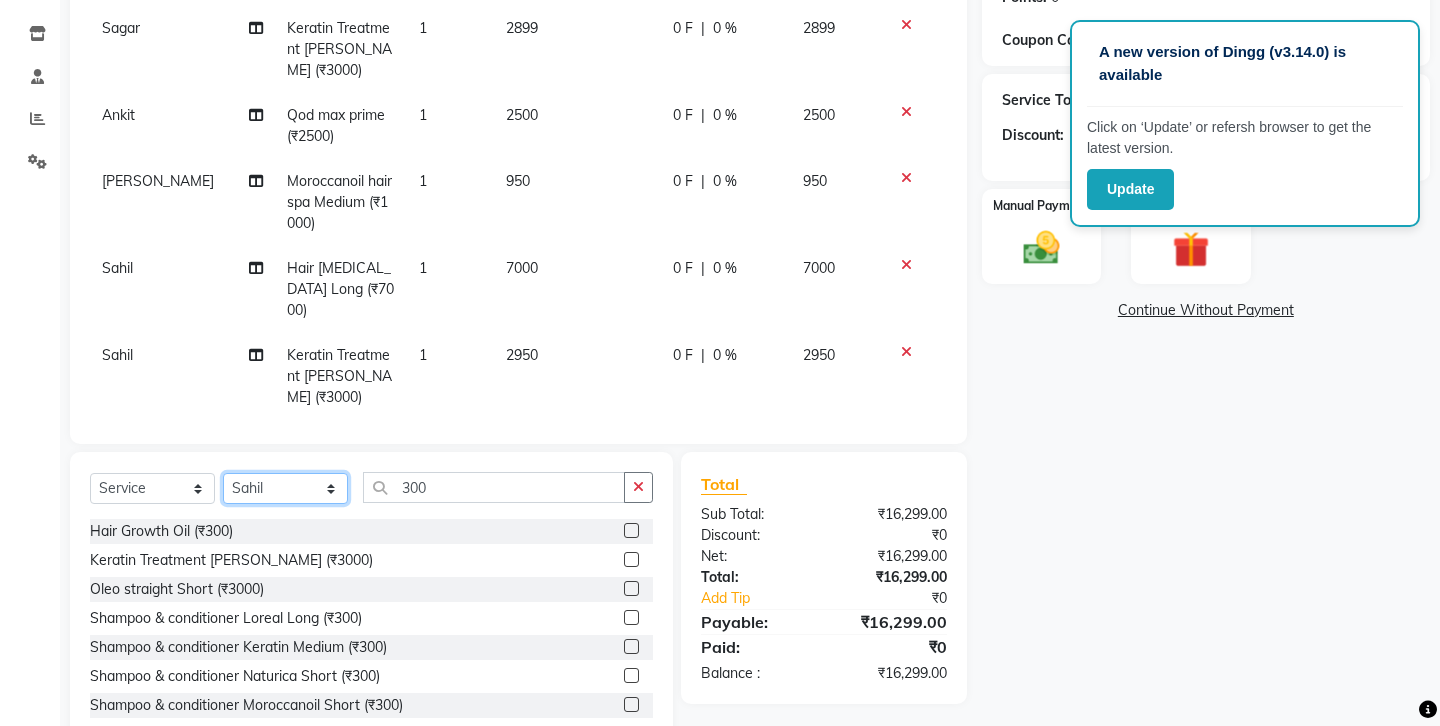 click on "Select Stylist Ankit Front Desk Jyoti jyoti [PERSON_NAME] bhai [PERSON_NAME] [PERSON_NAME] [PERSON_NAME] [PERSON_NAME]" 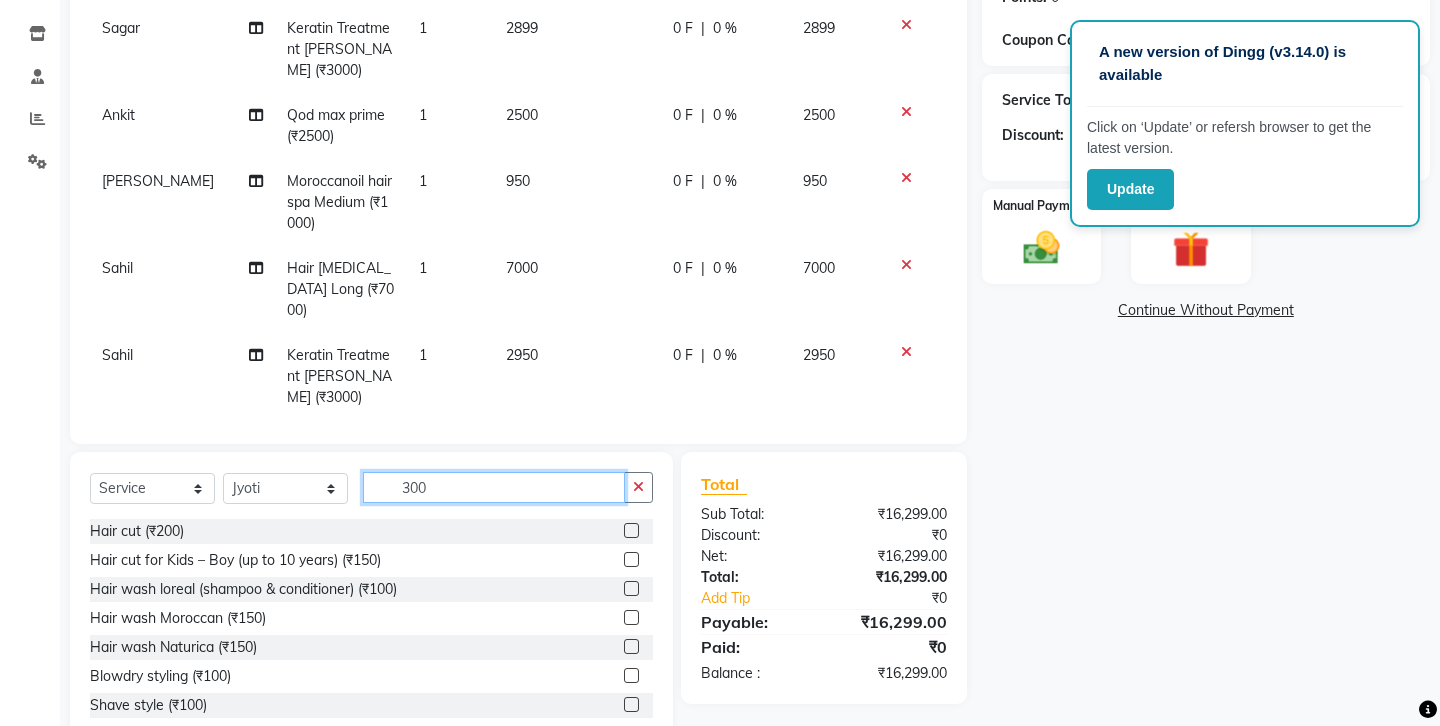 click on "300" 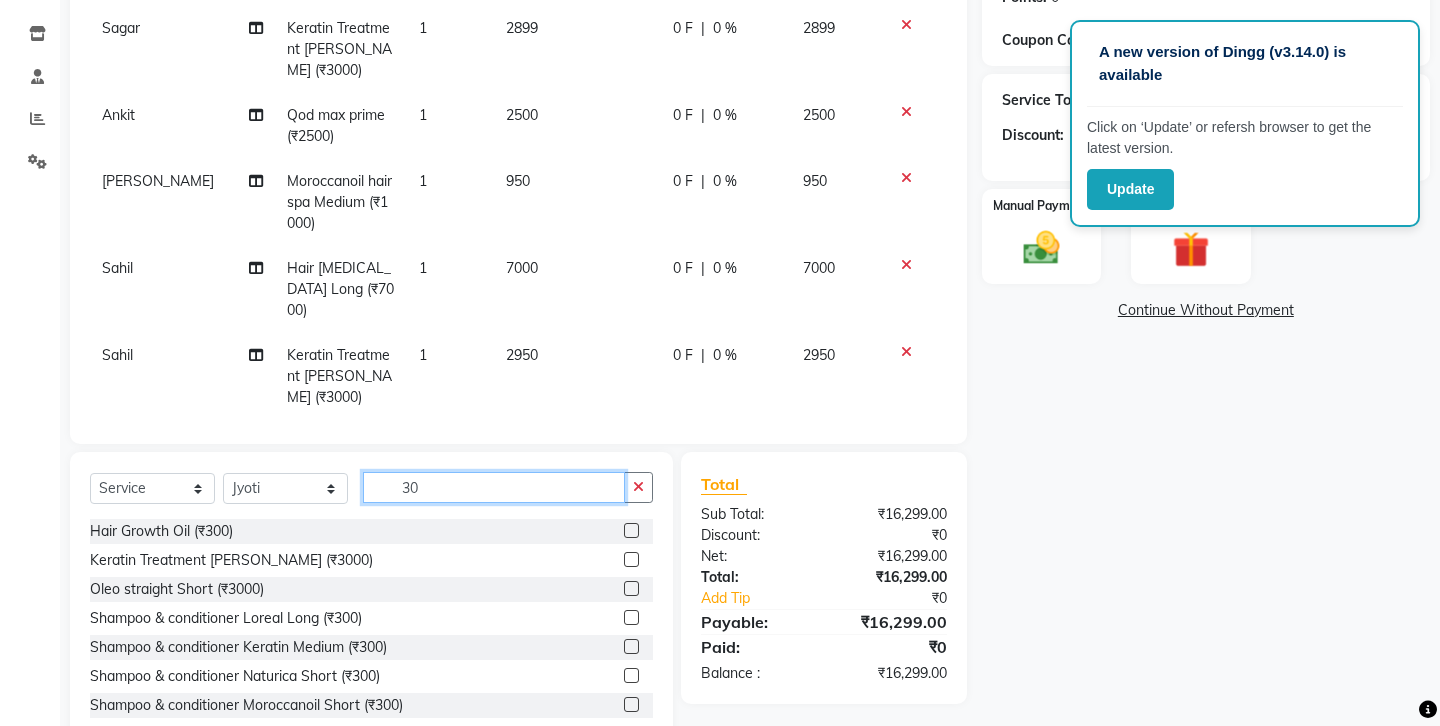type on "300" 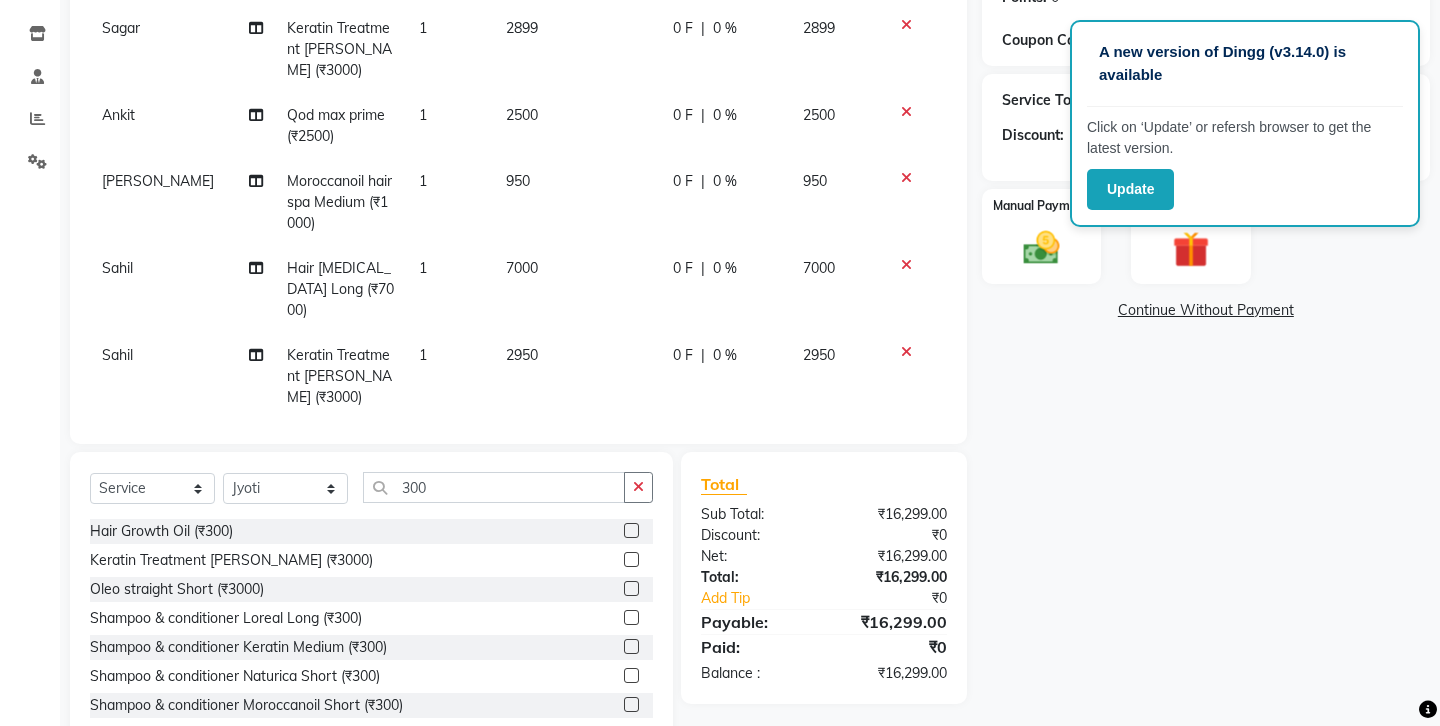 click 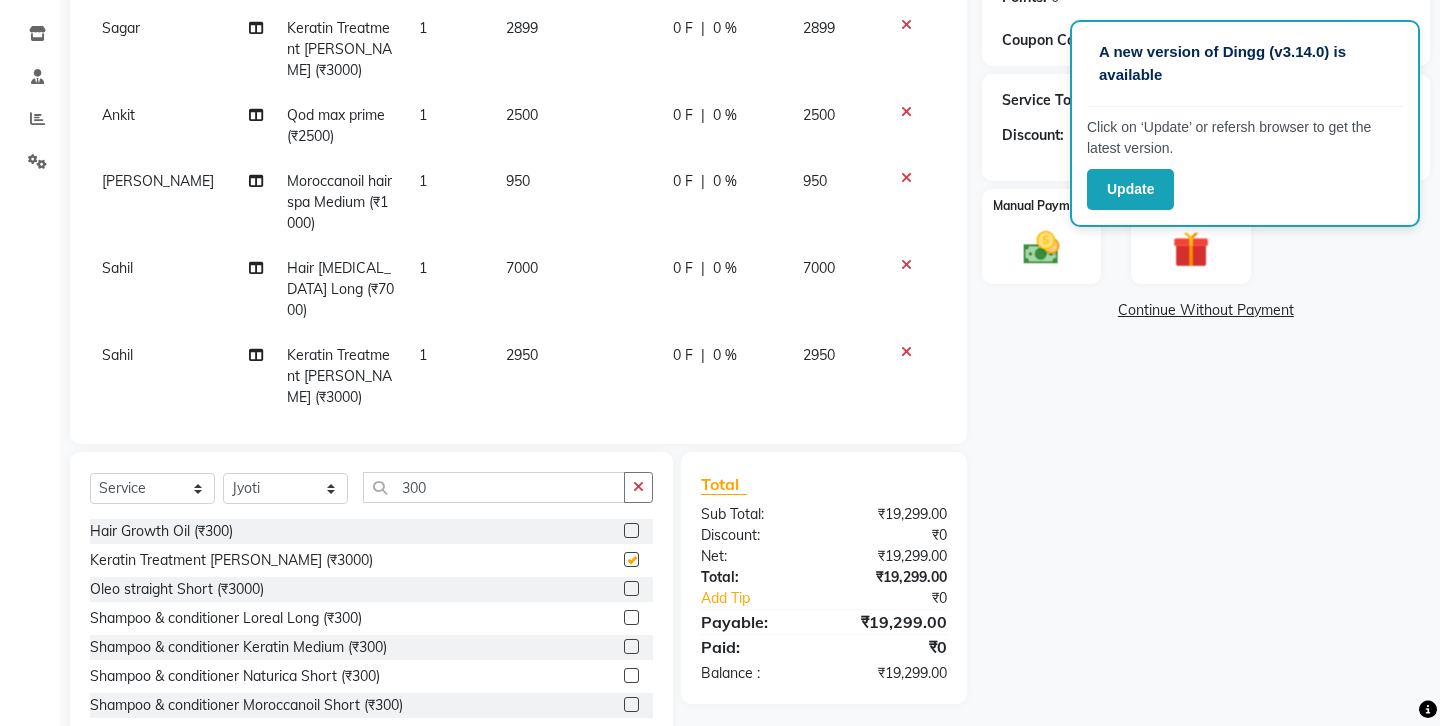 checkbox on "false" 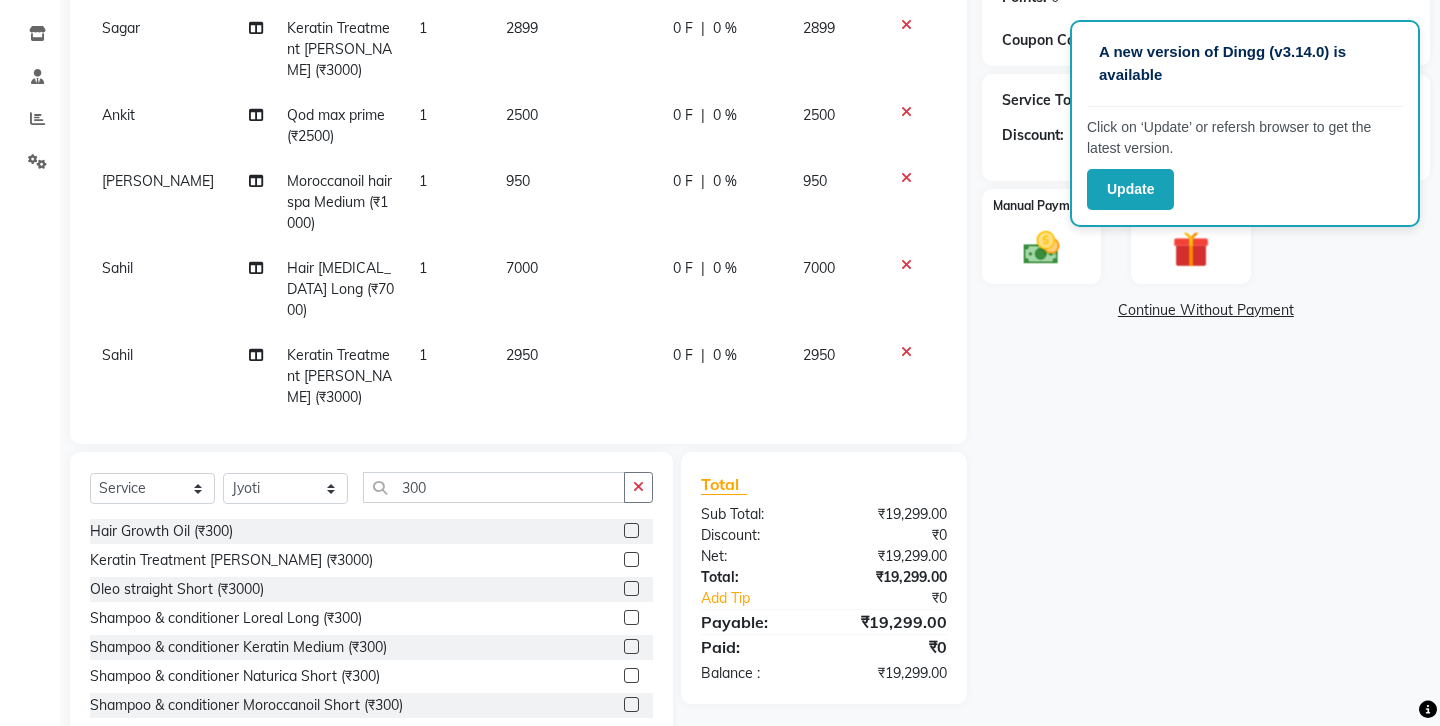 click on "3000" 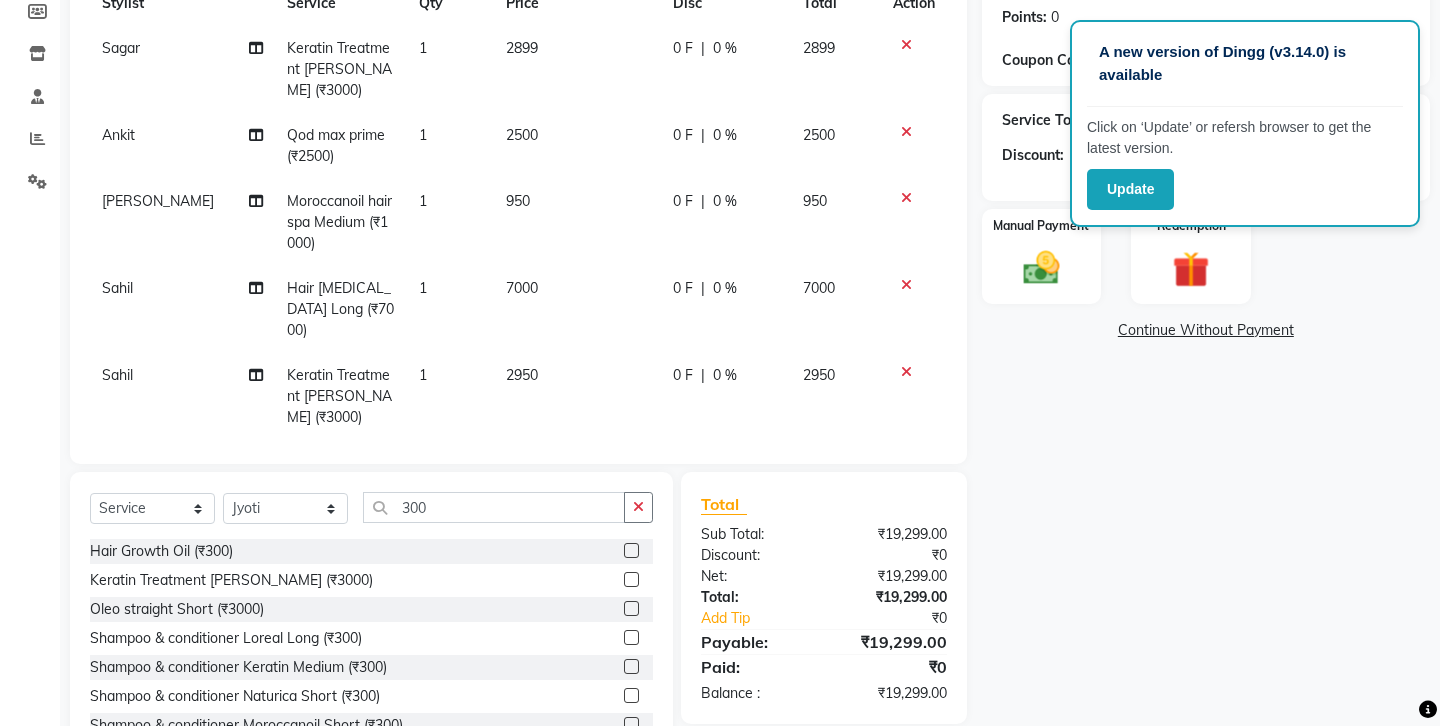 select on "52926" 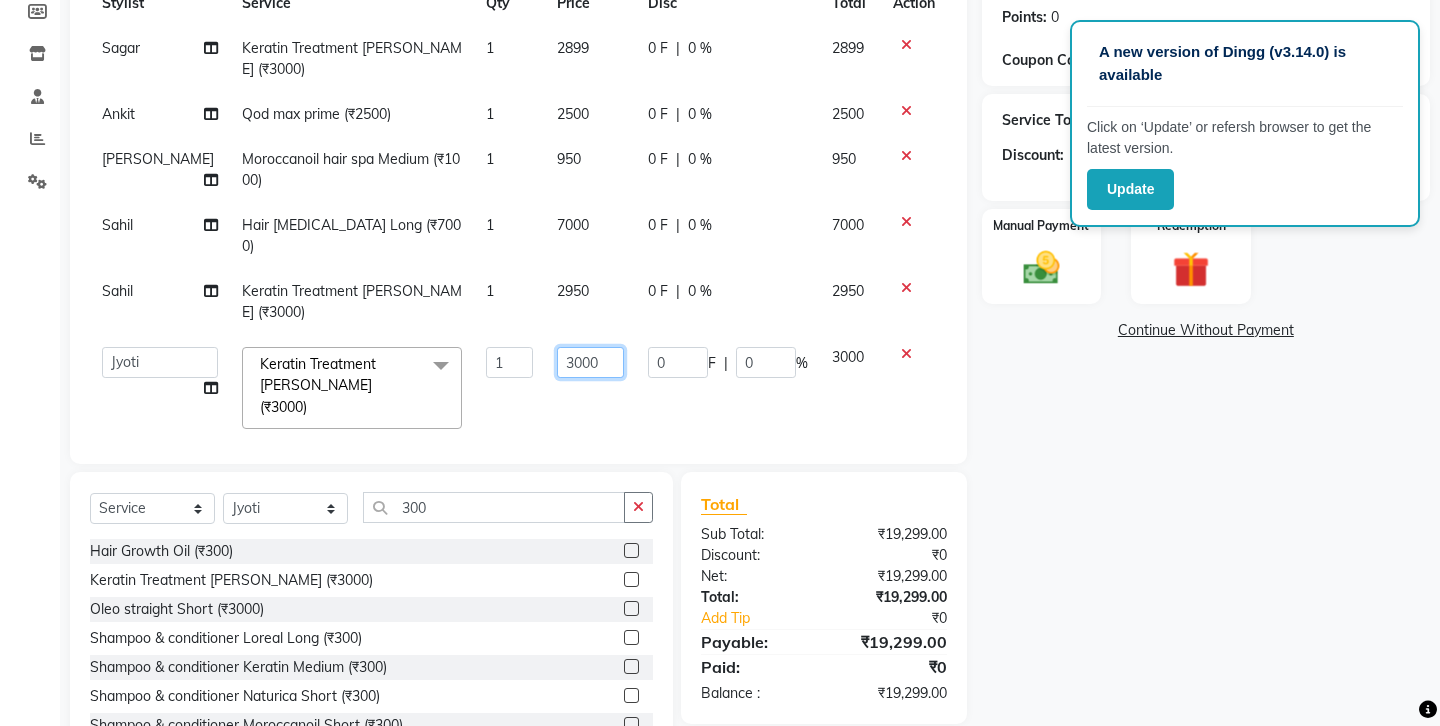 click on "3000" 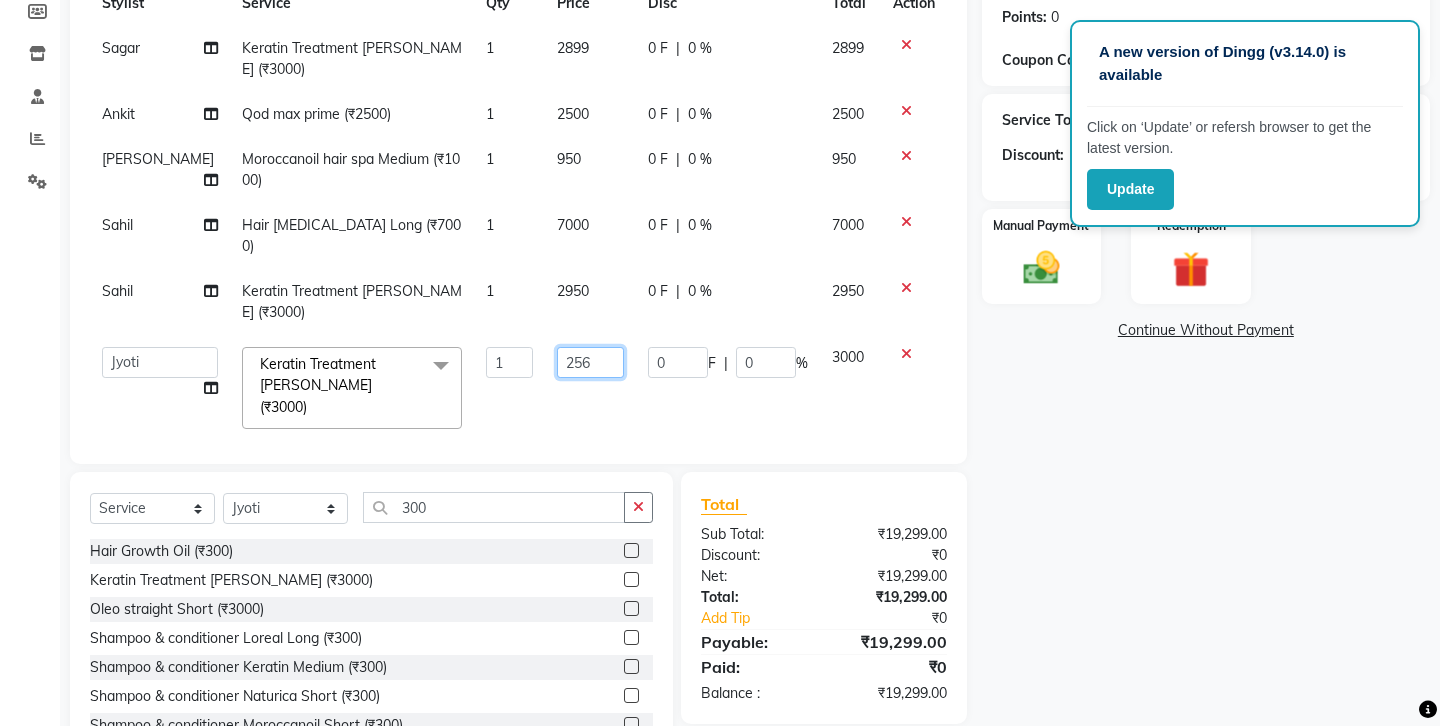 type on "2560" 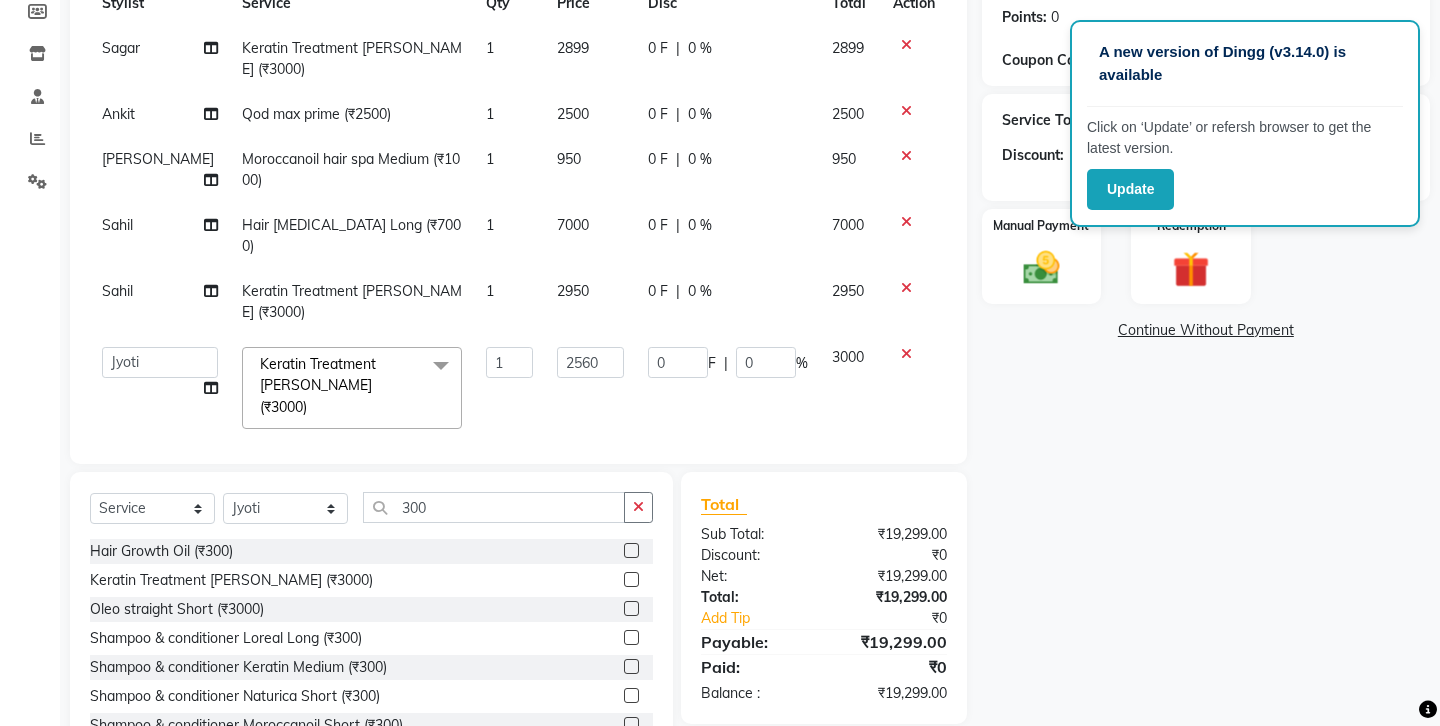 click on "Sagar Keratin Treatment [PERSON_NAME] (₹3000) 1 2899 0 F | 0 % 2899 Ankit Qod max prime (₹2500) 1 2500 0 F | 0 % 2500 [PERSON_NAME] Moroccanoil hair spa Medium (₹1000) 1 950 0 F | 0 % 950 [PERSON_NAME] Hair [MEDICAL_DATA] Long (₹7000) 1 7000 0 F | 0 % 7000 [PERSON_NAME] Keratin Treatment [PERSON_NAME] (₹3000) 1 2950 0 F | 0 % 2950  Ankit   Front Desk   Jyoti   jyoti [PERSON_NAME] bhai   [PERSON_NAME]   [PERSON_NAME]   [PERSON_NAME]   [PERSON_NAME]  Keratin Treatment [PERSON_NAME] (₹3000)  x Hair cut (₹200) Hair cut for Kids – Boy (up to 10 years) (₹150) Hair wash loreal (shampoo & conditioner) (₹100) Hair wash Moroccan (₹150) Hair wash Naturica (₹150) Blowdry styling (₹100) Shave style (₹100) [PERSON_NAME] style (₹100) Global color - Magirel (₹599) Global color - inoa (₹799) [PERSON_NAME] color - inoa (₹200) Side locks color (₹100) moustage color (₹100) Highlights (₹699) Prelightening (₹500) Regular Oil (₹150) Nareshing Oil (₹200) Hair Growth Oil (₹300) Loreal (₹599) Keratin (₹699) Moroccanoil/Naturica (₹1200) [MEDICAL_DATA] Treatment Per Setting500 (₹500)" 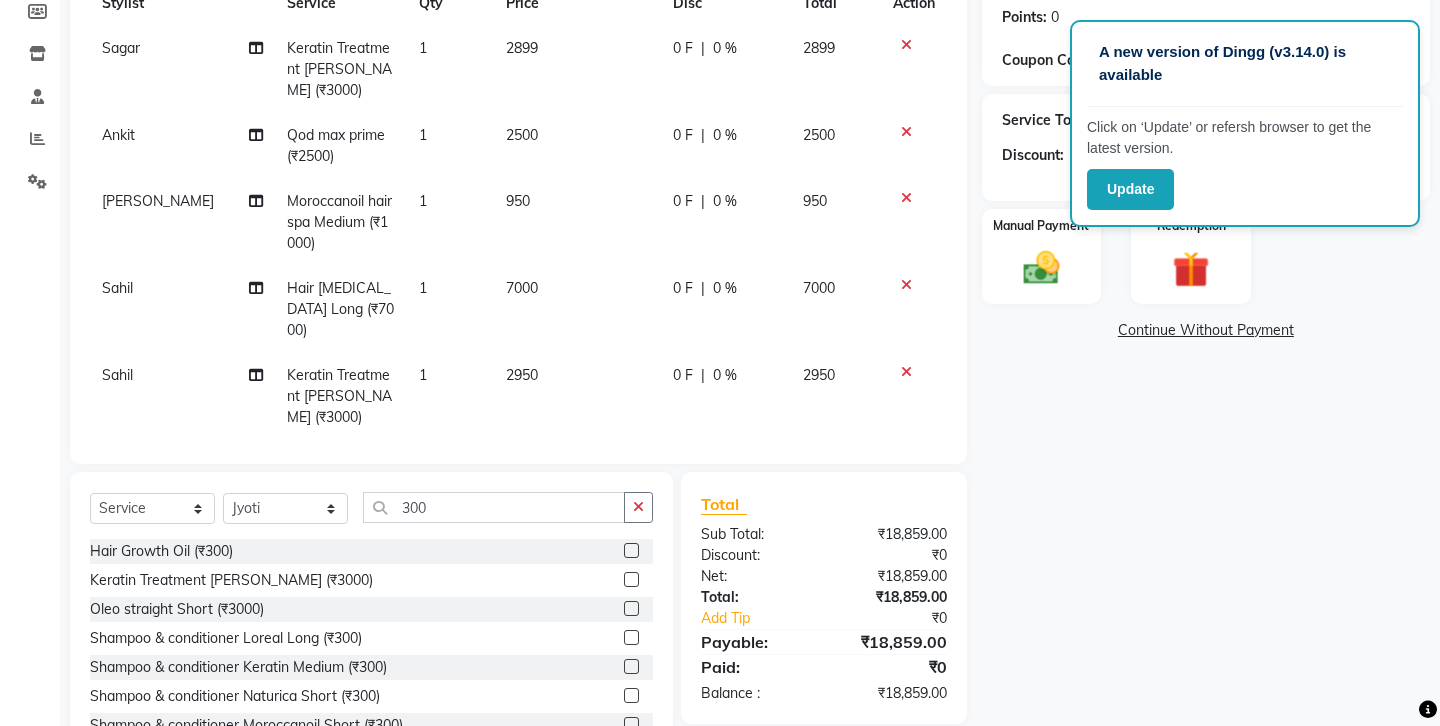 scroll, scrollTop: 15, scrollLeft: 0, axis: vertical 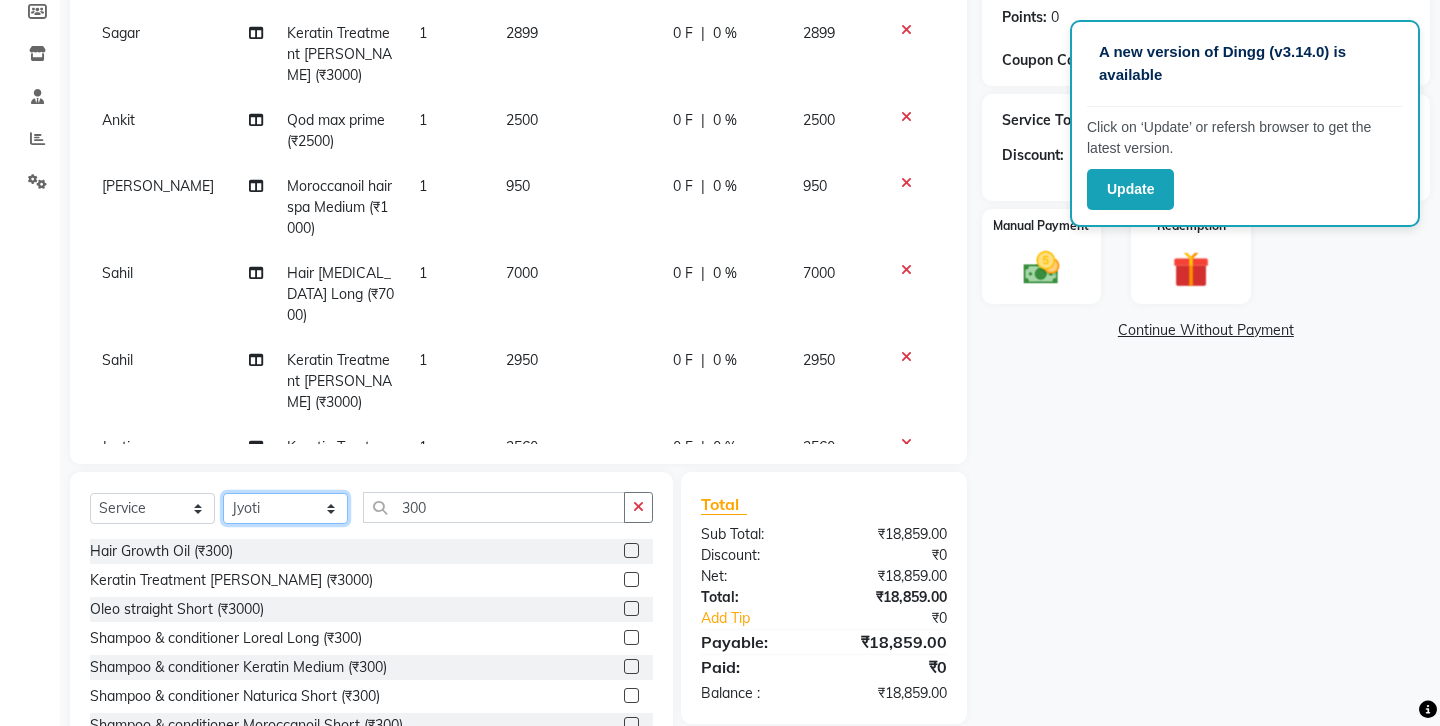click on "Select Stylist Ankit Front Desk Jyoti jyoti [PERSON_NAME] bhai [PERSON_NAME] [PERSON_NAME] [PERSON_NAME] [PERSON_NAME]" 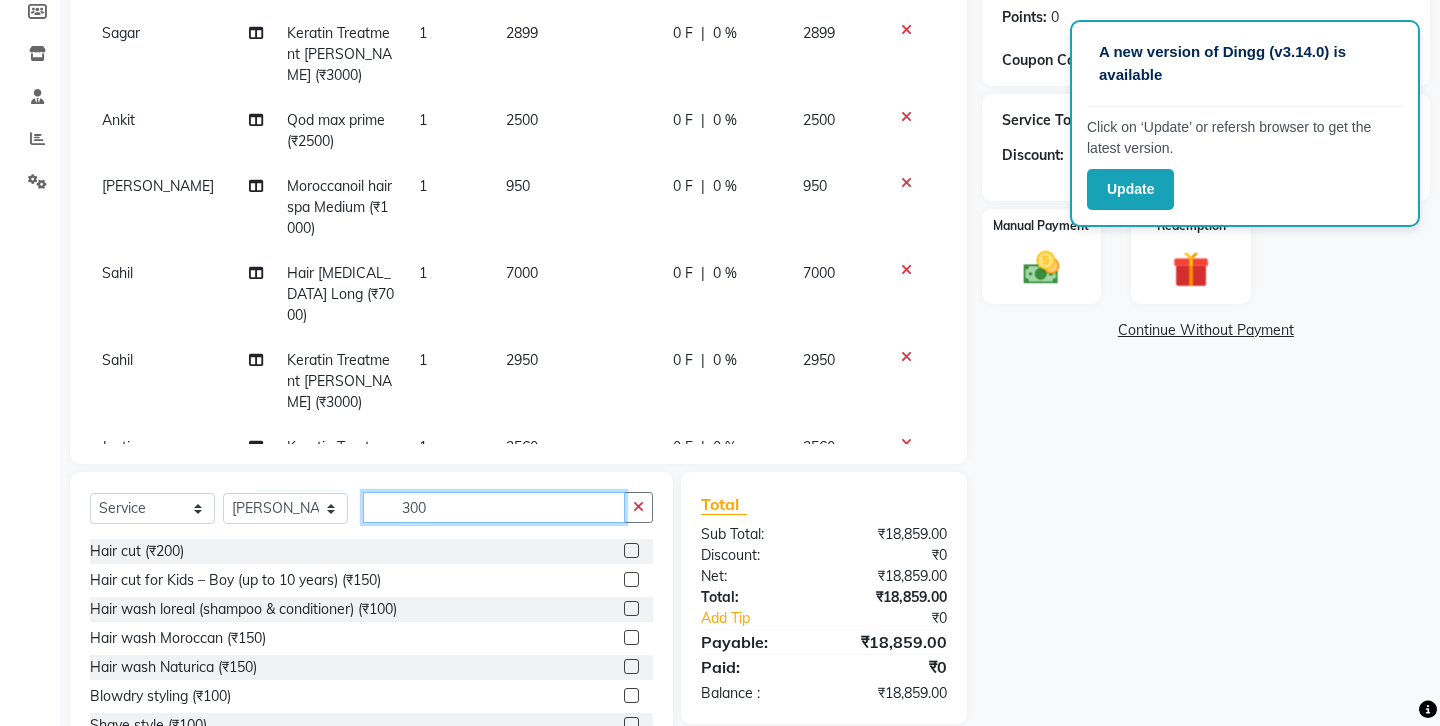 click on "300" 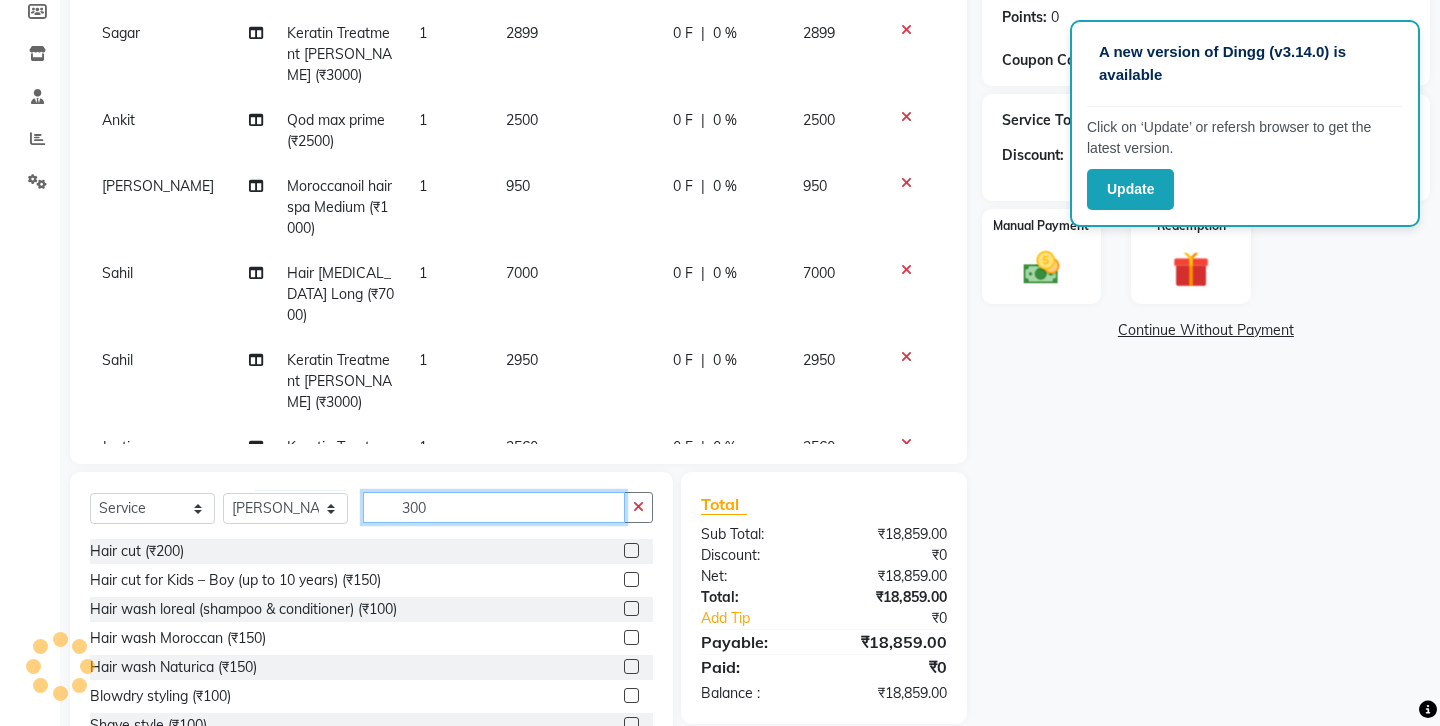 click on "300" 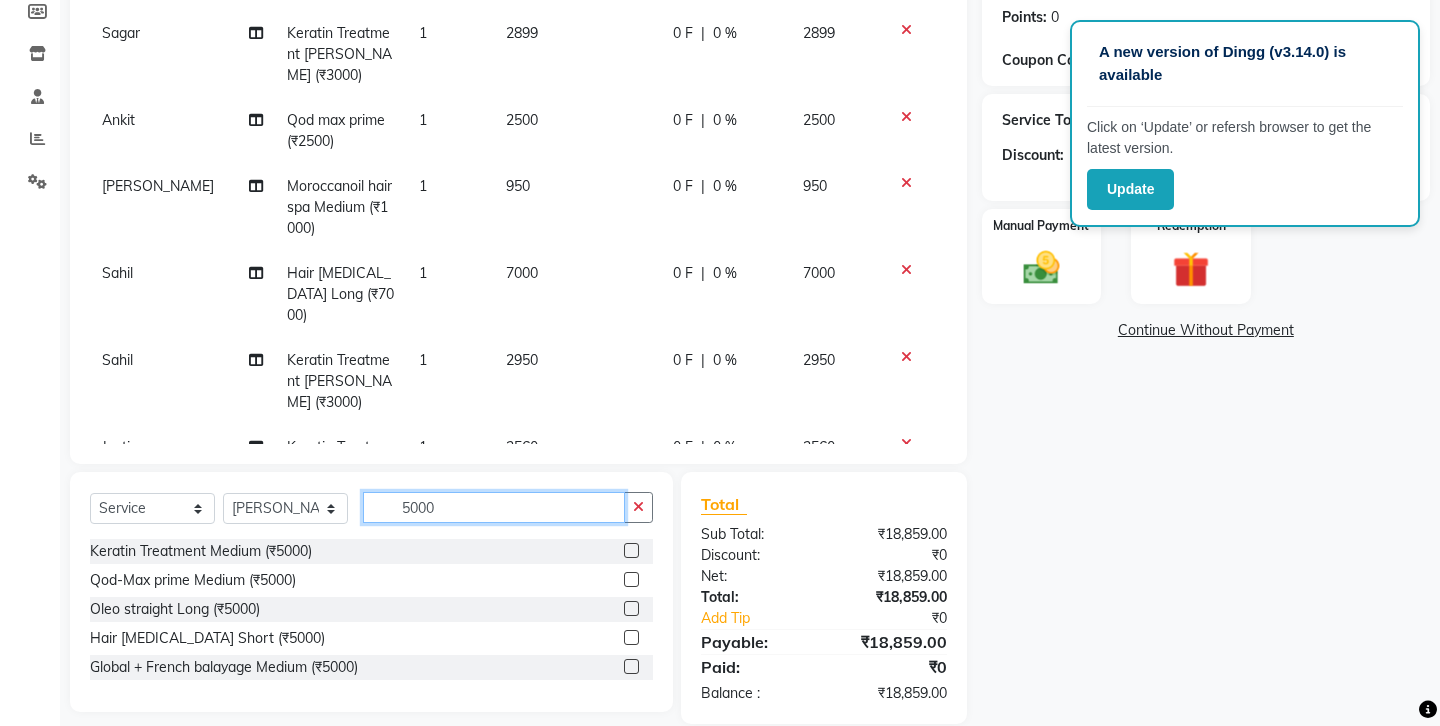 type on "5000" 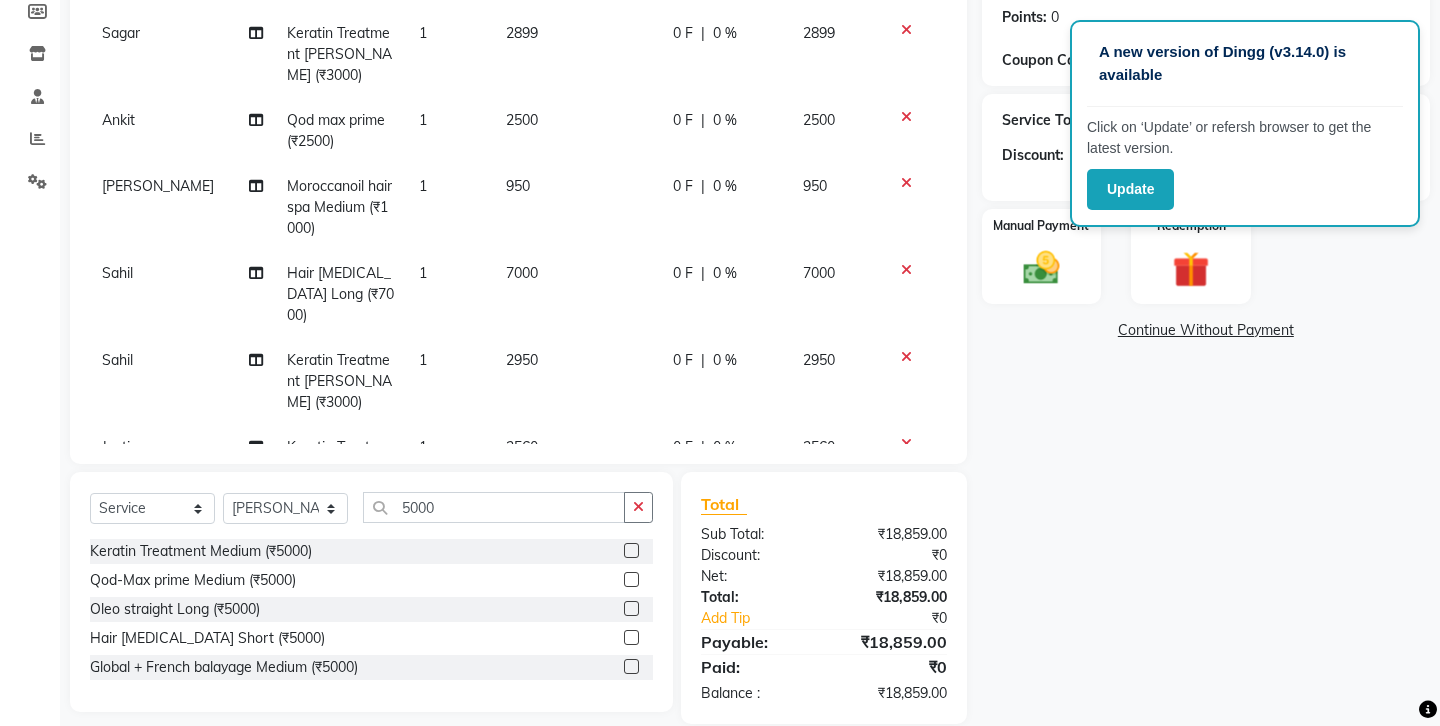 click 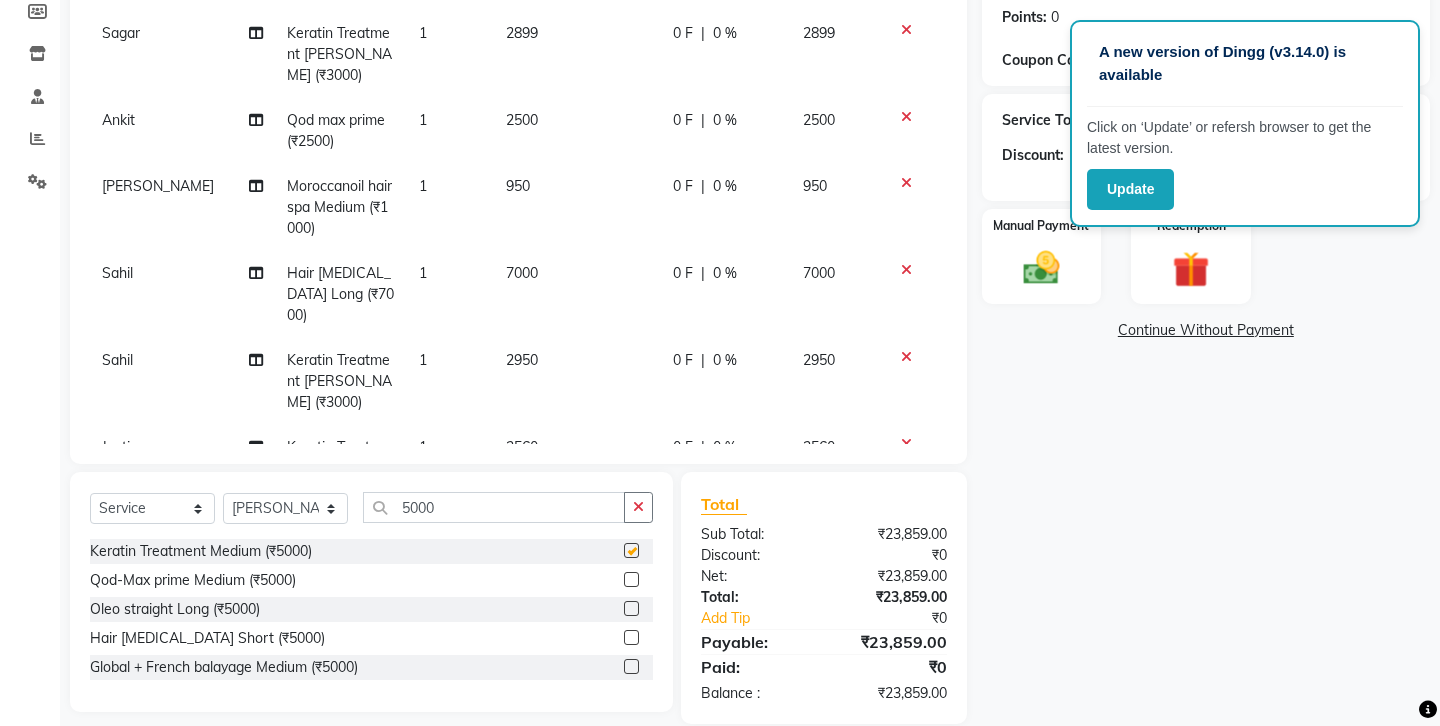 checkbox on "false" 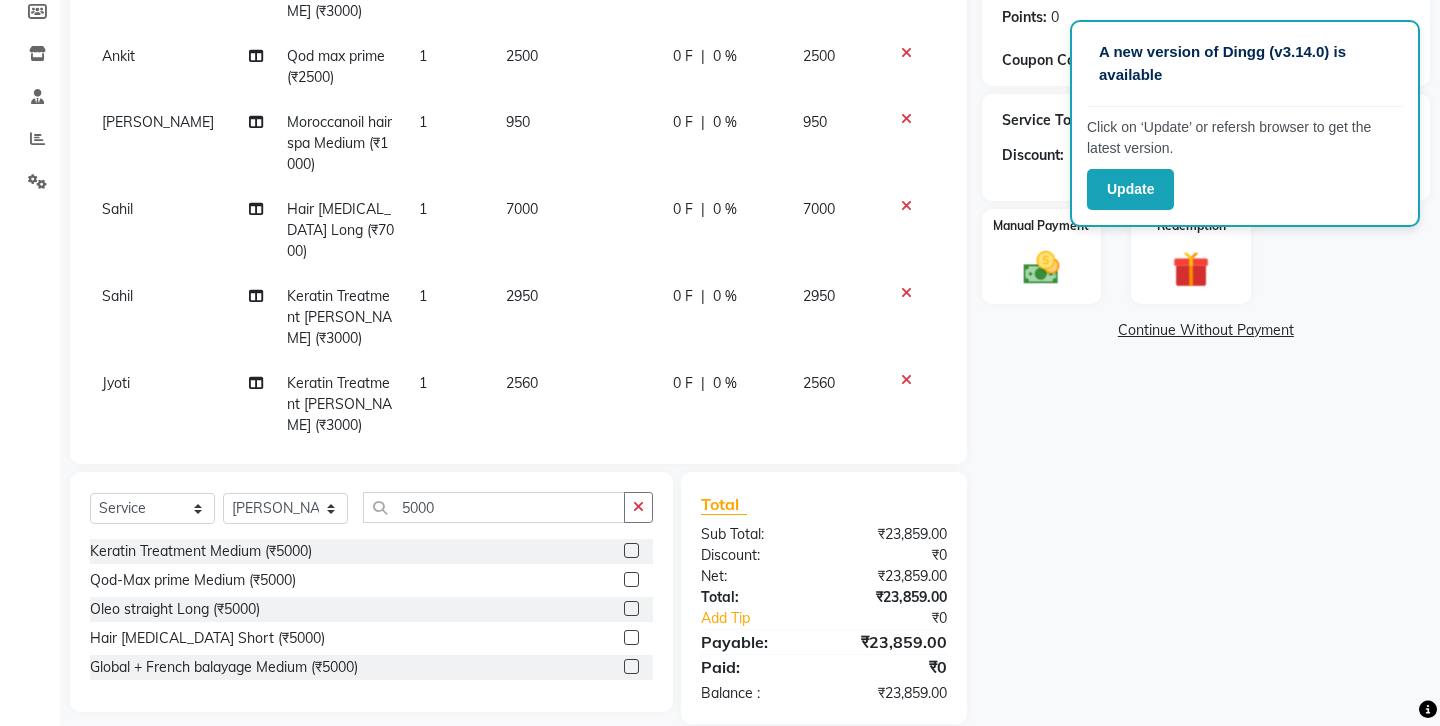 scroll, scrollTop: 102, scrollLeft: 0, axis: vertical 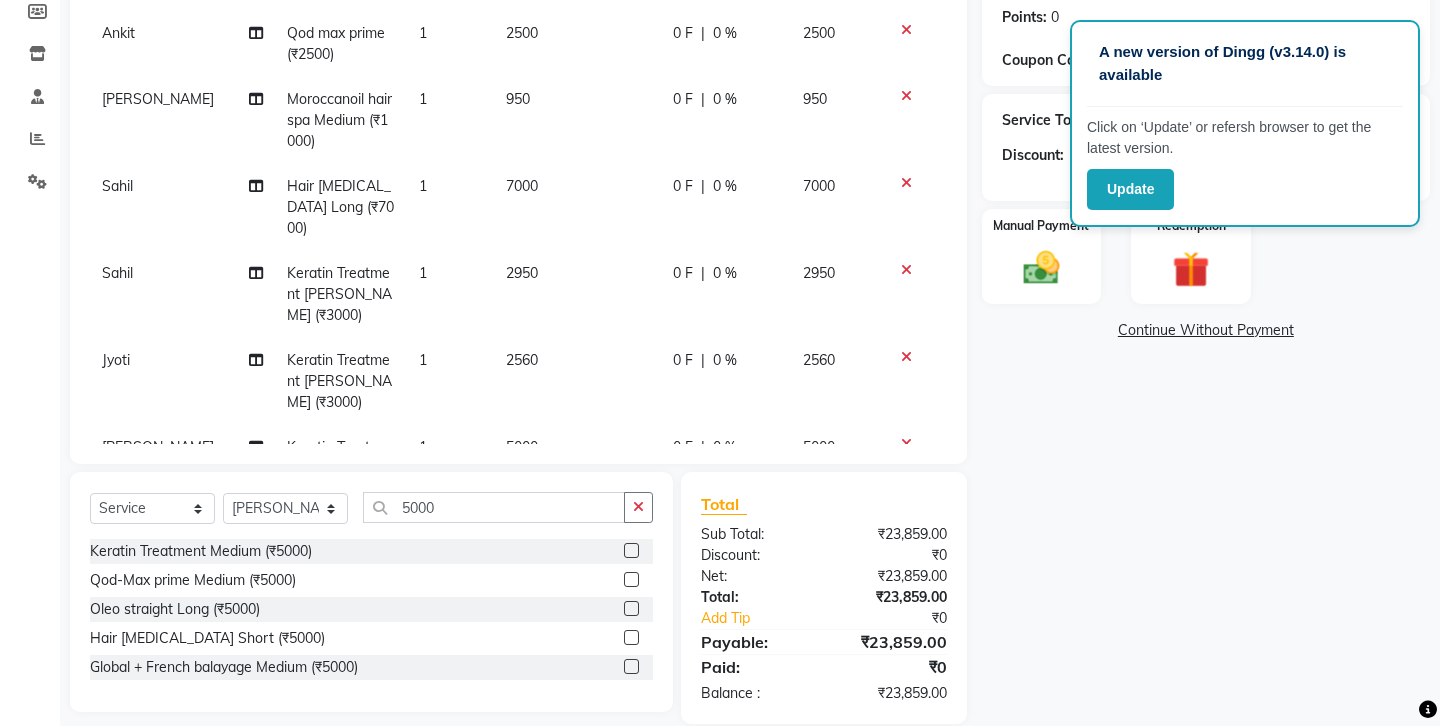 click on "5000" 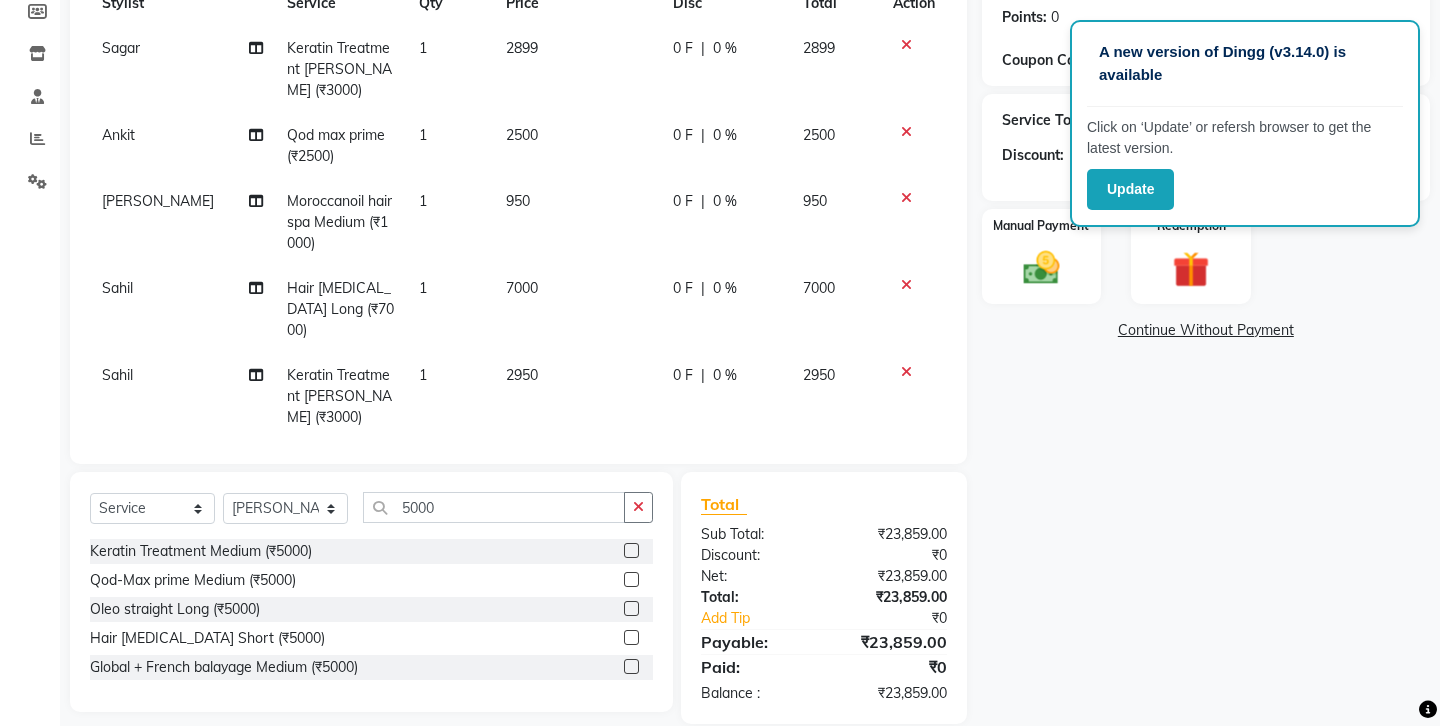 select on "52927" 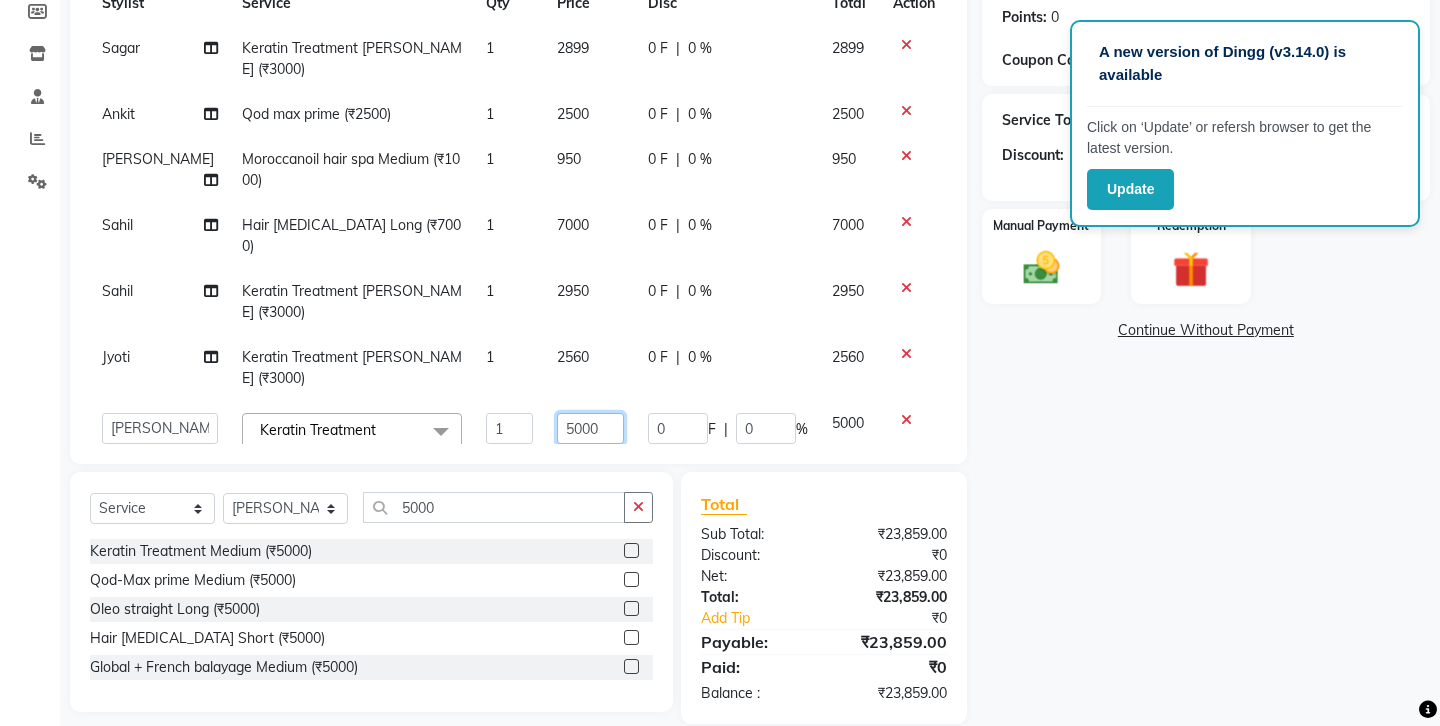 click on "5000" 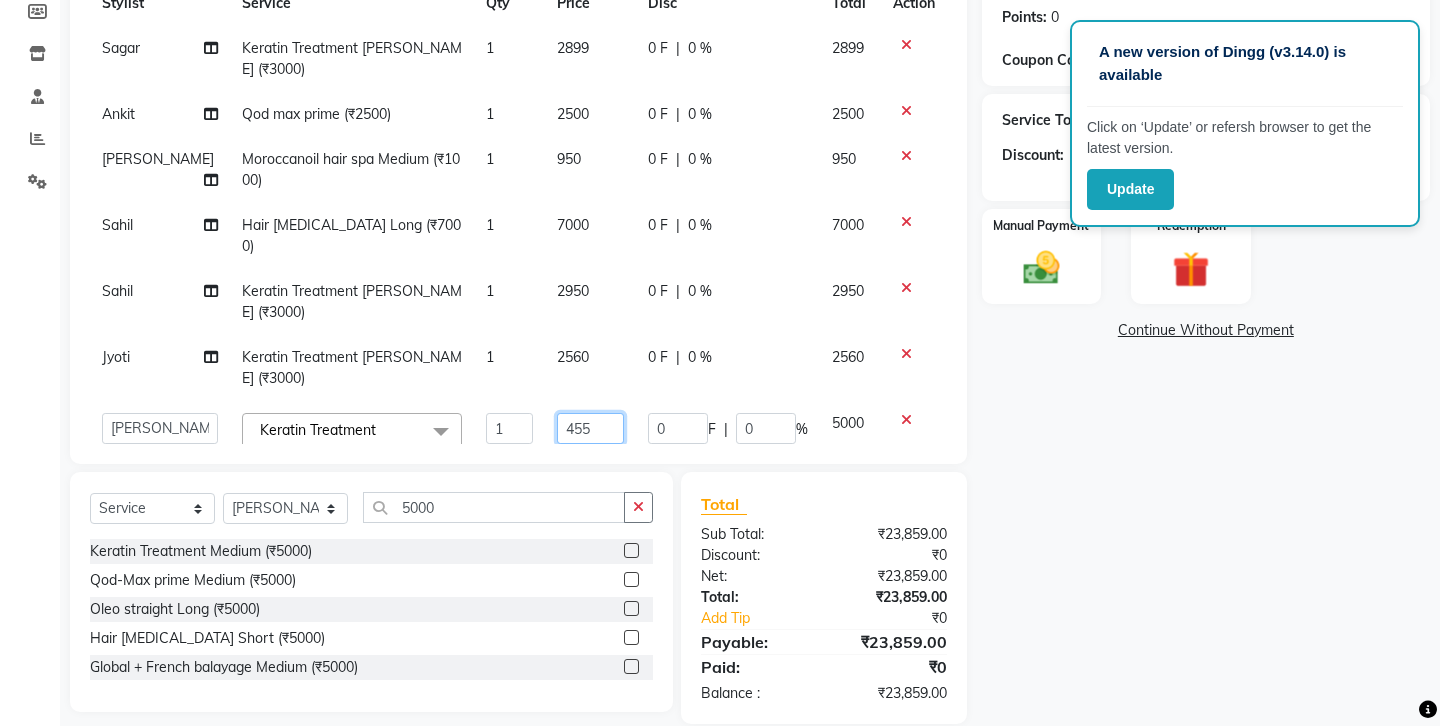type on "4550" 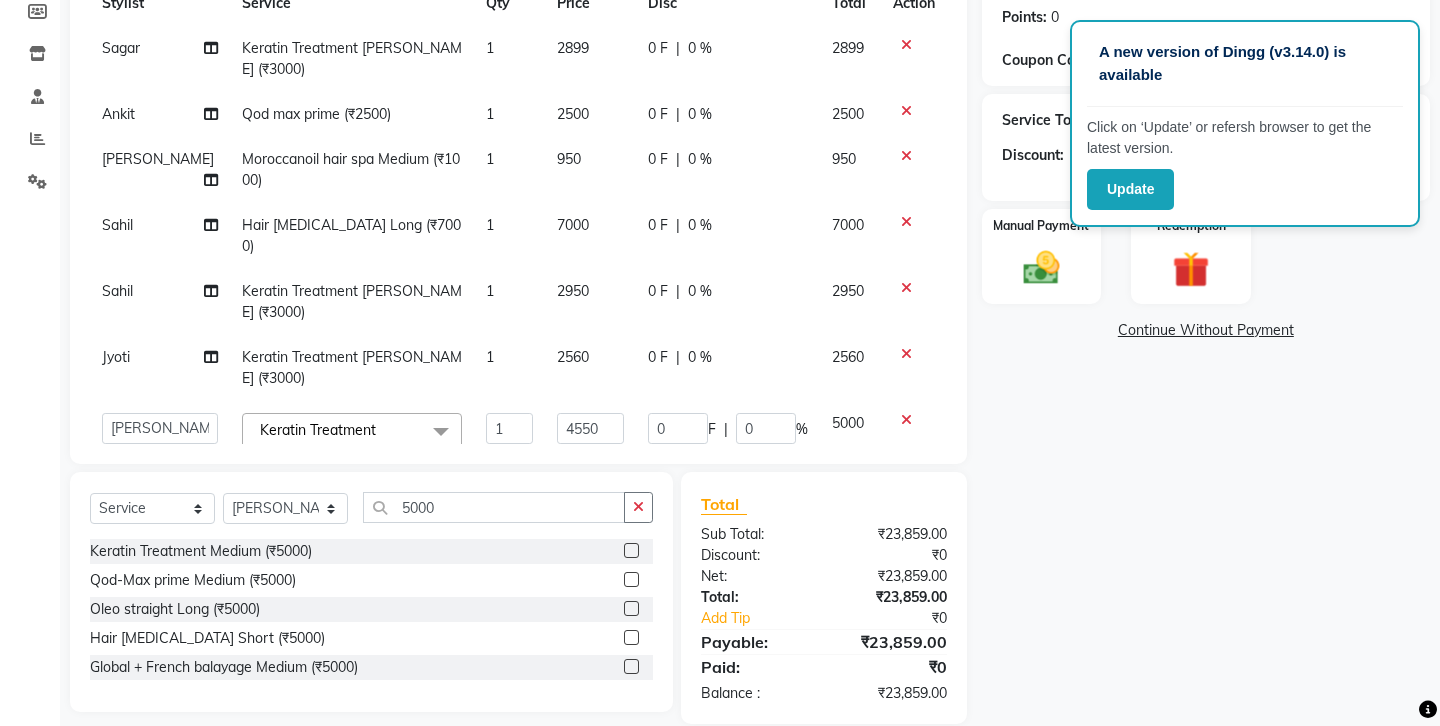 click on "Services Stylist Service Qty Price Disc Total Action Sagar Keratin Treatment [PERSON_NAME] (₹3000) 1 2899 0 F | 0 % 2899 Ankit Qod max prime (₹2500) 1 2500 0 F | 0 % 2500 [PERSON_NAME] Moroccanoil hair spa Medium (₹1000) 1 950 0 F | 0 % 950 [PERSON_NAME] Hair [MEDICAL_DATA] Long (₹7000) 1 7000 0 F | 0 % 7000 [PERSON_NAME] Keratin Treatment [PERSON_NAME] (₹3000) 1 2950 0 F | 0 % 2950 Jyoti Keratin Treatment [PERSON_NAME] (₹3000) 1 2560 0 F | 0 % 2560  Ankit   Front Desk   Jyoti   jyoti [PERSON_NAME] bhai   [PERSON_NAME]   [PERSON_NAME]   [PERSON_NAME]   [PERSON_NAME]  Keratin Treatment Medium (₹5000)  x Hair cut (₹200) Hair cut for Kids – Boy (up to 10 years) (₹150) Hair wash loreal (shampoo & conditioner) (₹100) Hair wash Moroccan (₹150) Hair wash Naturica (₹150) Blowdry styling (₹100) Shave style (₹100) [PERSON_NAME] style (₹100) Global color - Magirel (₹599) Global color - inoa (₹799) [PERSON_NAME] color - inoa (₹200) Side locks color (₹100) moustage color (₹100) Highlights (₹699) Prelightening (₹500) Regular Oil (₹150) Nareshing Oil (₹200) Loreal (₹599)" 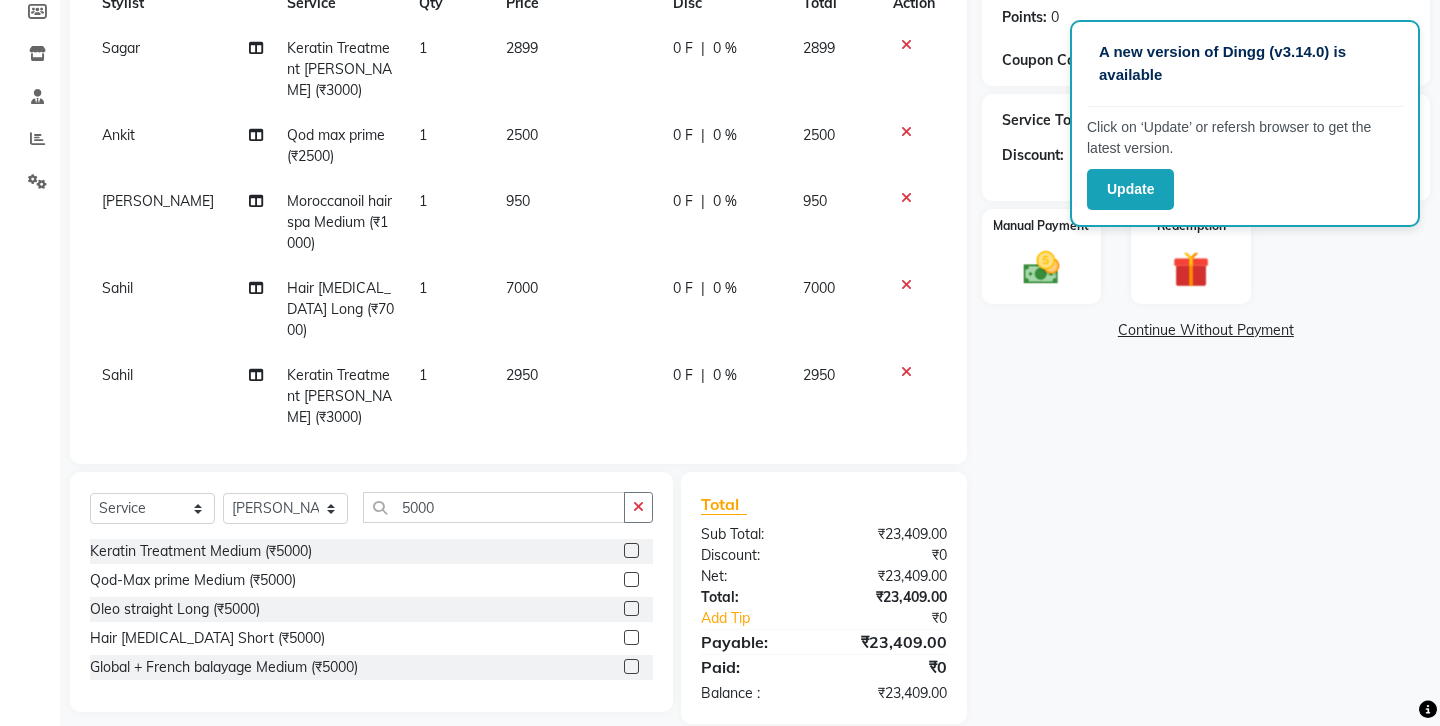 scroll, scrollTop: 102, scrollLeft: 0, axis: vertical 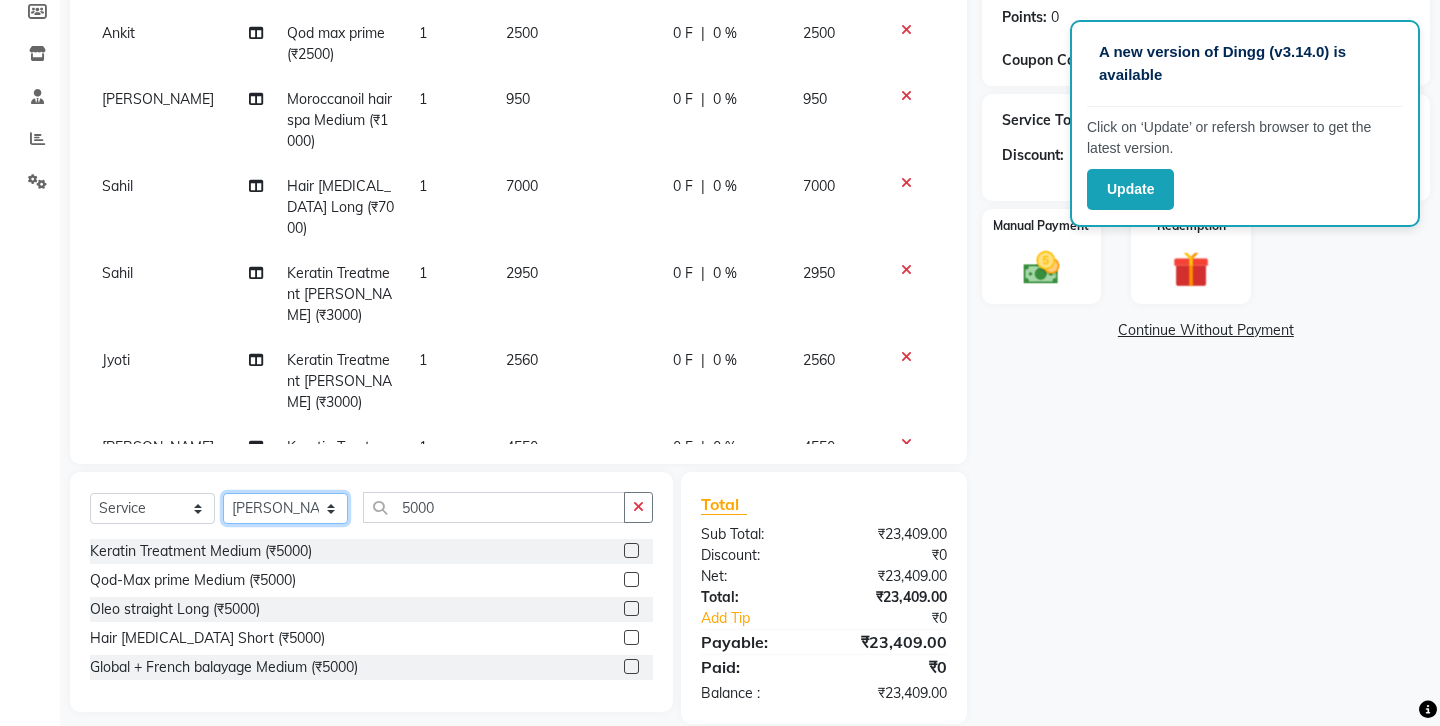 click on "Select Stylist Ankit Front Desk Jyoti jyoti [PERSON_NAME] bhai [PERSON_NAME] [PERSON_NAME] [PERSON_NAME] [PERSON_NAME]" 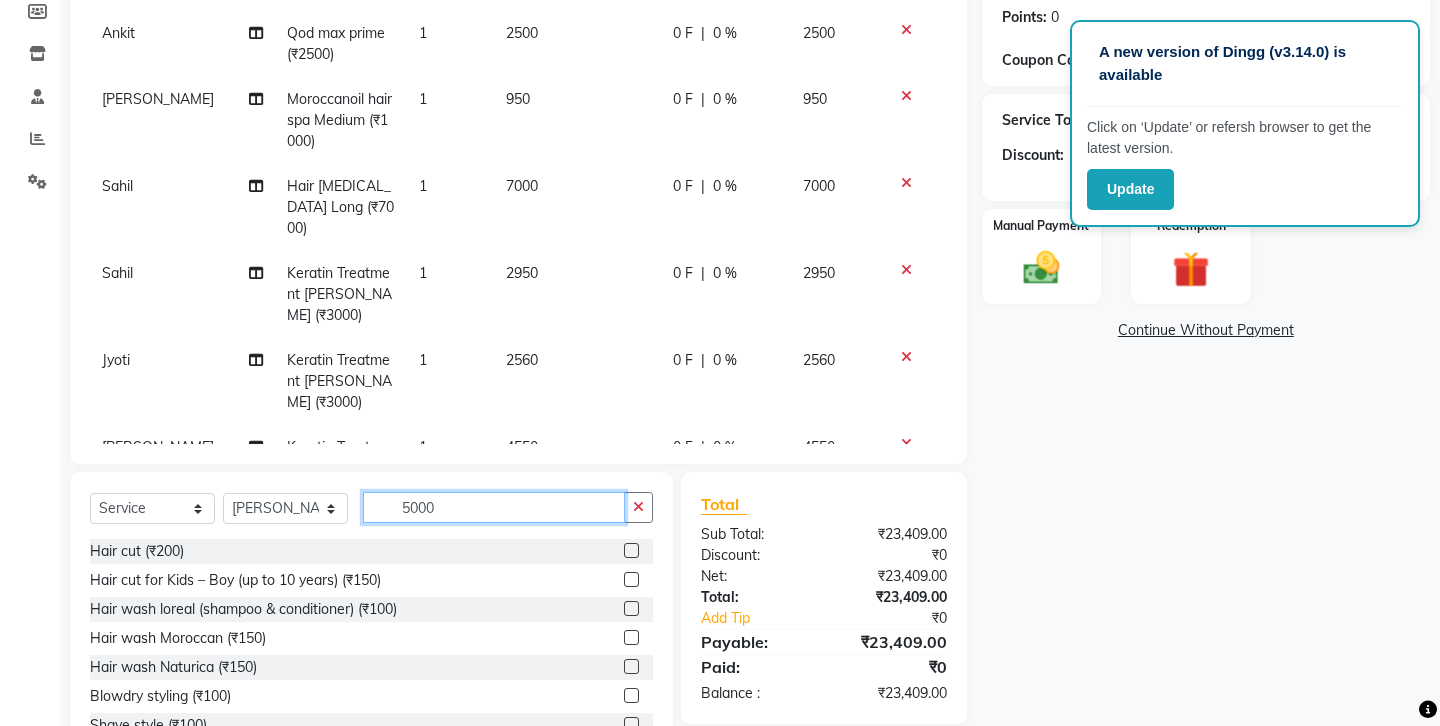 click on "5000" 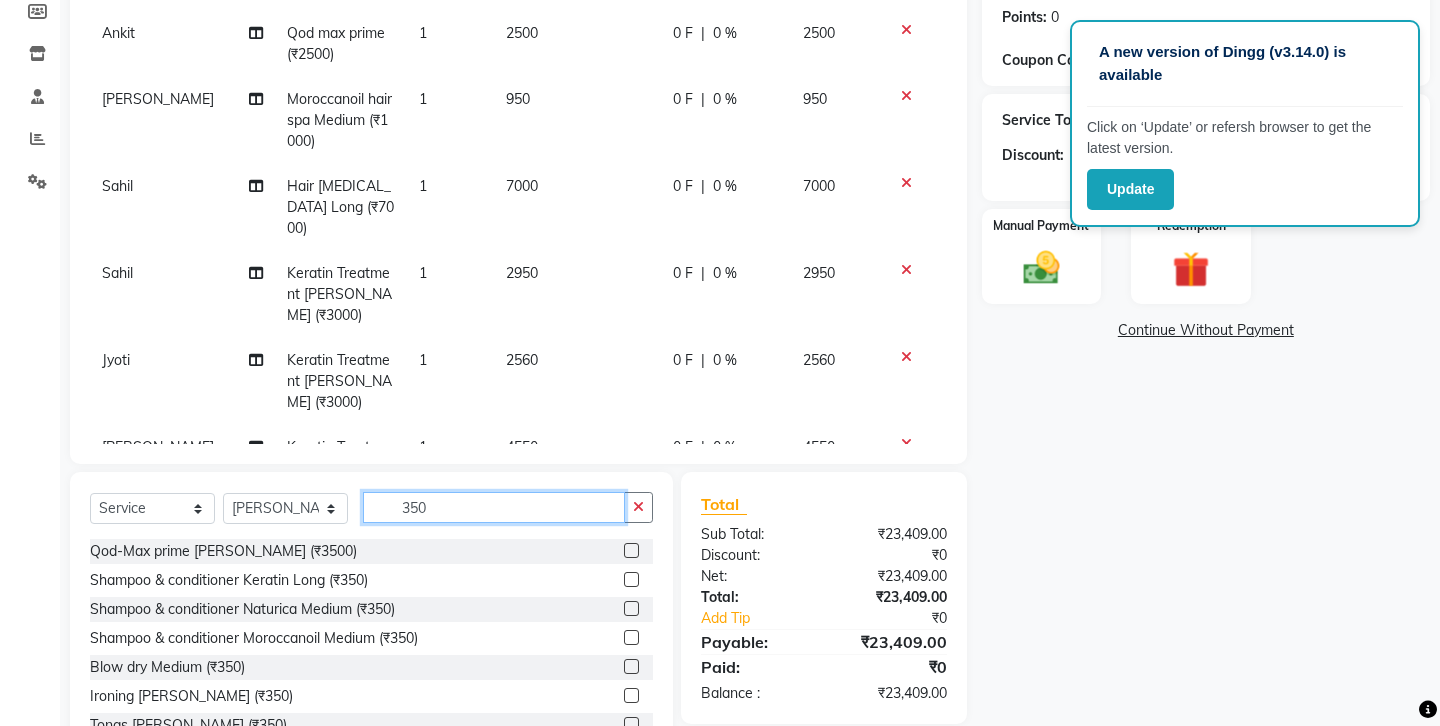 type on "350" 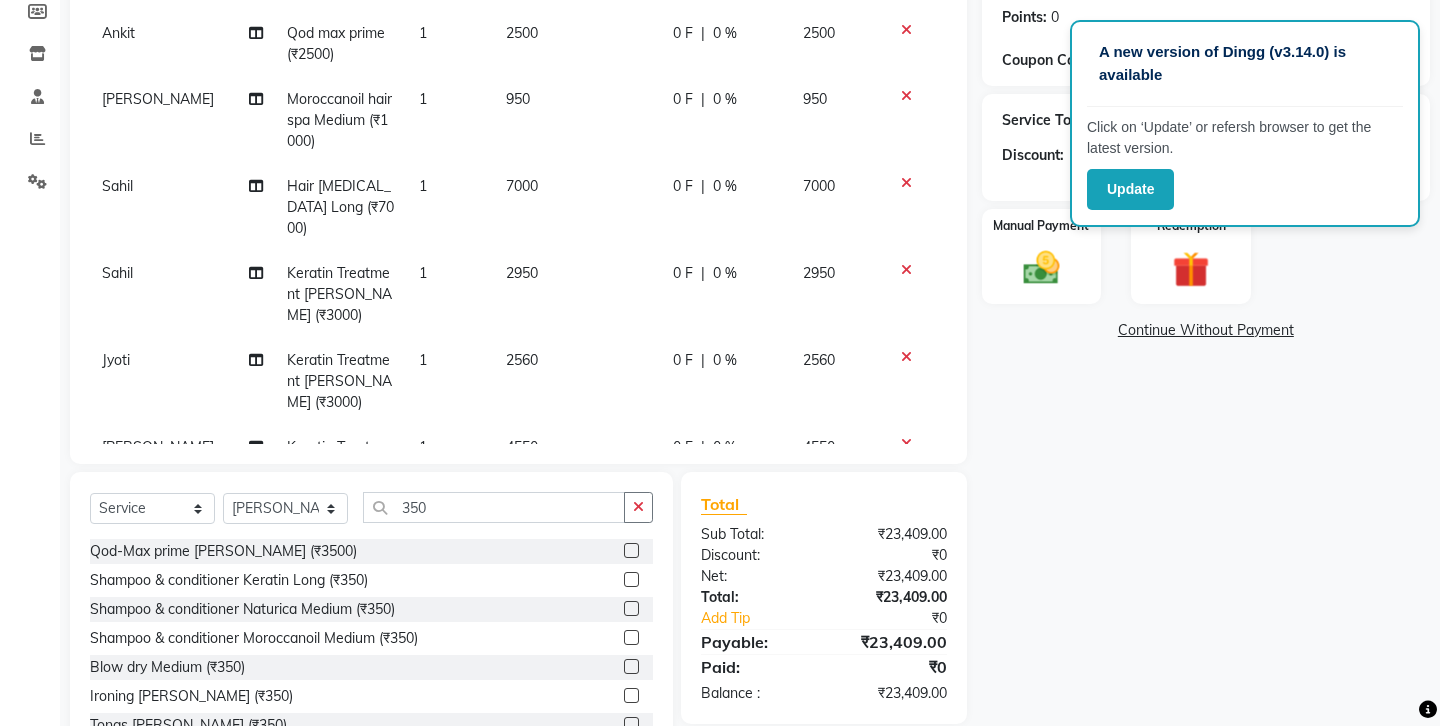 click 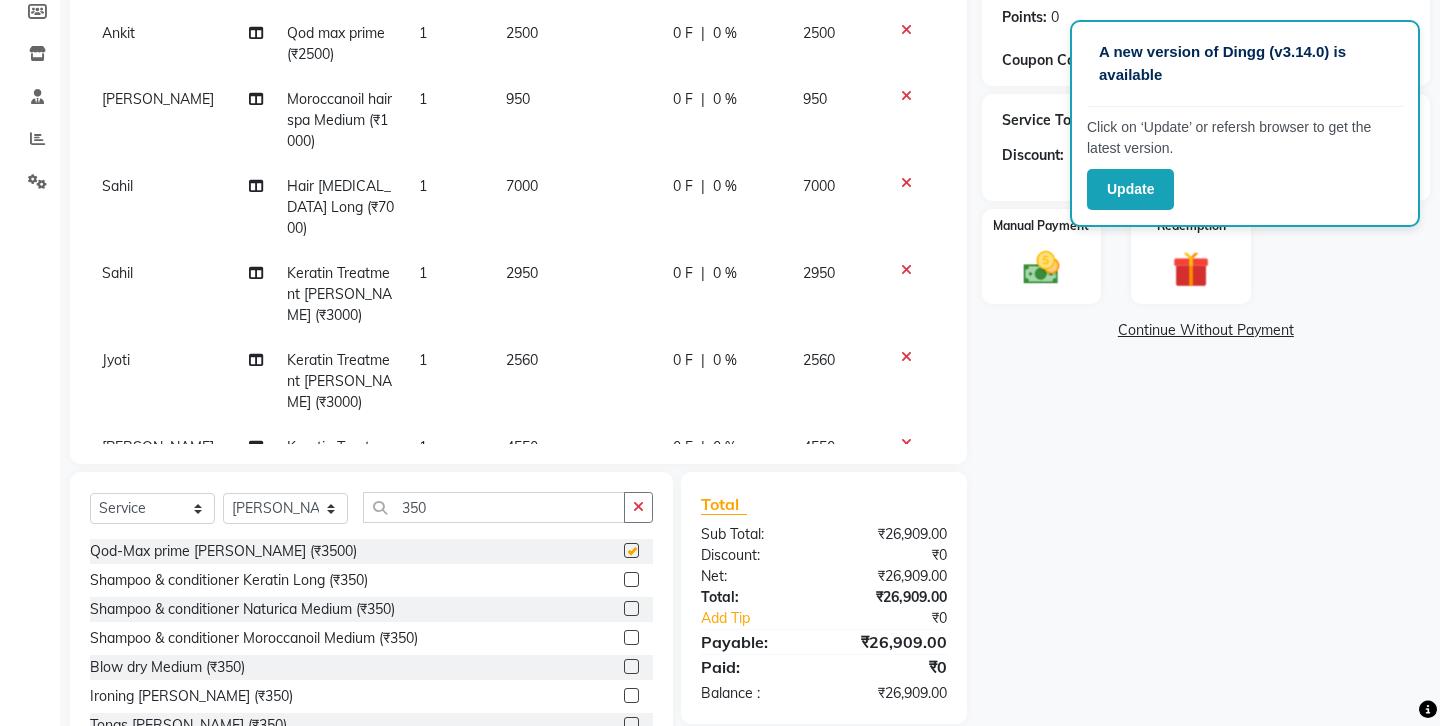 checkbox on "false" 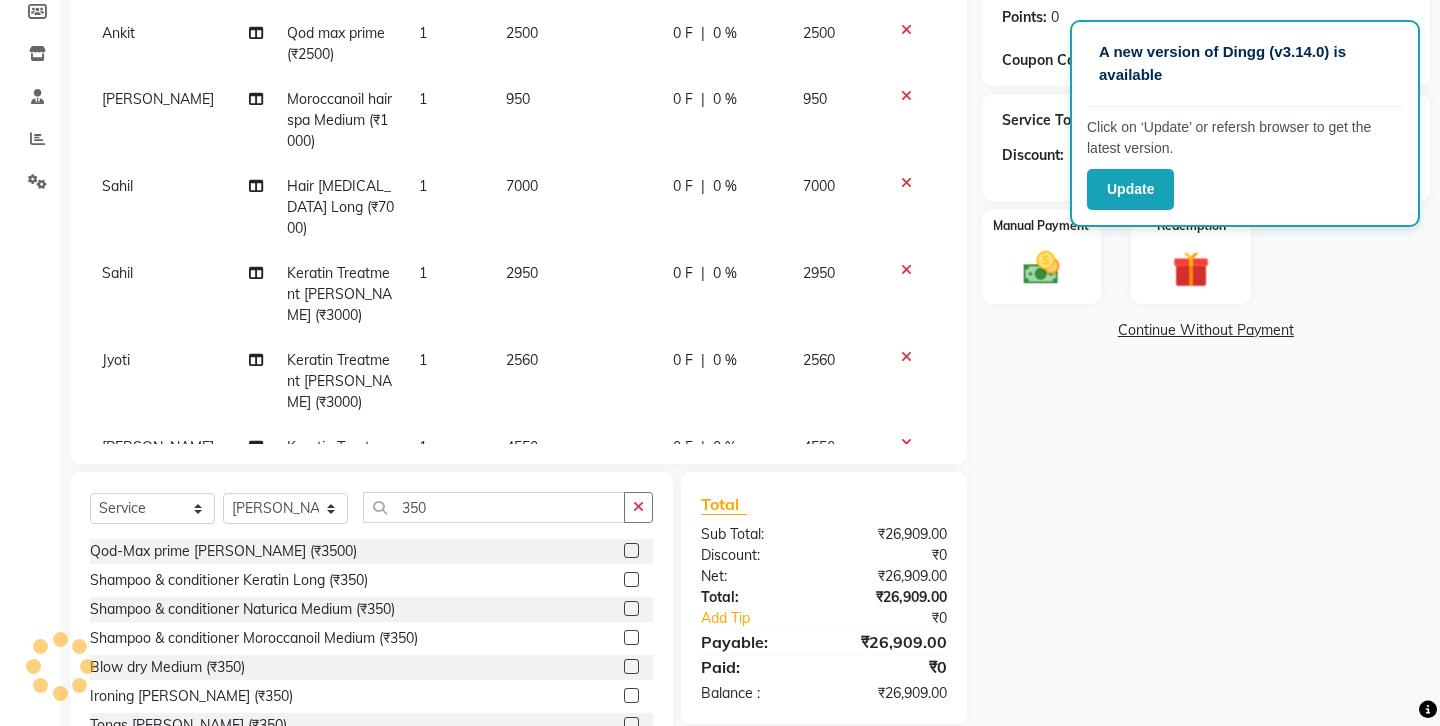 scroll, scrollTop: 168, scrollLeft: 0, axis: vertical 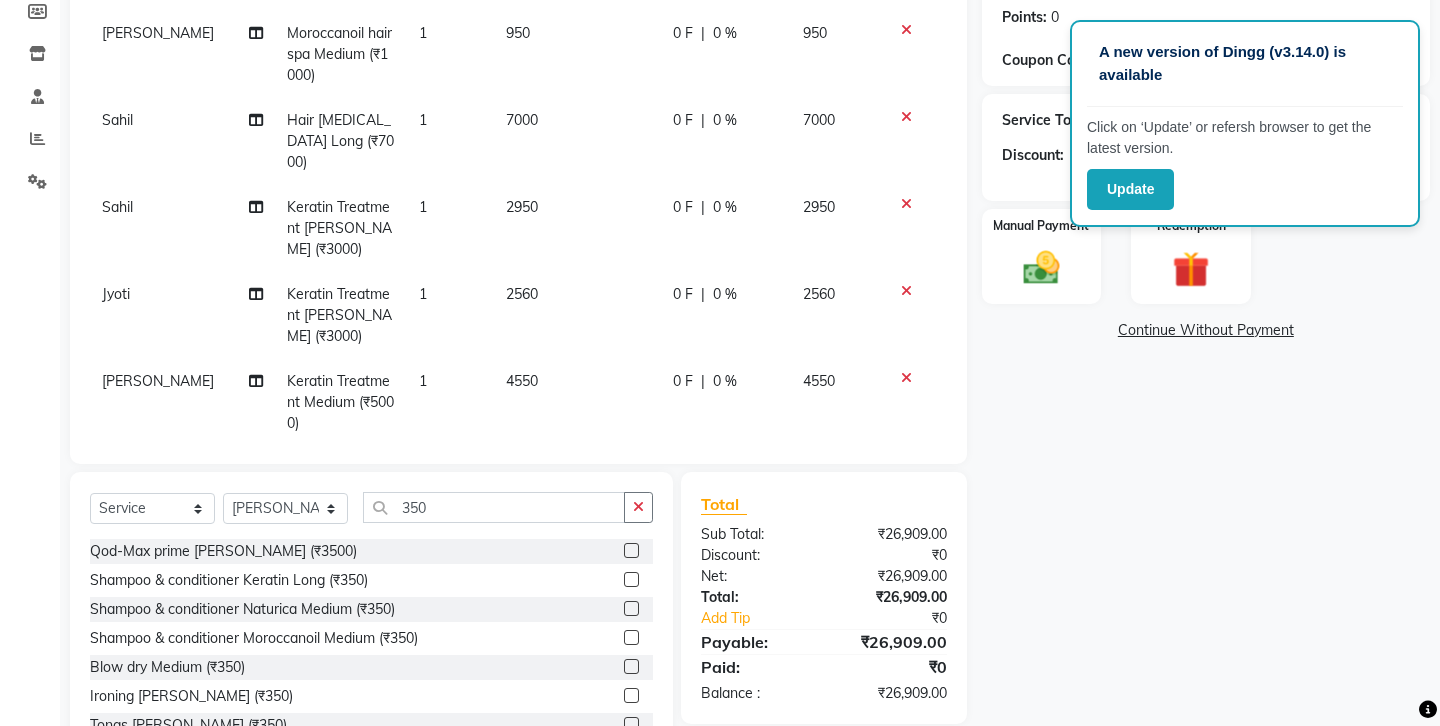 click on "3500" 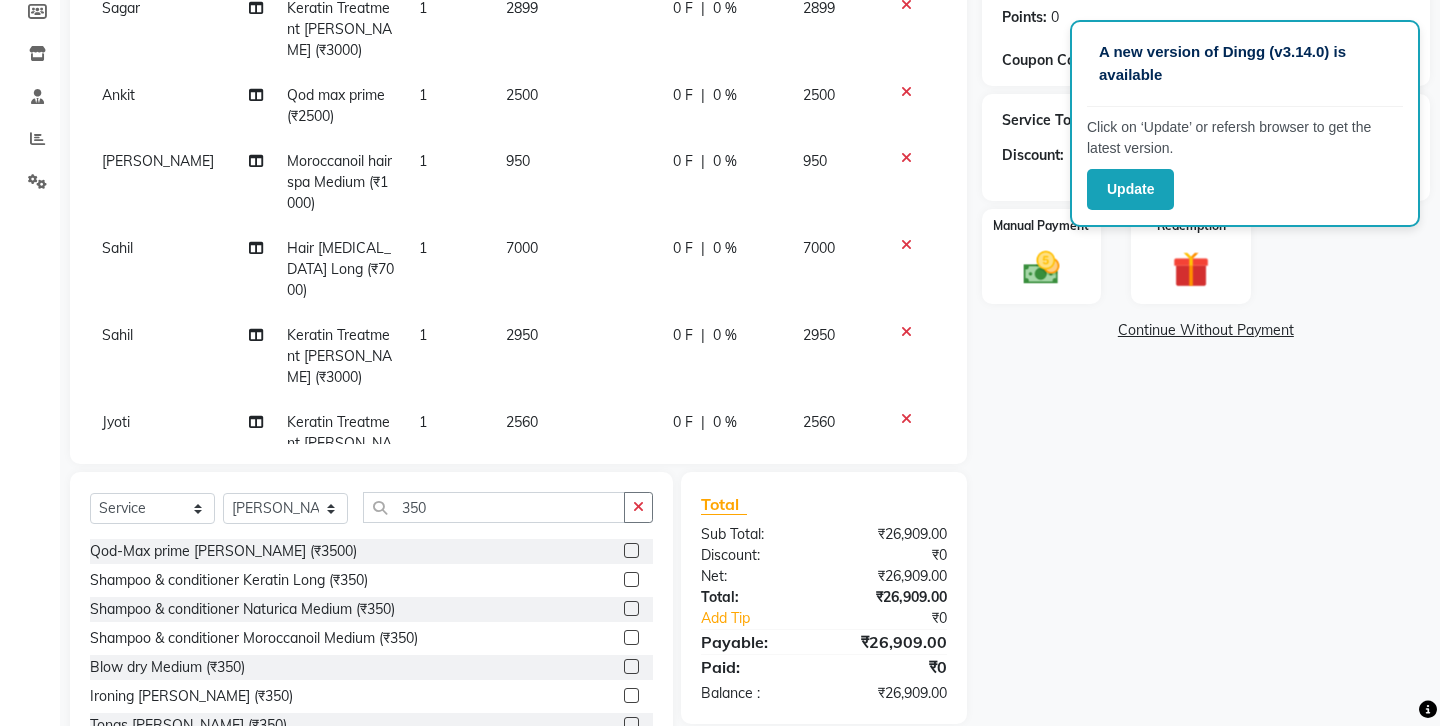 select on "71098" 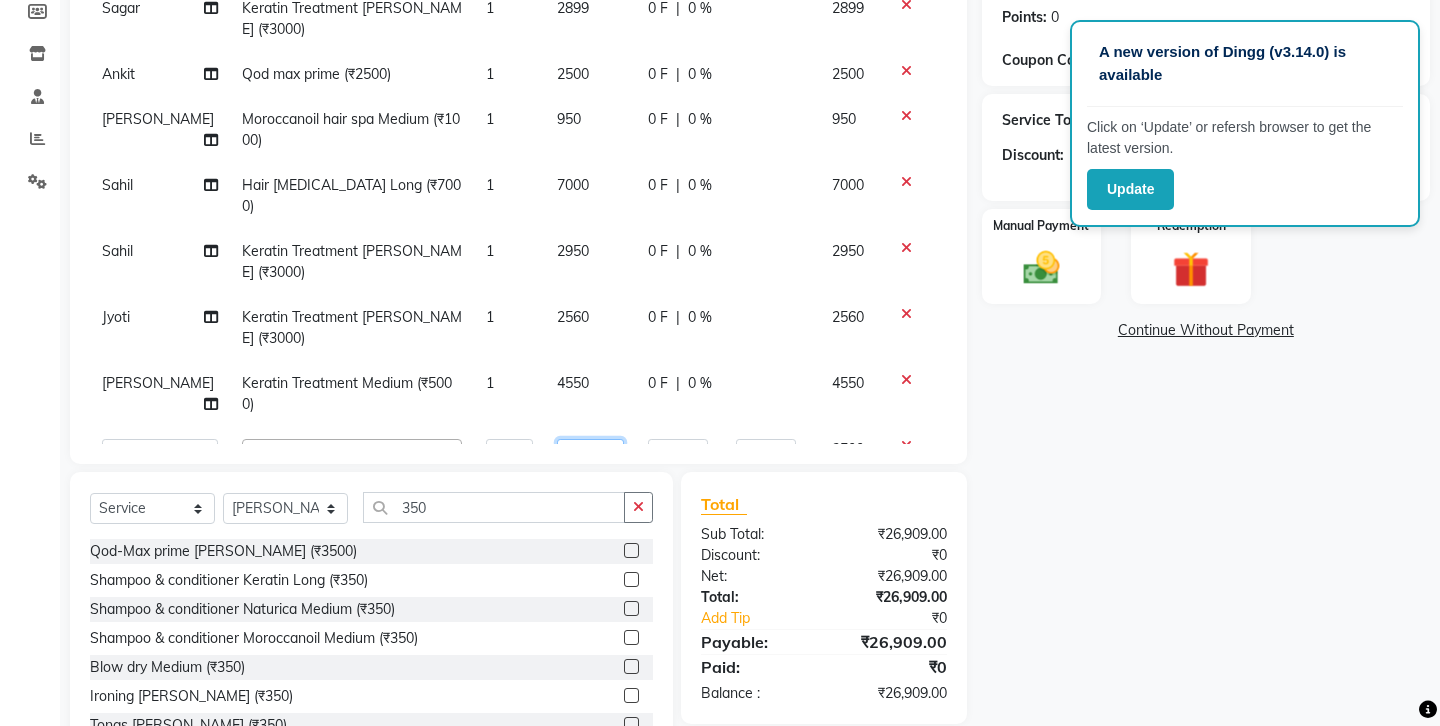 click on "3500" 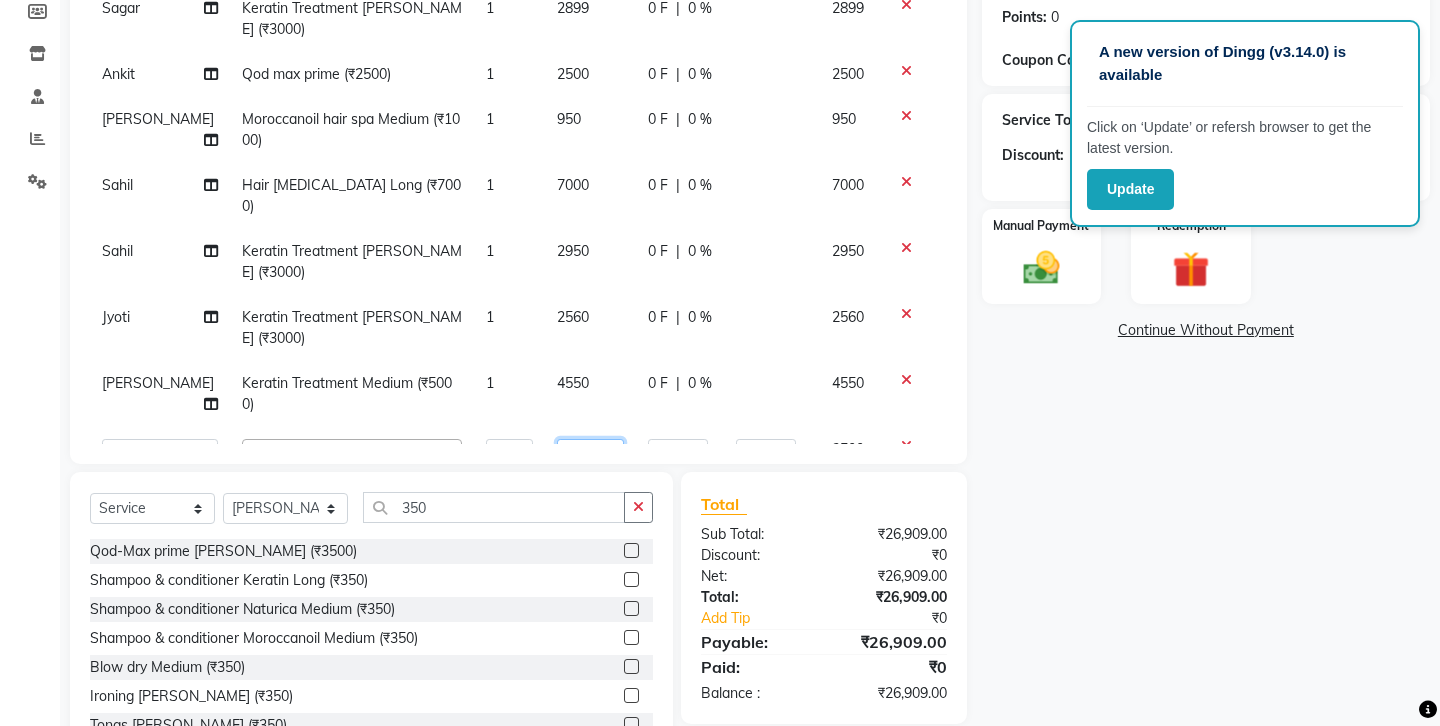 type on "3210" 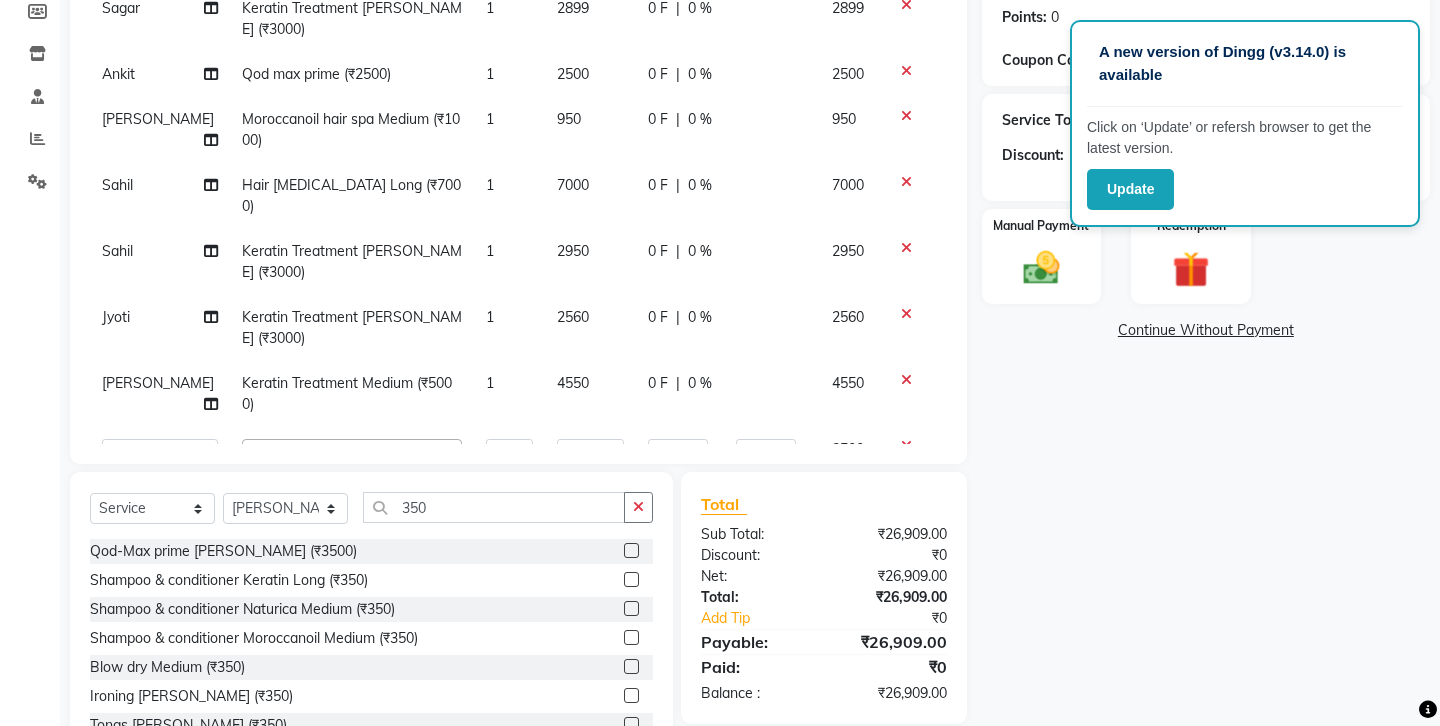 click on "Client [PHONE_NUMBER] Date [DATE] Invoice Number V/2025 V/[PHONE_NUMBER] Services Stylist Service Qty Price Disc Total Action Sagar Keratin Treatment [PERSON_NAME] (₹3000) 1 2899 0 F | 0 % 2899 Ankit Qod max prime (₹2500) 1 2500 0 F | 0 % 2500 [PERSON_NAME] Moroccanoil hair spa Medium (₹1000) 1 950 0 F | 0 % 950 [PERSON_NAME] Hair [MEDICAL_DATA] Long (₹7000) 1 7000 0 F | 0 % 7000 [PERSON_NAME] Keratin Treatment [PERSON_NAME] (₹3000) 1 2950 0 F | 0 % 2950 Jyoti Keratin Treatment [PERSON_NAME] (₹3000) 1 2560 0 F | 0 % 2560 [PERSON_NAME] Keratin Treatment Medium (₹5000) 1 4550 0 F | 0 % 4550  Ankit   Front Desk   Jyoti   jyoti [PERSON_NAME] bhai   [PERSON_NAME]   [PERSON_NAME]   [PERSON_NAME]   [PERSON_NAME]  Qod-Max prime [PERSON_NAME] (₹3500)  x Hair cut (₹200) Hair cut for Kids – Boy (up to 10 years) (₹150) Hair wash loreal (shampoo & conditioner) (₹100) Hair wash Moroccan (₹150) Hair wash Naturica (₹150) Blowdry styling (₹100) Shave style (₹100) [PERSON_NAME] style (₹100) Global color - Magirel (₹599) Global color - inoa (₹799) [PERSON_NAME] color - inoa (₹200) Highlights (₹699) 1" 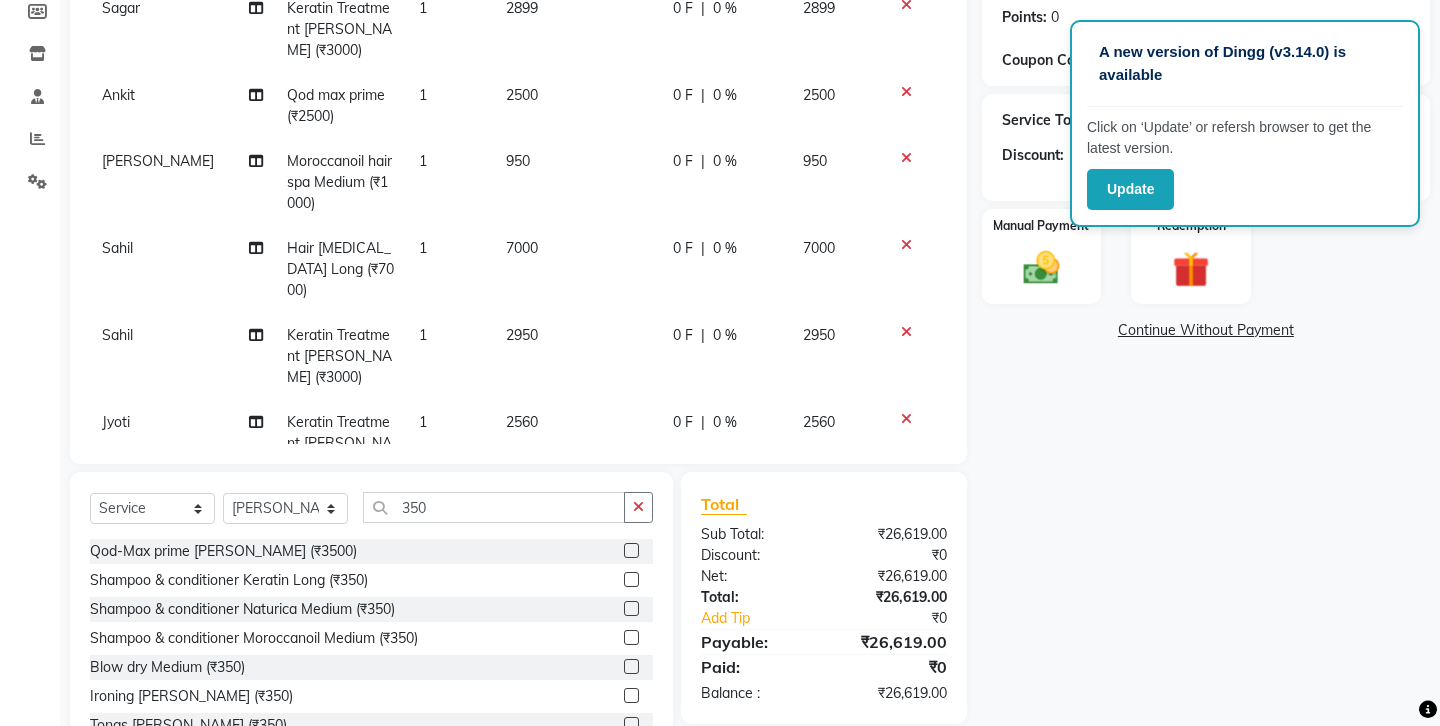 scroll, scrollTop: 375, scrollLeft: 0, axis: vertical 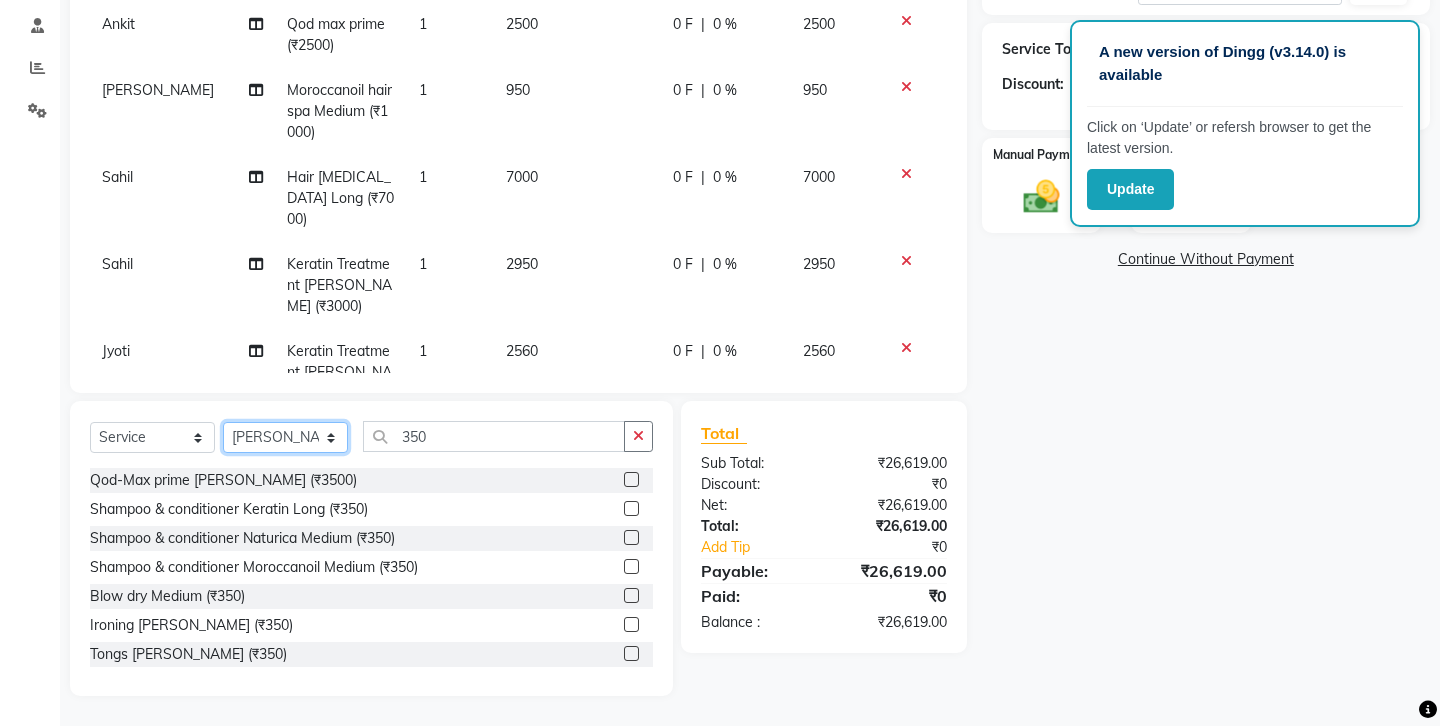 click on "Select Stylist Ankit Front Desk Jyoti jyoti [PERSON_NAME] bhai [PERSON_NAME] [PERSON_NAME] [PERSON_NAME] [PERSON_NAME]" 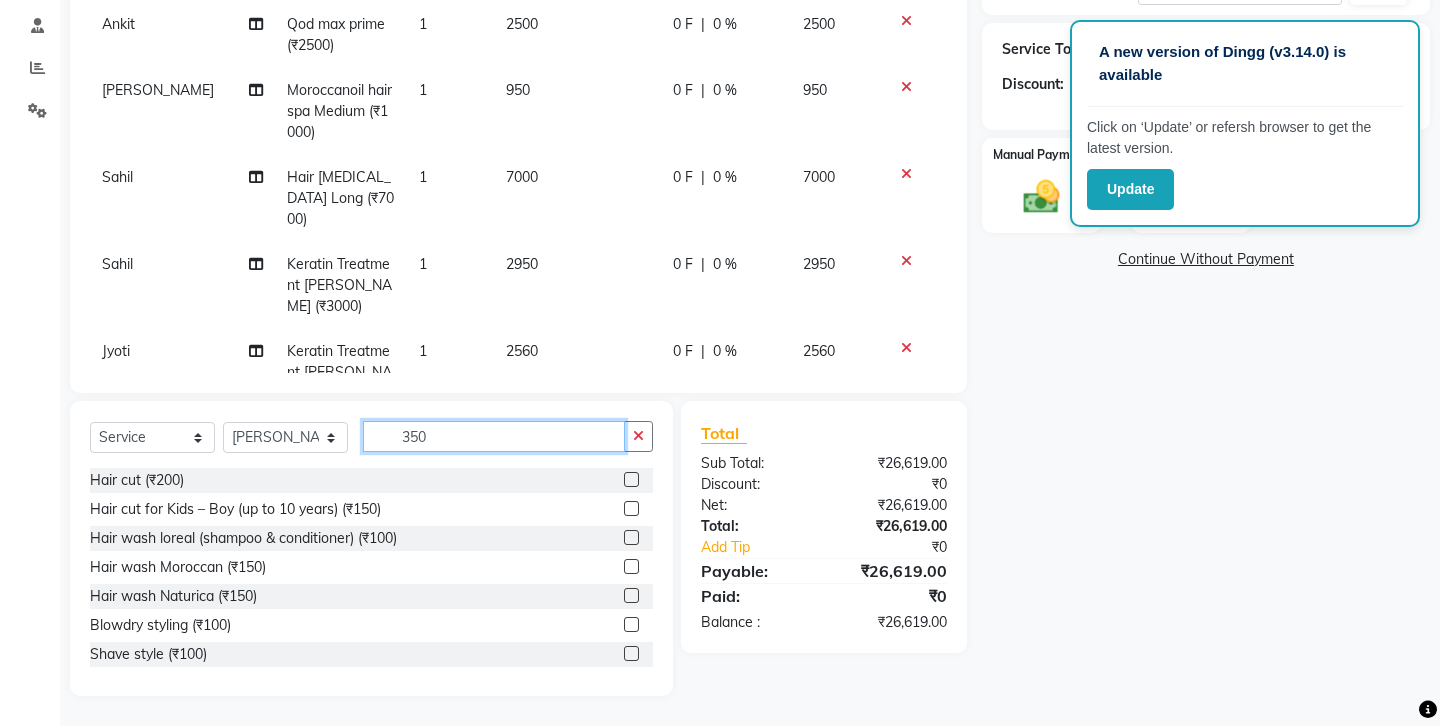 click on "350" 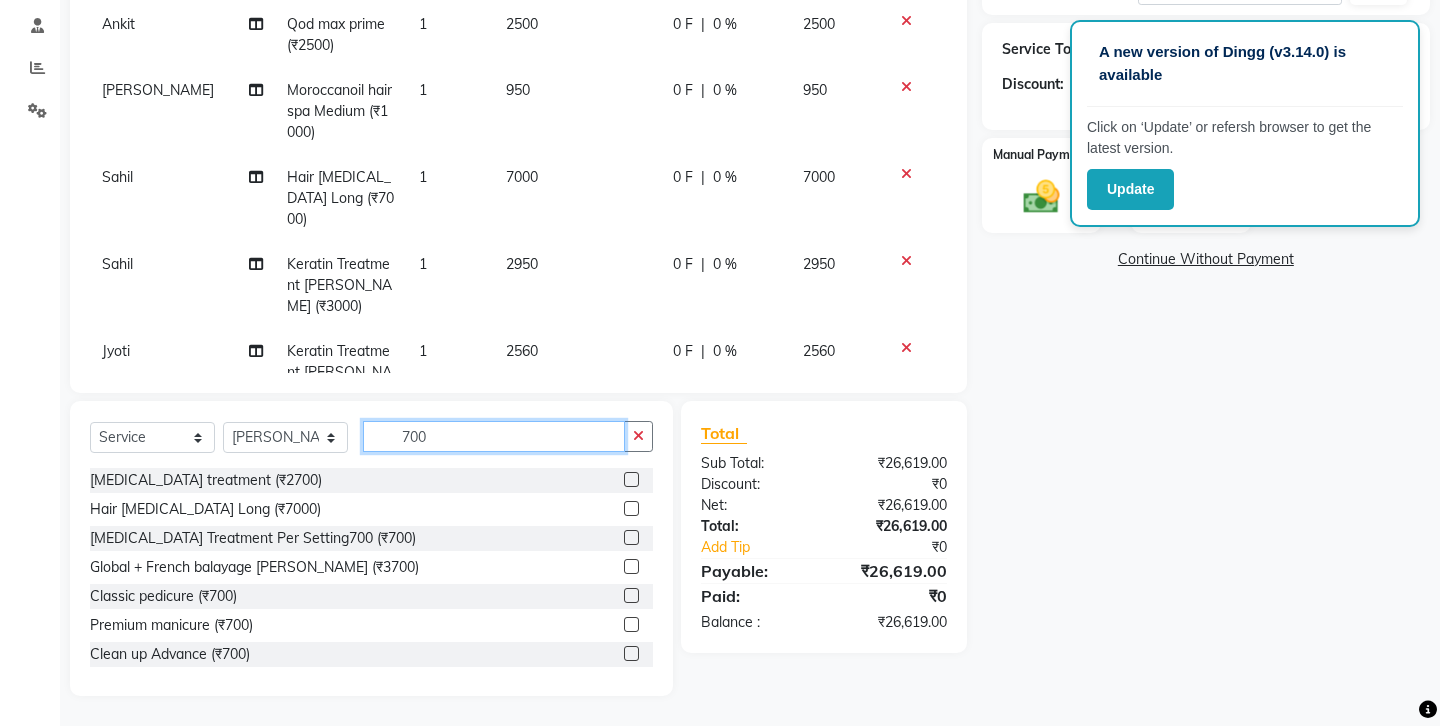type on "700" 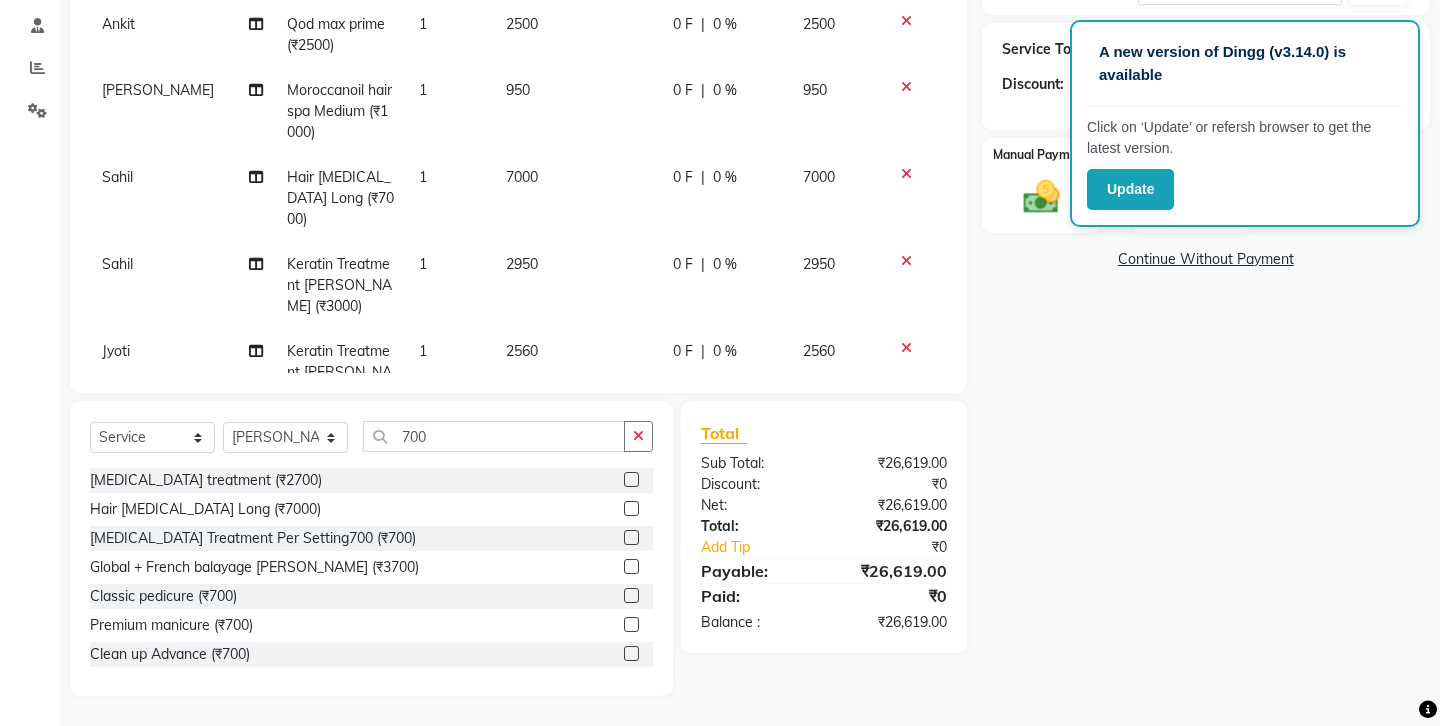 click 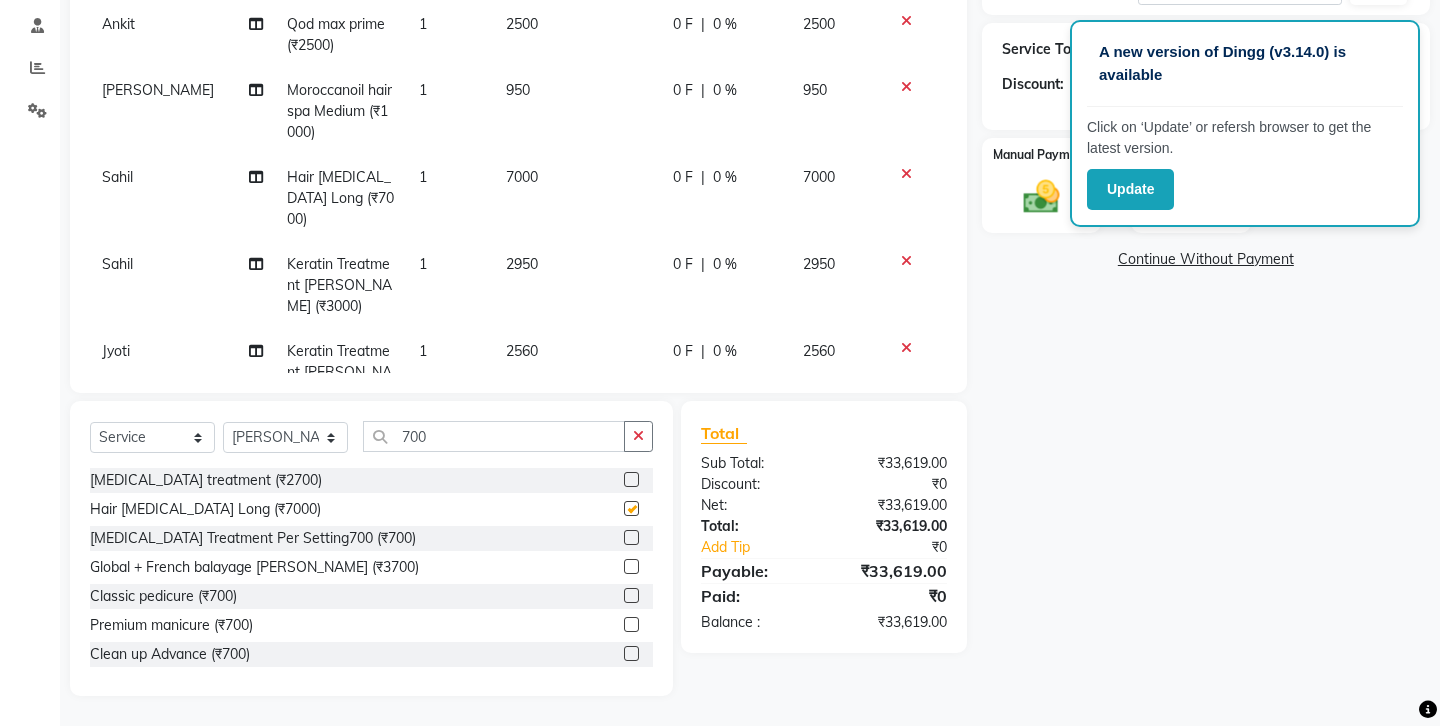 checkbox on "false" 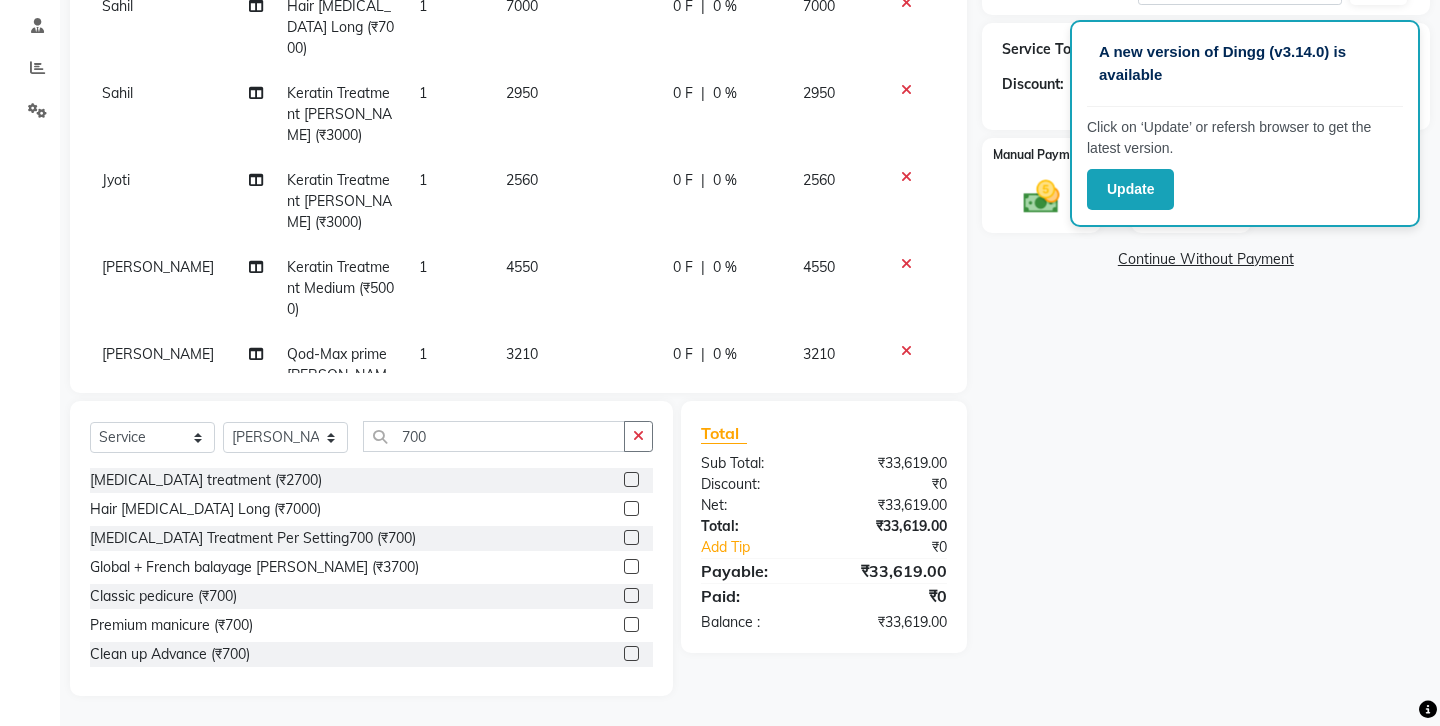 scroll, scrollTop: 234, scrollLeft: 0, axis: vertical 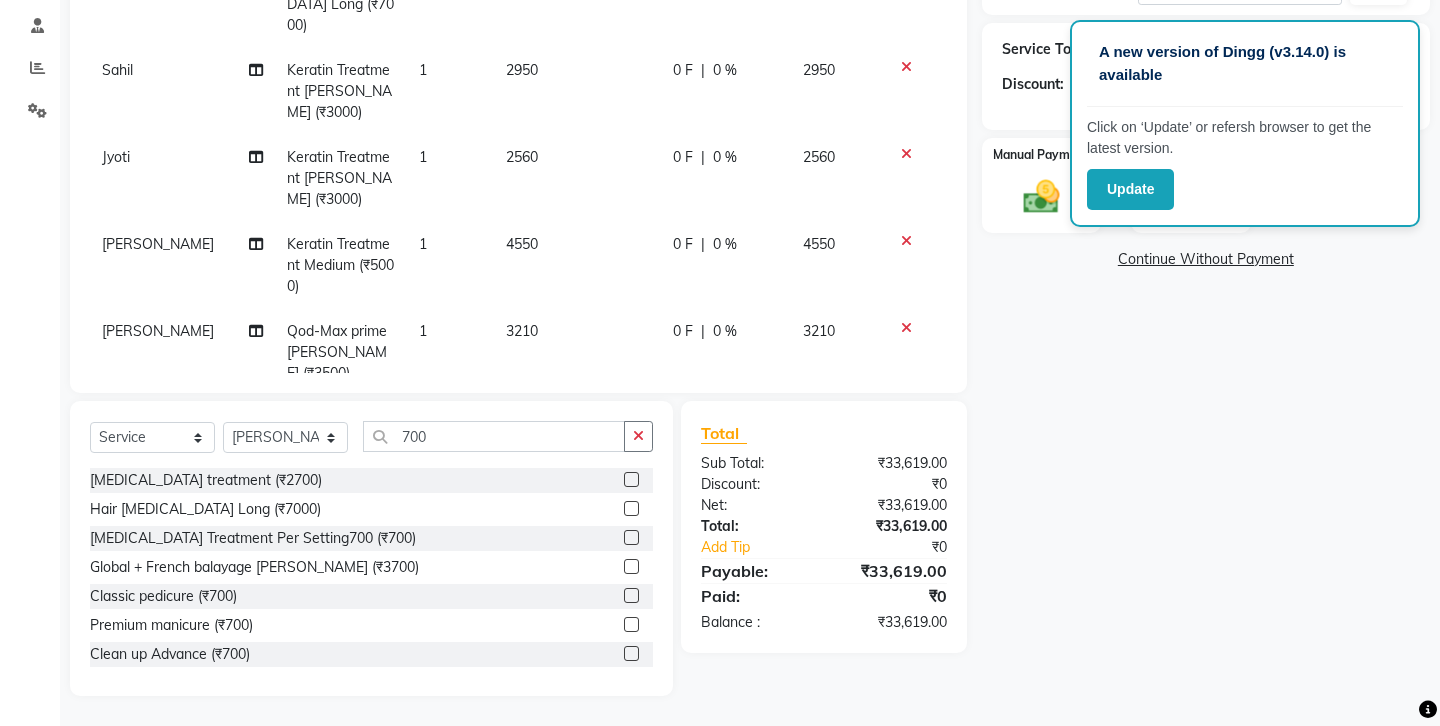 click on "7000" 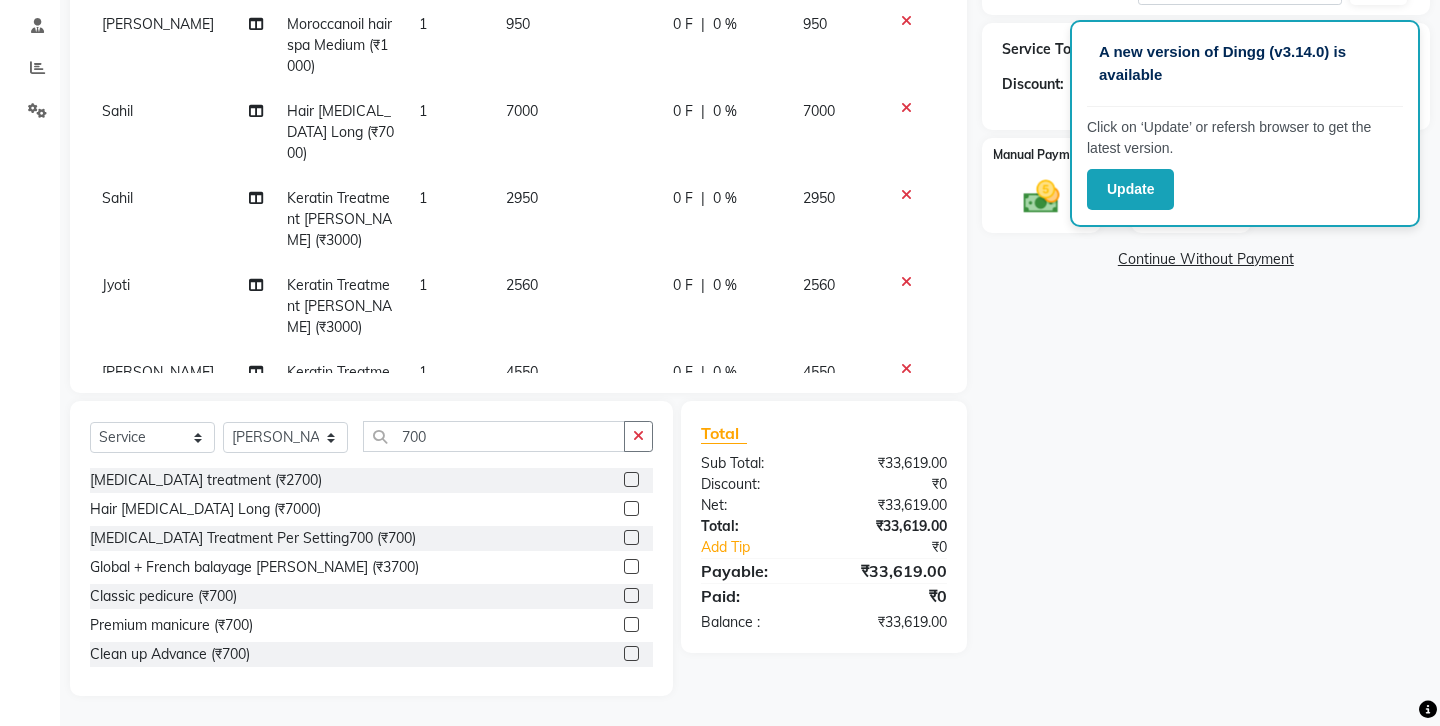 select on "79960" 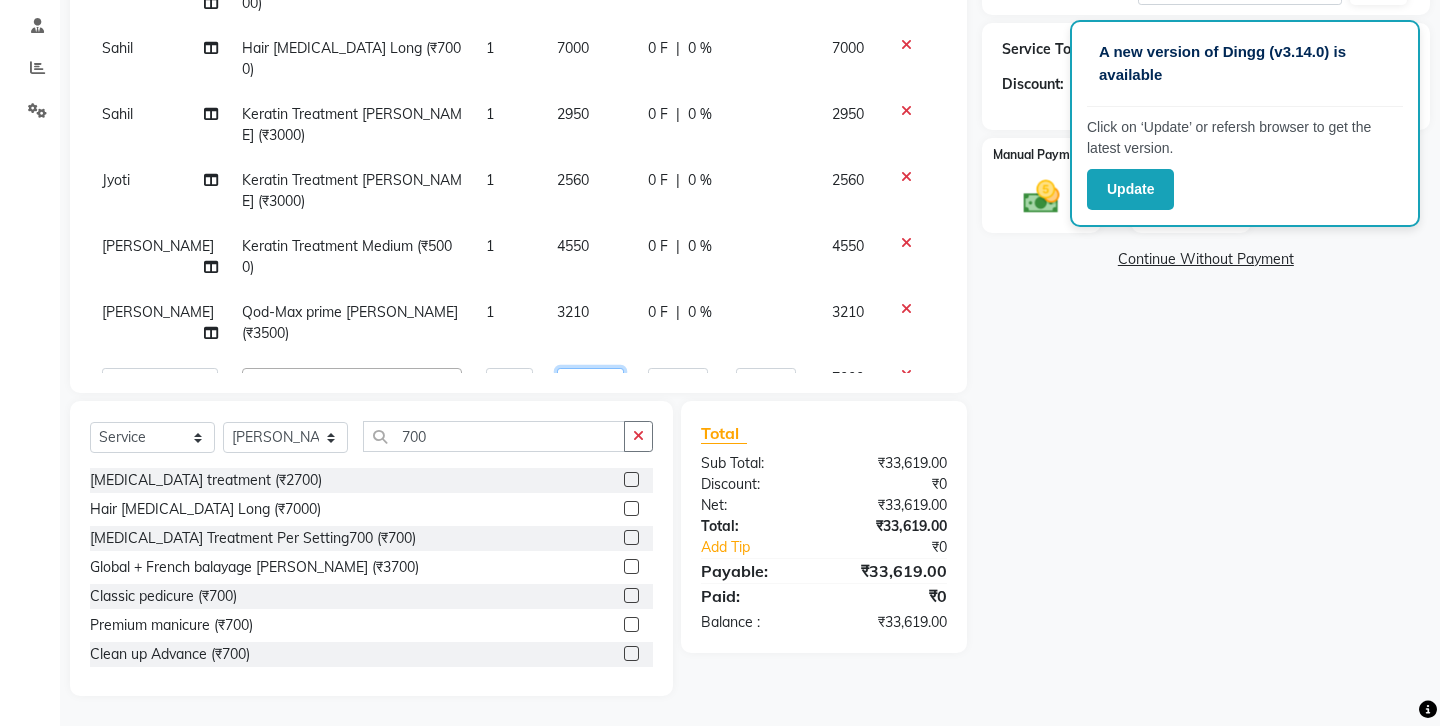 click on "7000" 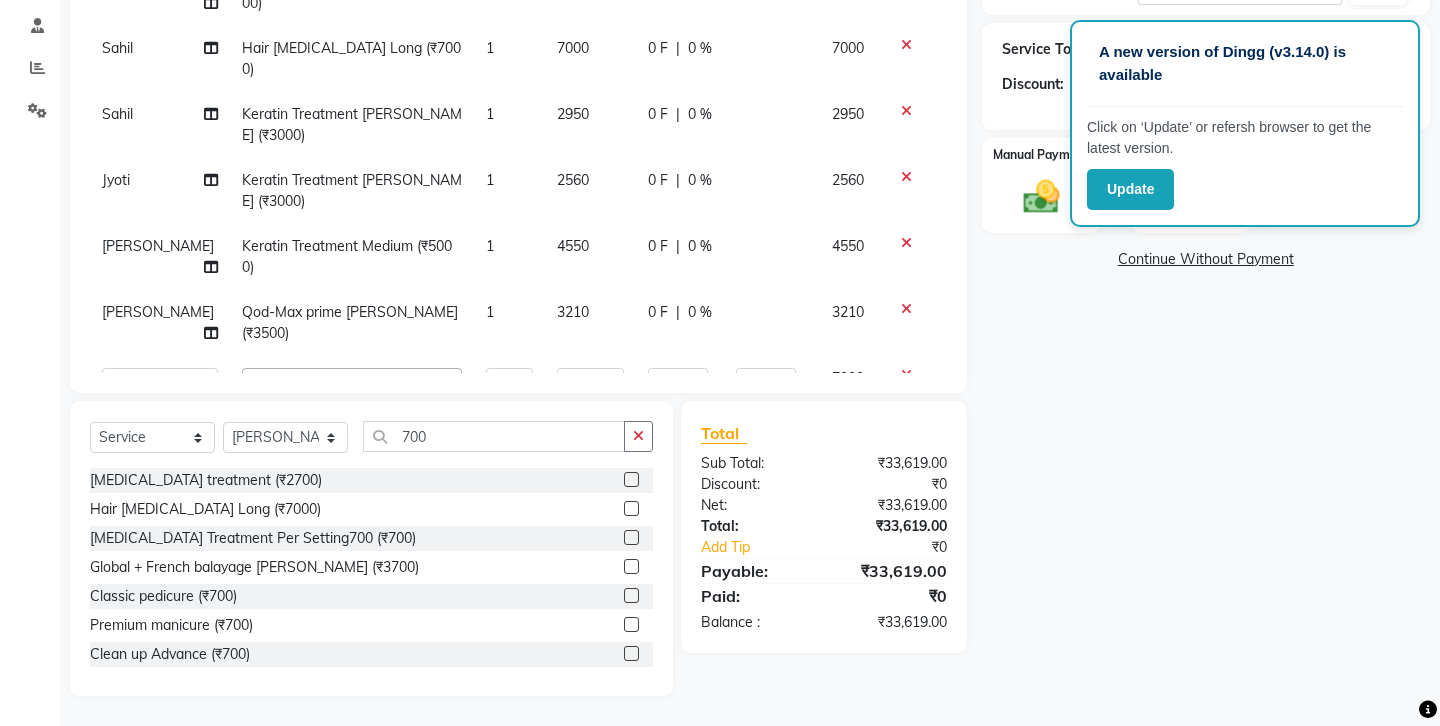 click on "Sagar Keratin Treatment [PERSON_NAME] (₹3000) 1 2899 0 F | 0 % 2899 Ankit Qod max prime (₹2500) 1 2500 0 F | 0 % 2500 [PERSON_NAME] Moroccanoil hair spa Medium (₹1000) 1 950 0 F | 0 % 950 [PERSON_NAME] Hair [MEDICAL_DATA] Long (₹7000) 1 7000 0 F | 0 % 7000 [PERSON_NAME] Keratin Treatment [PERSON_NAME] (₹3000) 1 2950 0 F | 0 % 2950 Jyoti Keratin Treatment [PERSON_NAME] (₹3000) 1 2560 0 F | 0 % 2560 [PERSON_NAME] Keratin Treatment Medium (₹5000) 1 4550 0 F | 0 % 4550 [PERSON_NAME] Qod-Max prime [PERSON_NAME] (₹3500) 1 3210 0 F | 0 % 3210  Ankit   Front Desk   Jyoti   jyoti [PERSON_NAME] bhai   [PERSON_NAME]   [PERSON_NAME]   [PERSON_NAME]   [PERSON_NAME]  Hair [MEDICAL_DATA] Long (₹7000)  x Hair cut (₹200) Hair cut for Kids – Boy (up to 10 years) (₹150) Hair wash loreal (shampoo & conditioner) (₹100) Hair wash Moroccan (₹150) Hair wash Naturica (₹150) Blowdry styling (₹100) Shave style (₹100) [PERSON_NAME] style (₹100) Global color - Magirel (₹599) Global color - inoa (₹799) [PERSON_NAME] color - inoa (₹200) Side locks color (₹100) moustage color (₹100) Highlights (₹699) Loreal (₹599) 1" 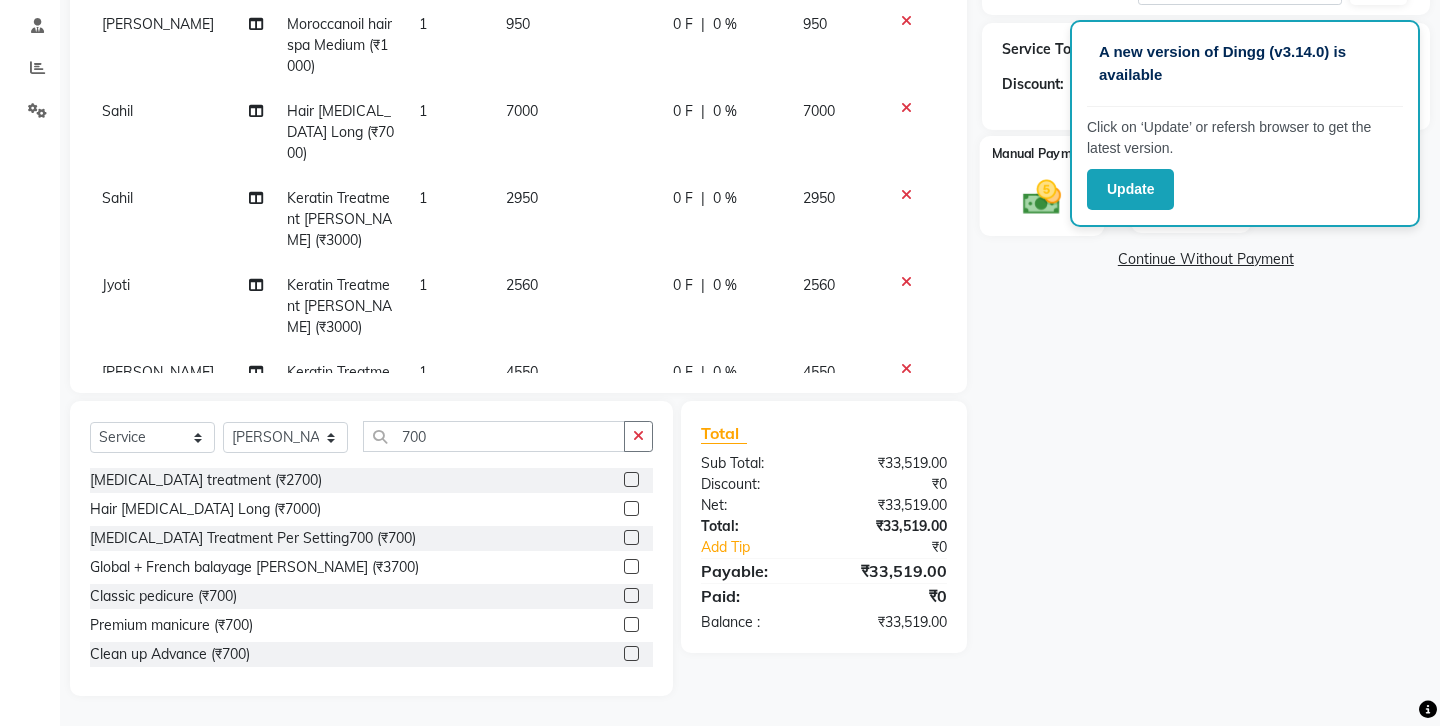 click 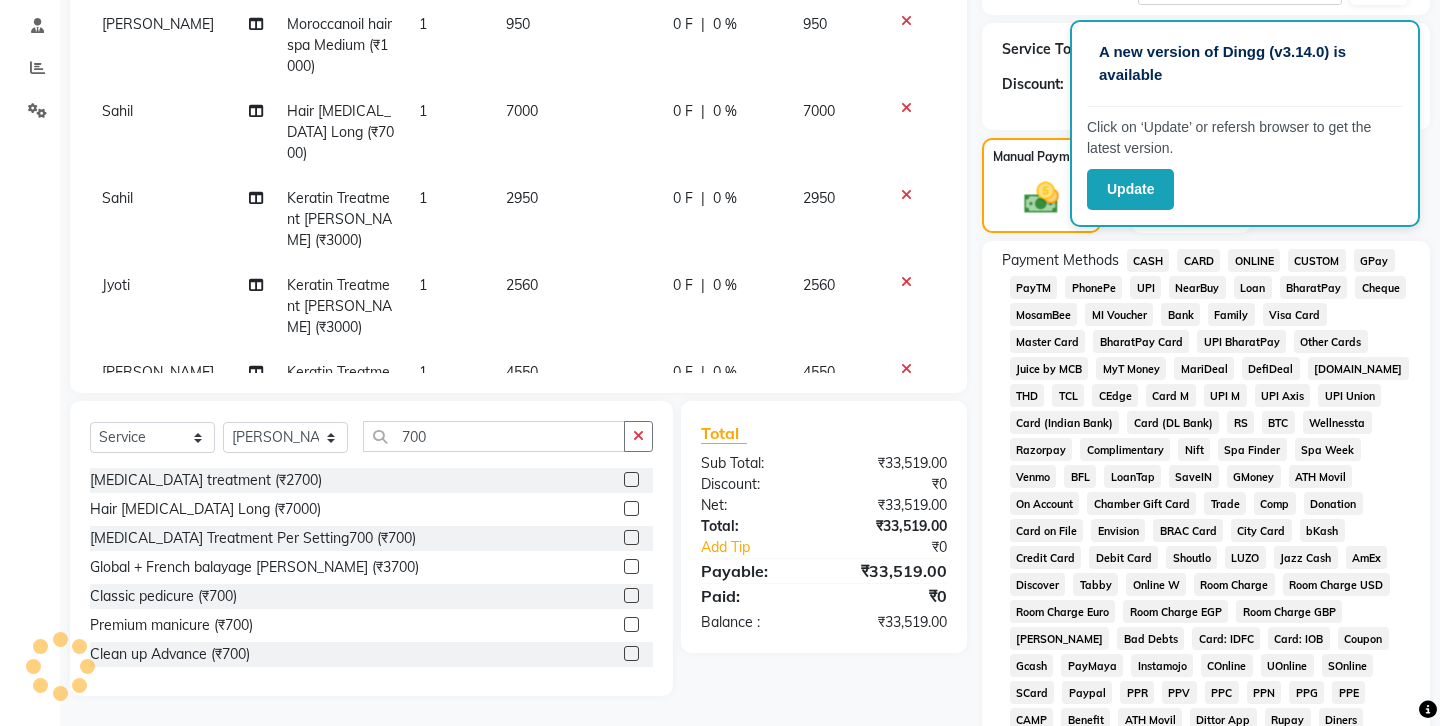 click on "PhonePe" 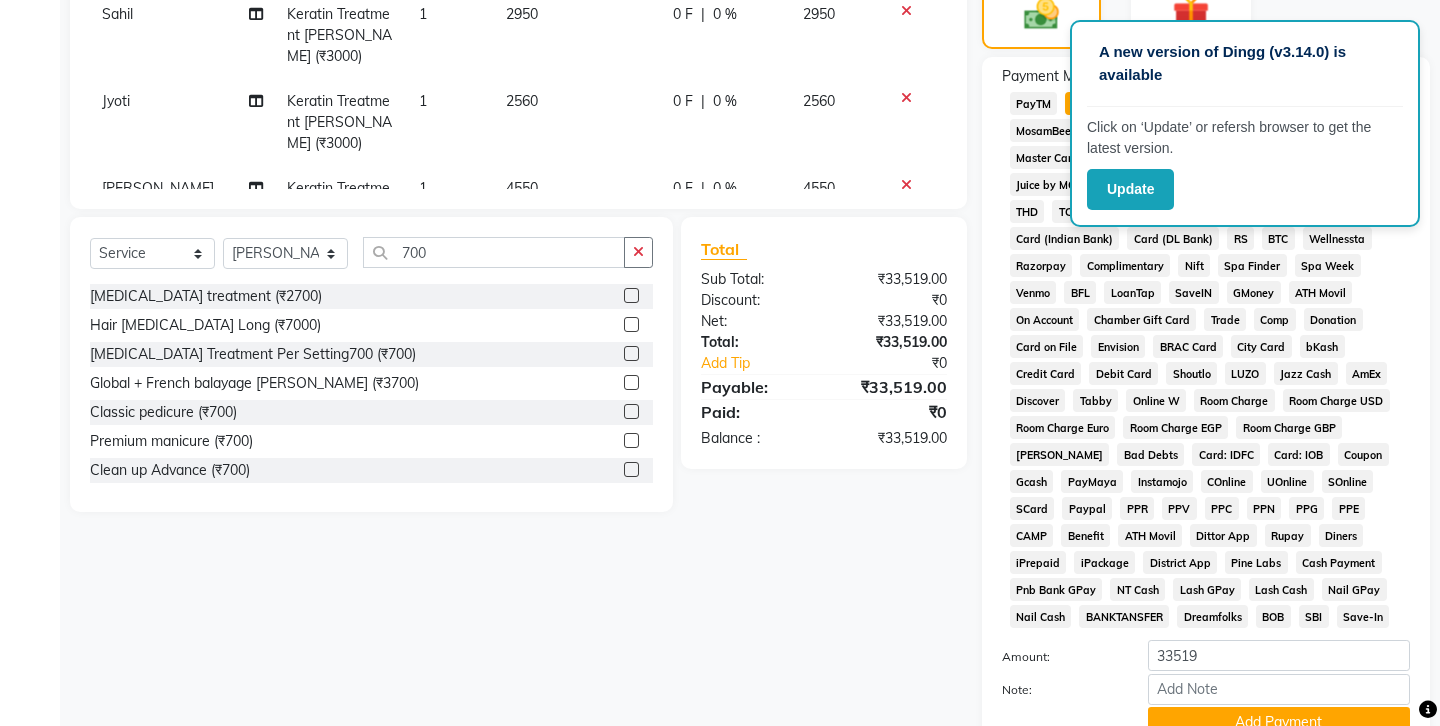 scroll, scrollTop: 577, scrollLeft: 0, axis: vertical 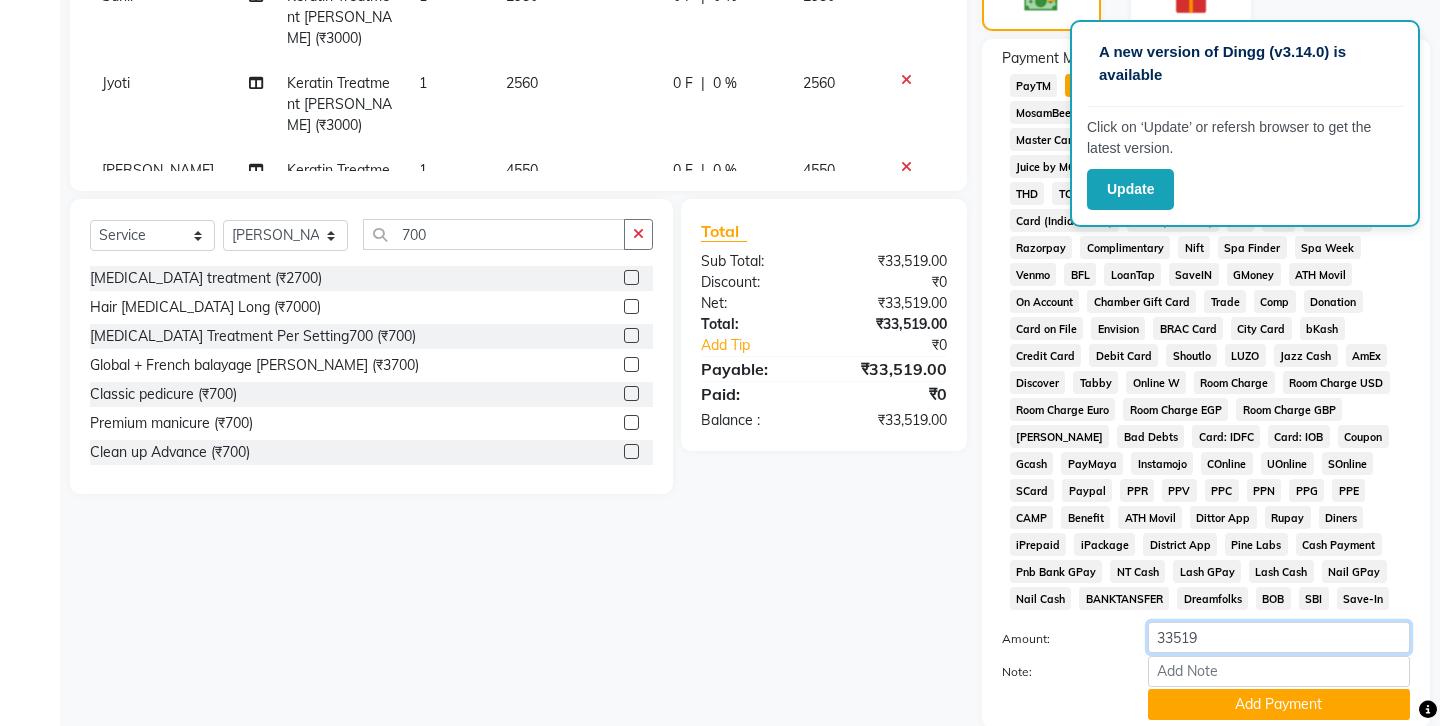 click on "33519" 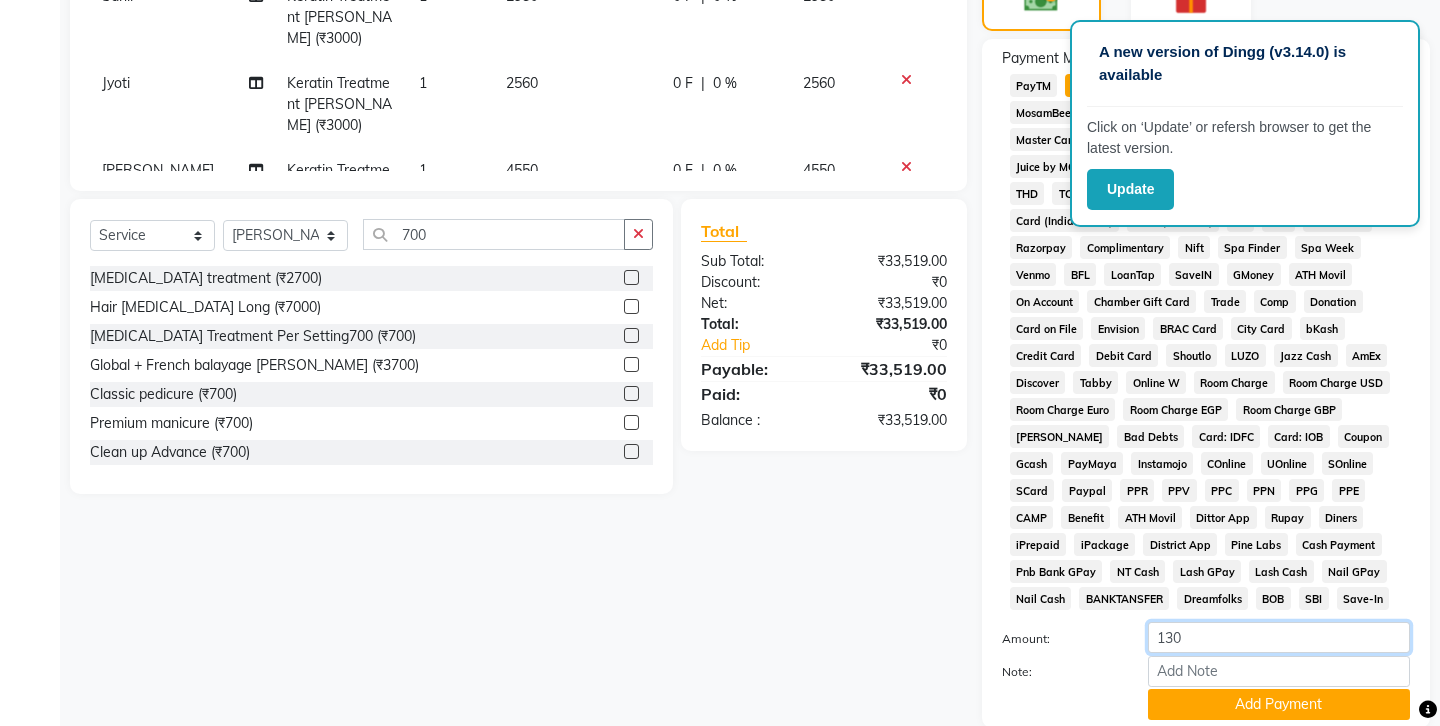 type on "1300" 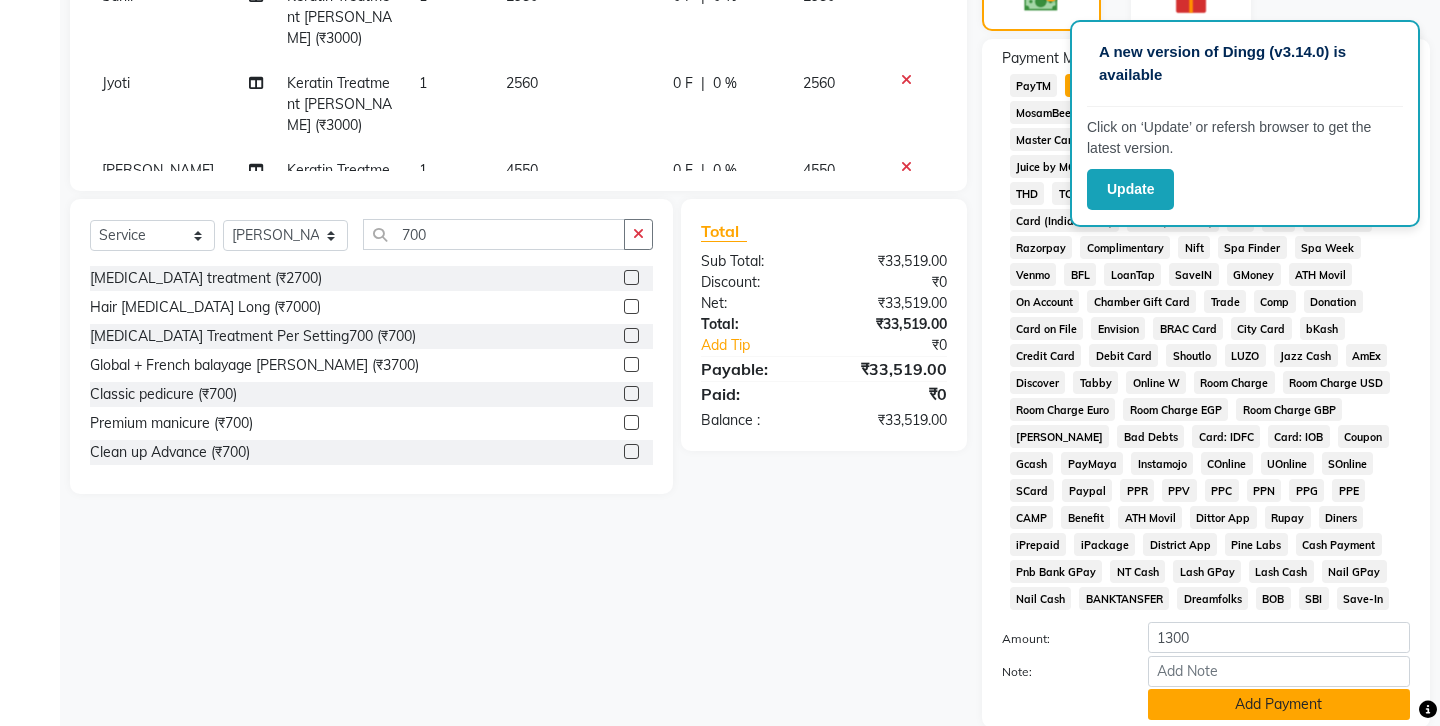 click on "Add Payment" 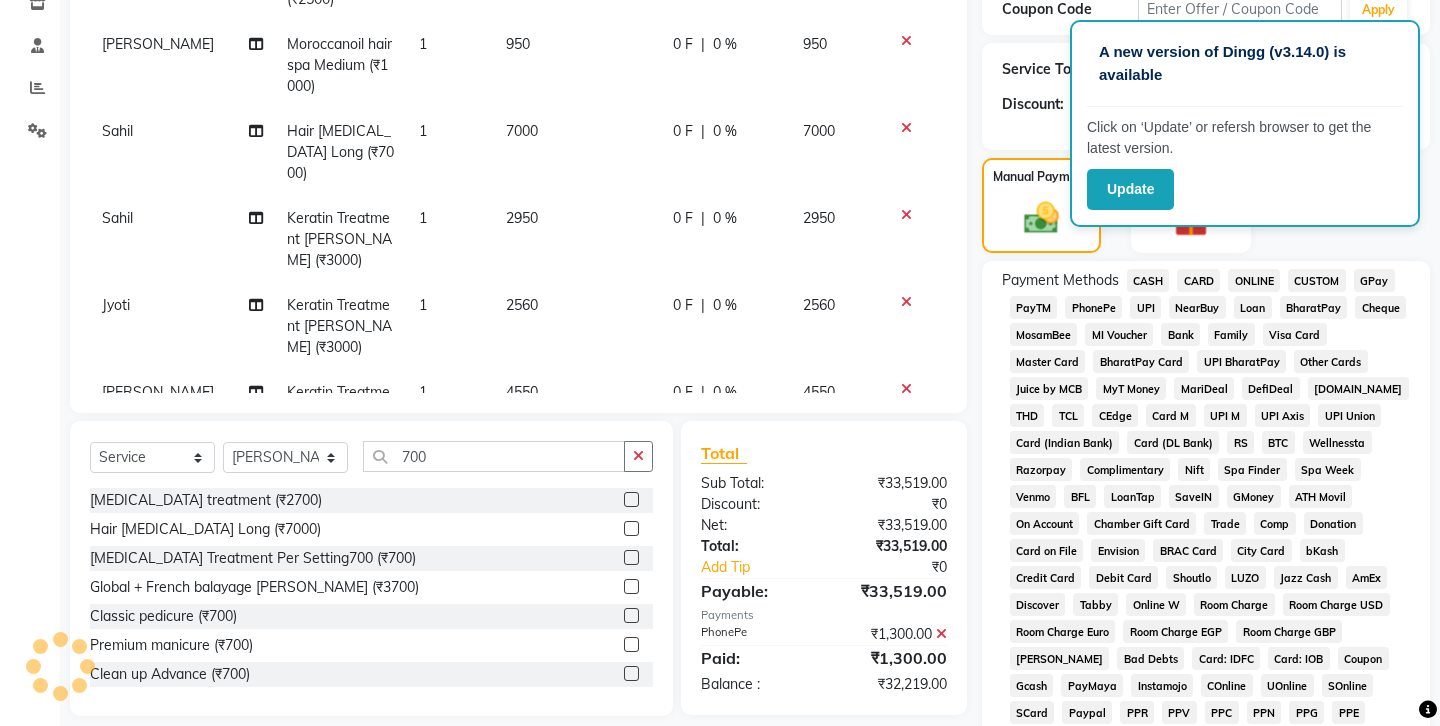 scroll, scrollTop: 321, scrollLeft: 0, axis: vertical 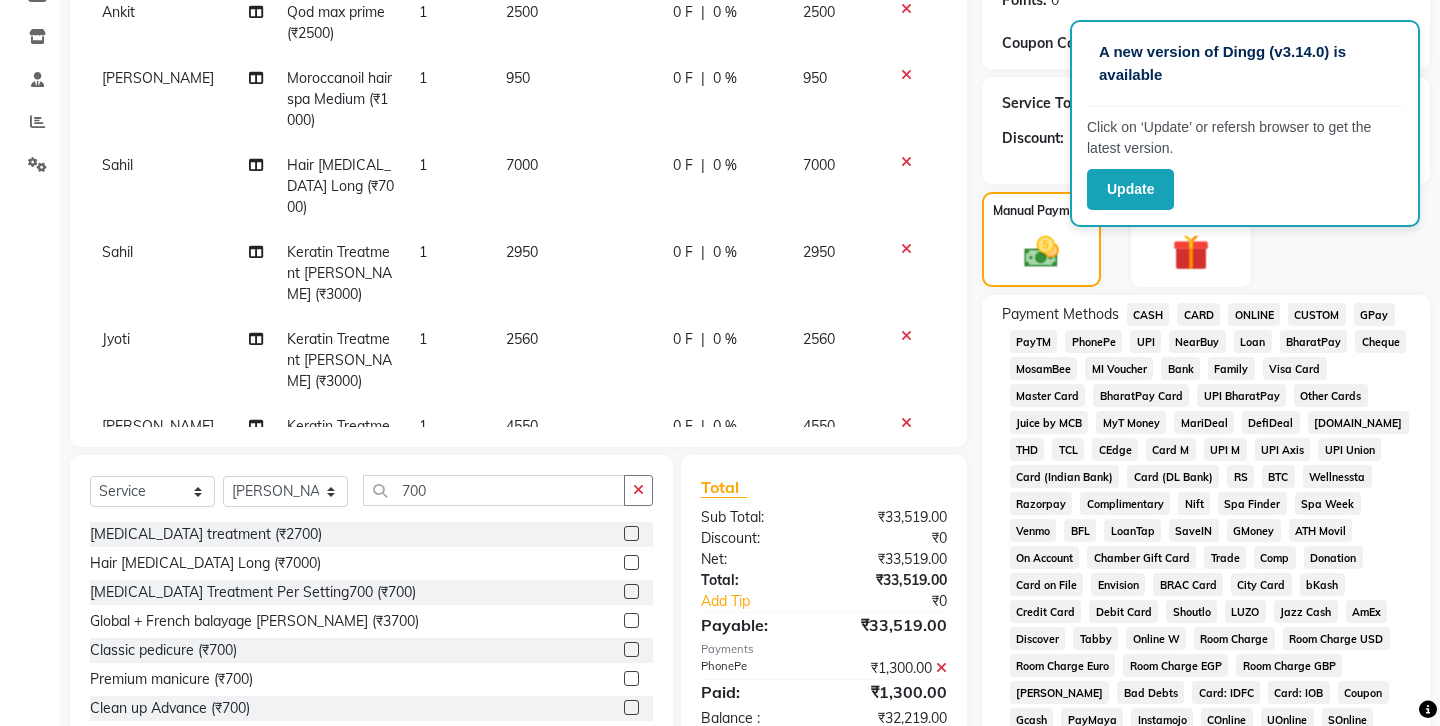 click on "GPay" 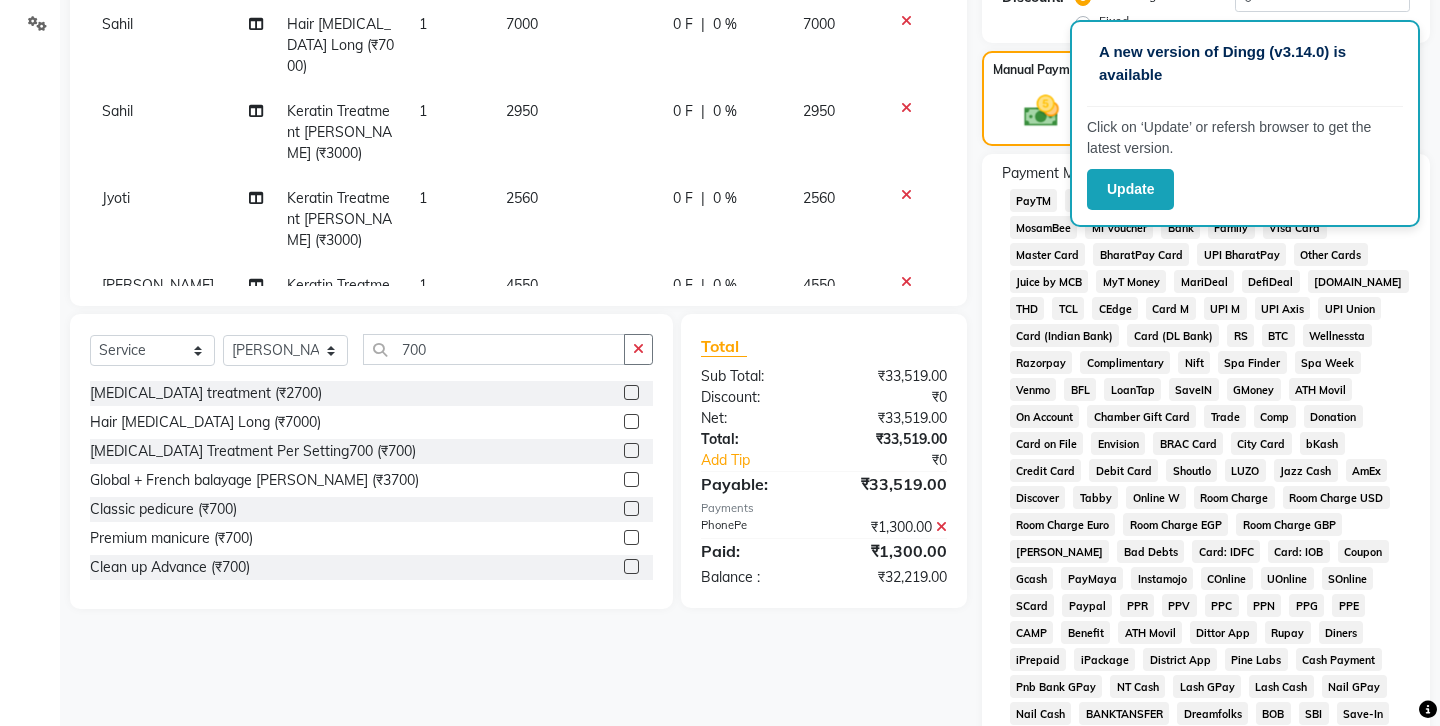 scroll, scrollTop: 818, scrollLeft: 0, axis: vertical 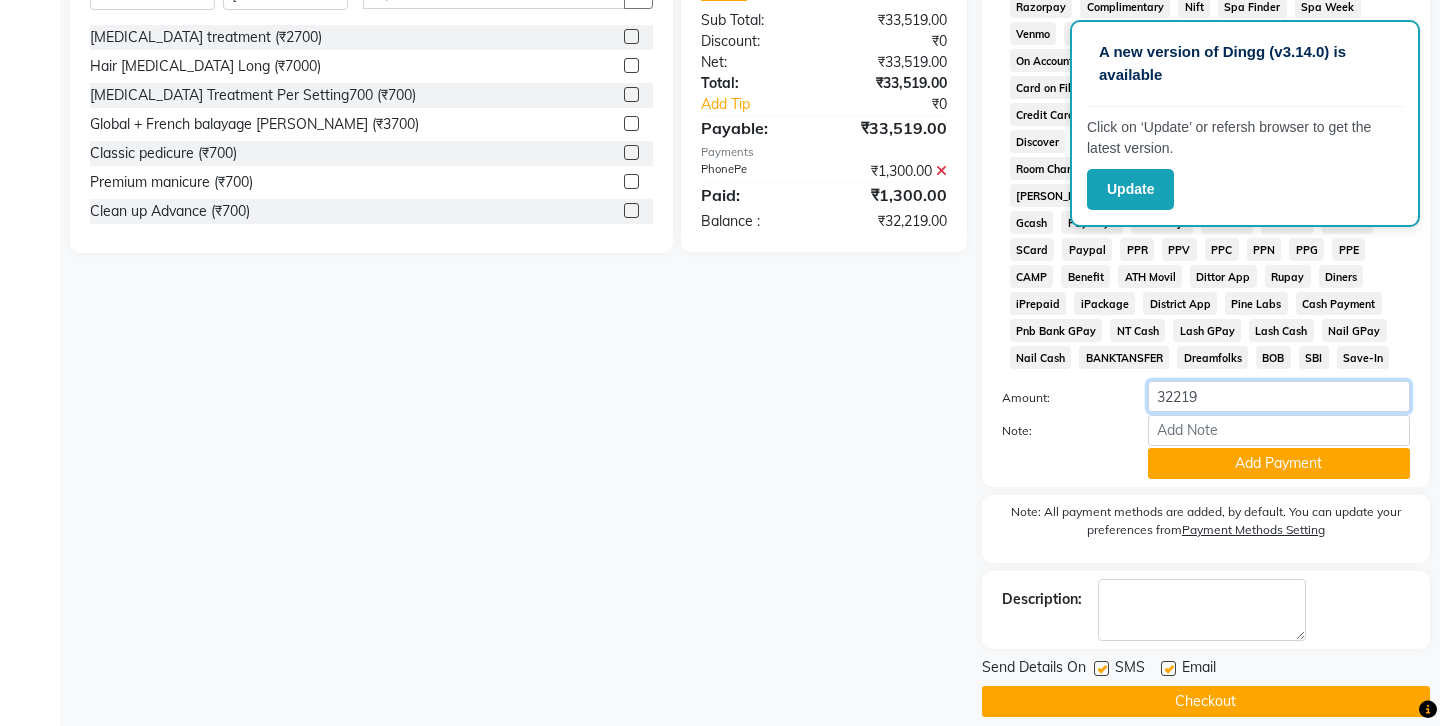click on "32219" 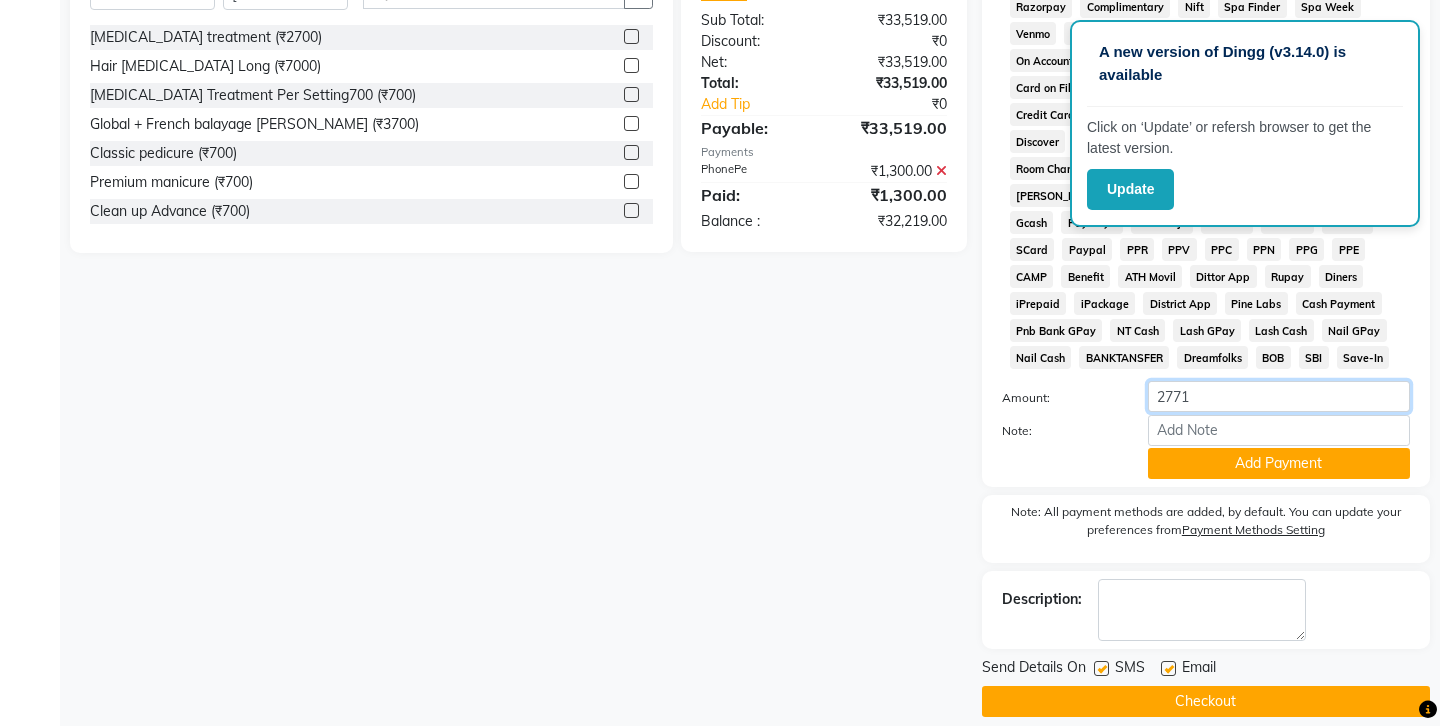 type on "27719" 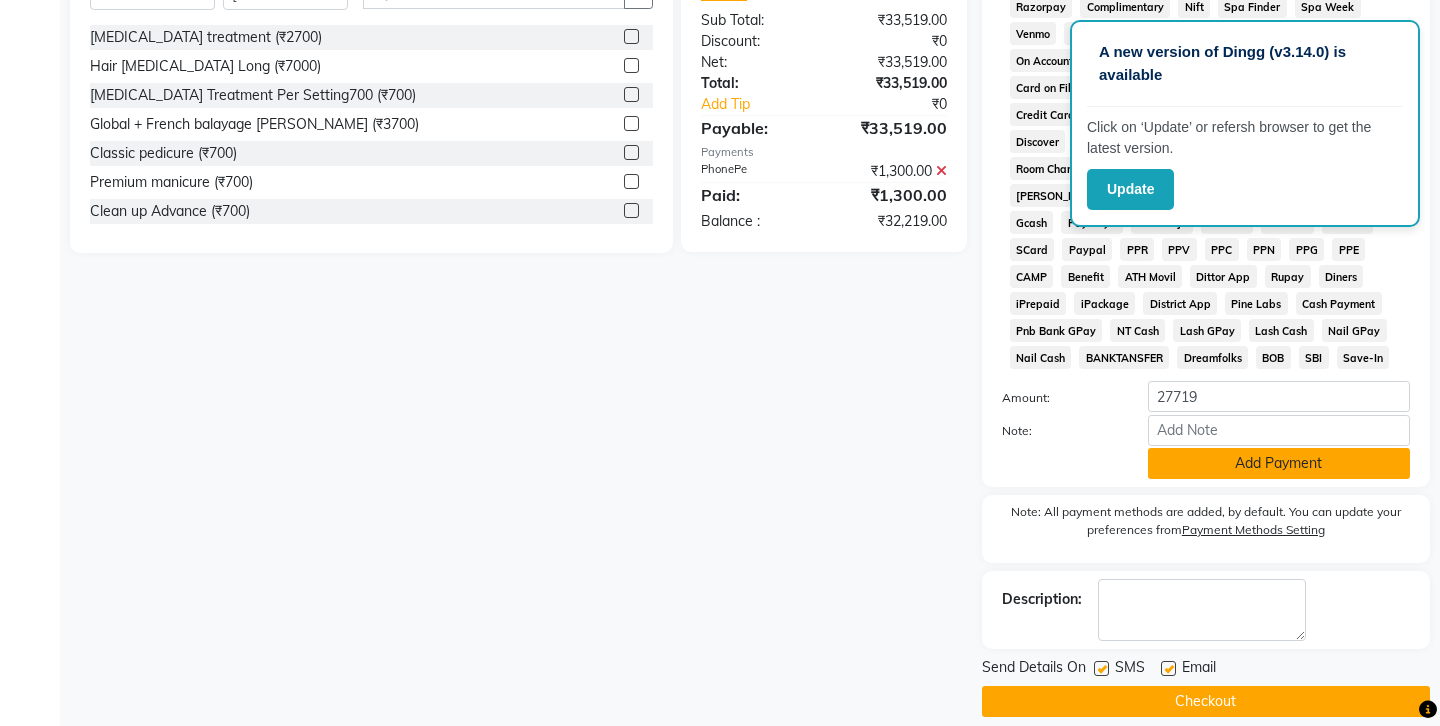 click on "Add Payment" 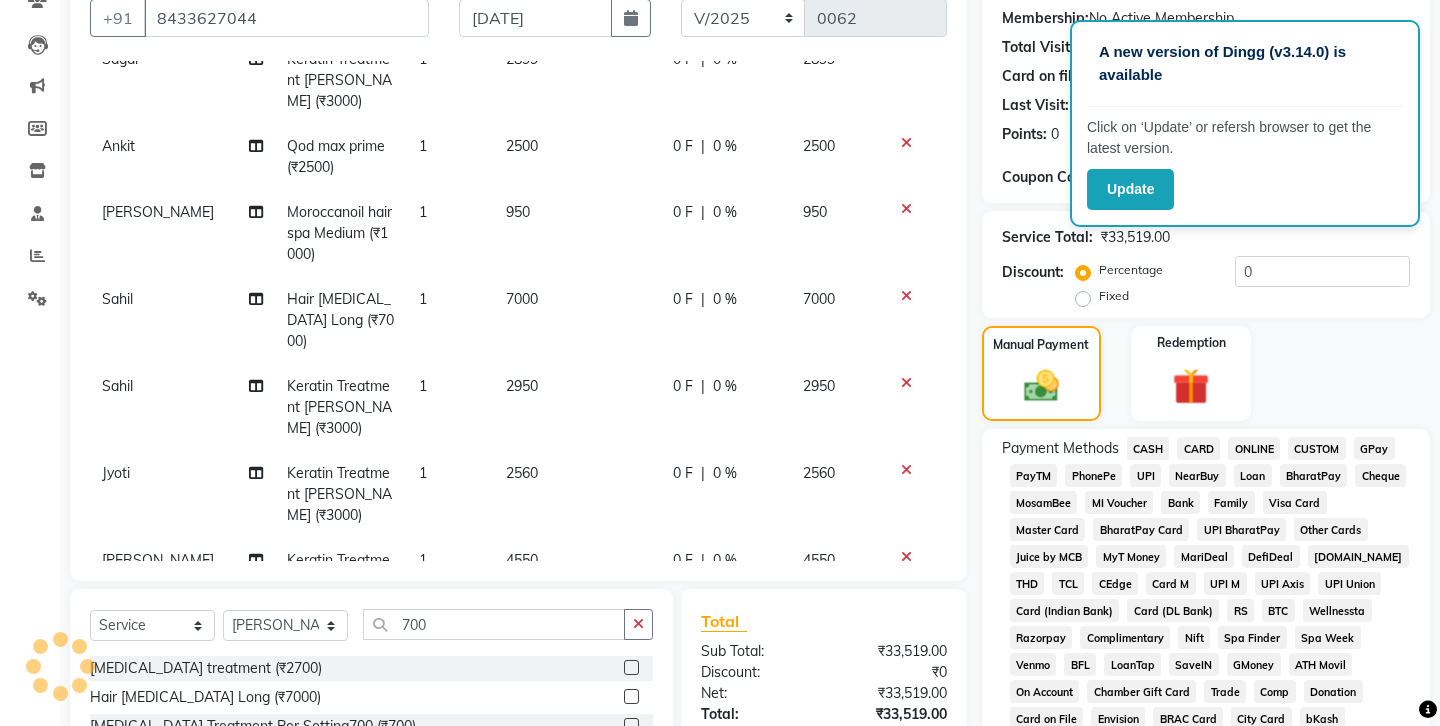 scroll, scrollTop: 124, scrollLeft: 0, axis: vertical 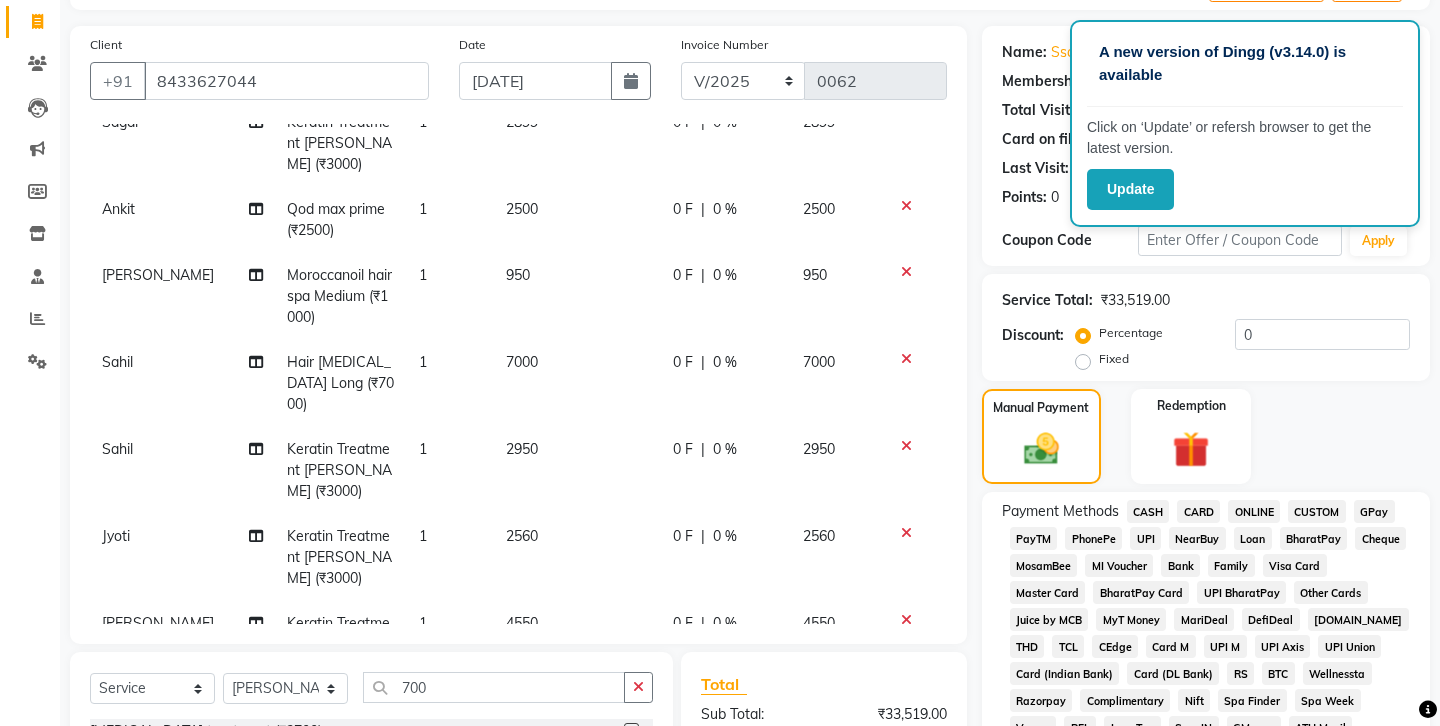 click on "CASH" 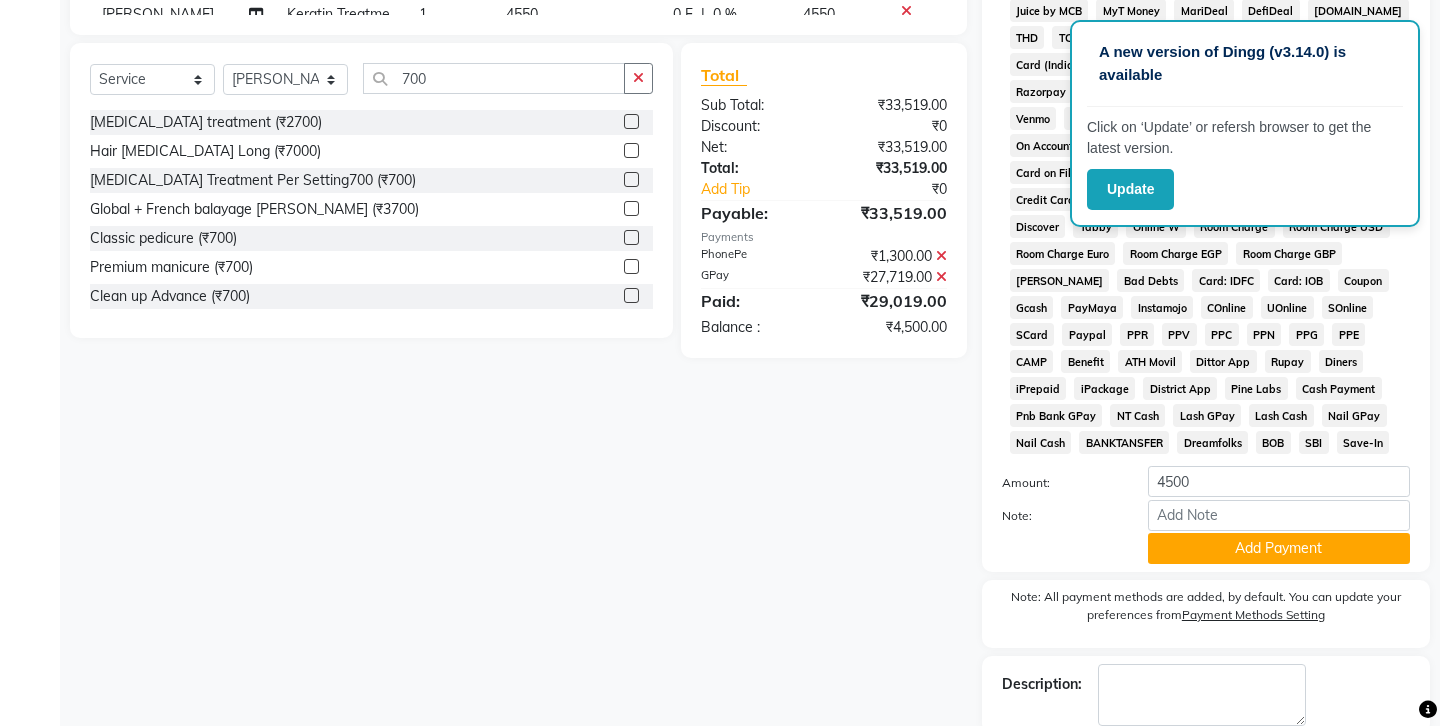 scroll, scrollTop: 738, scrollLeft: 0, axis: vertical 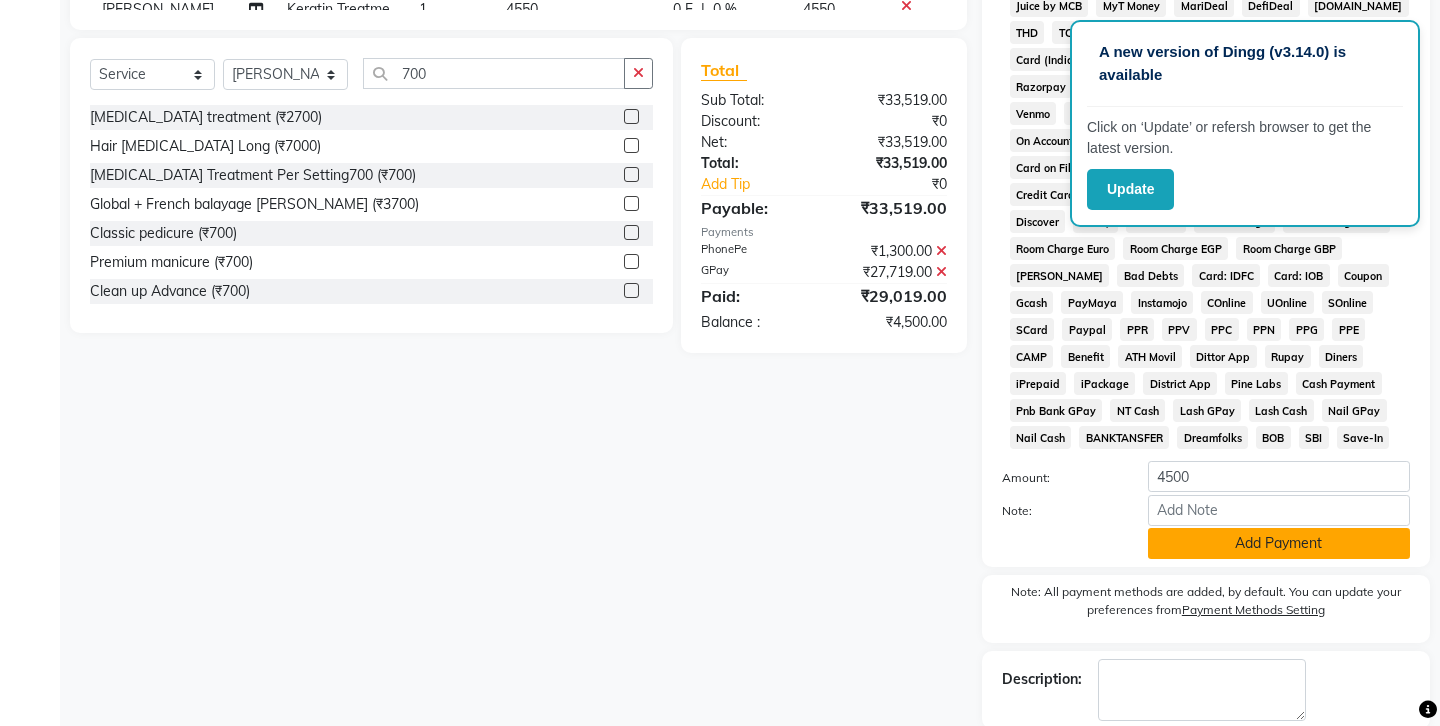 click on "Add Payment" 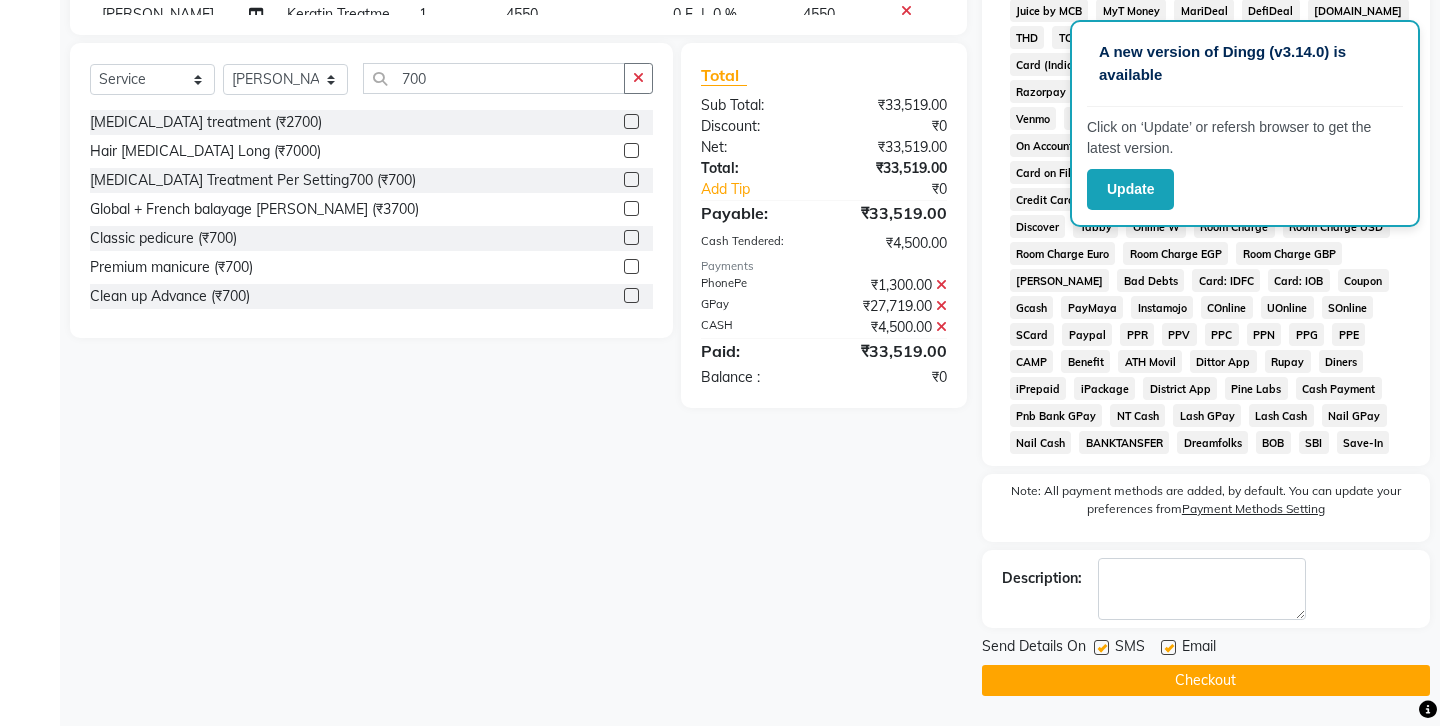 scroll, scrollTop: 713, scrollLeft: 0, axis: vertical 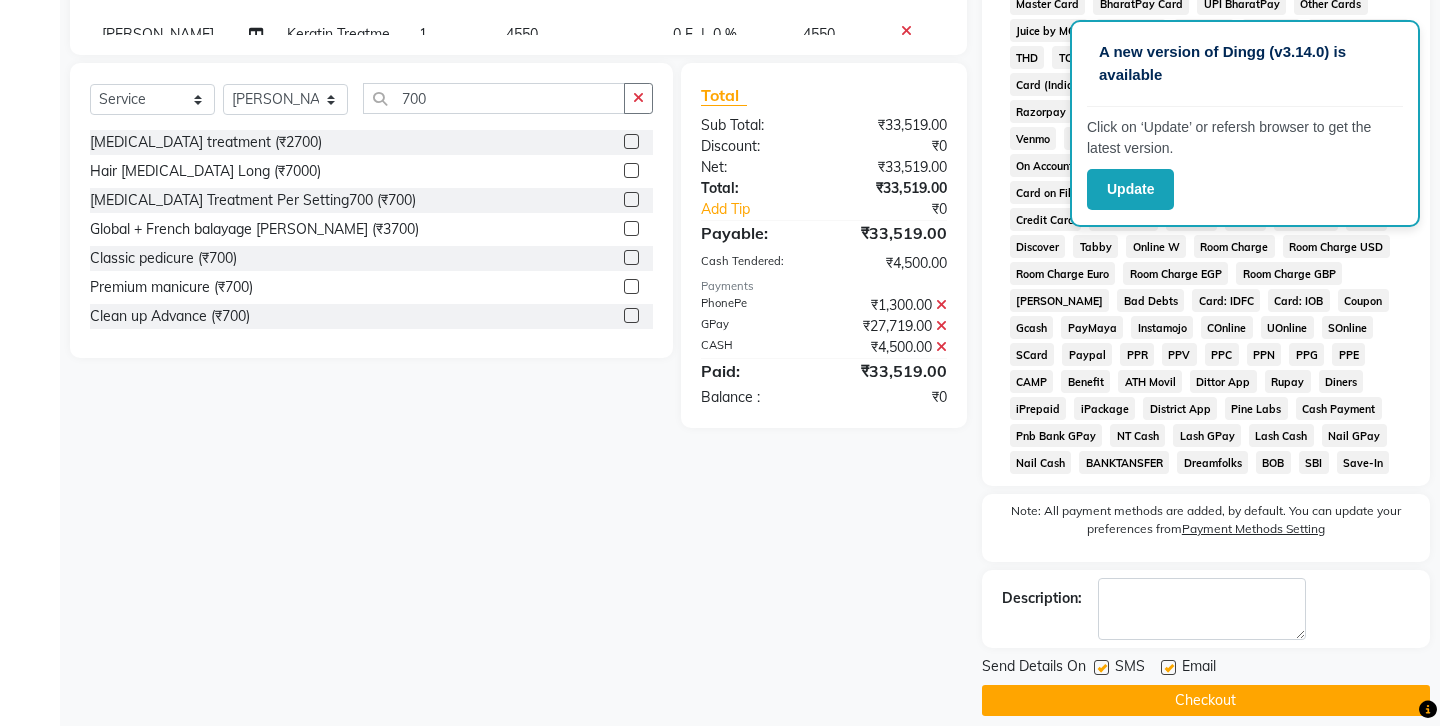 click 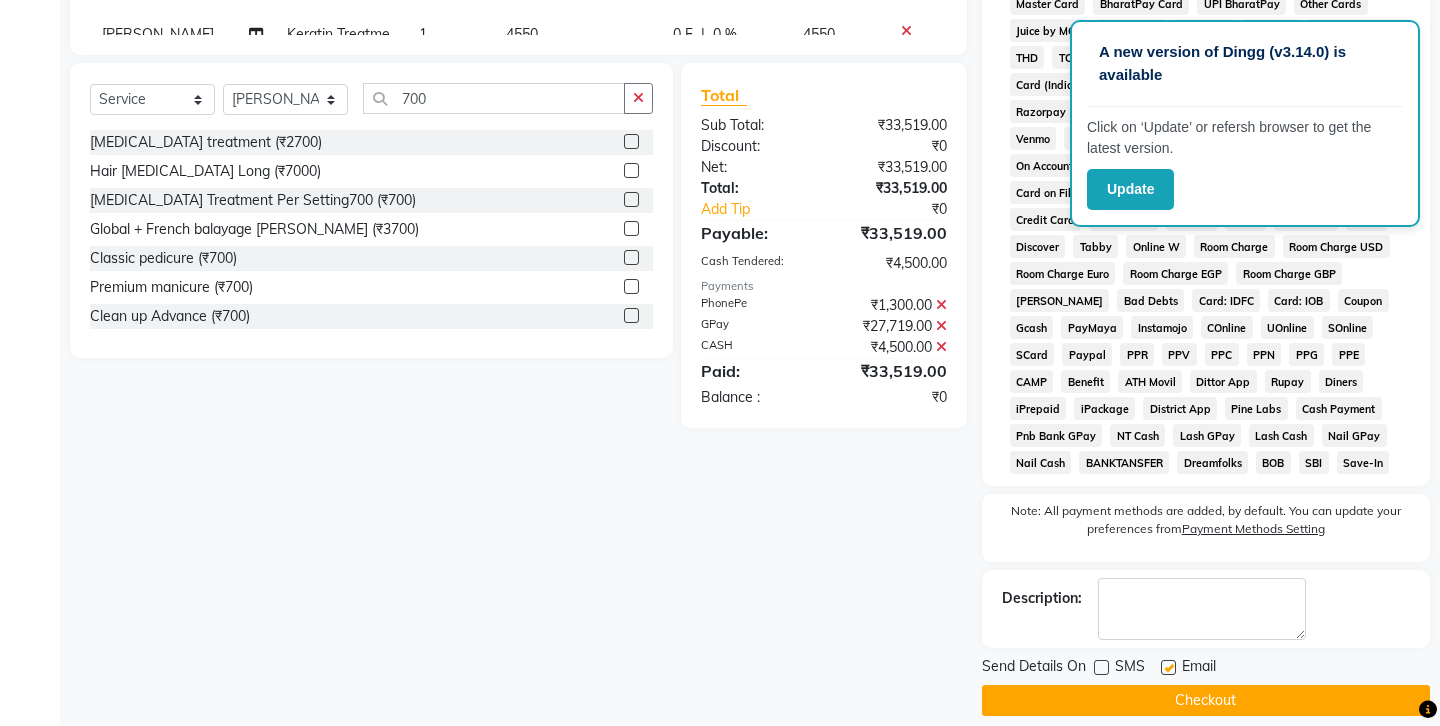 click 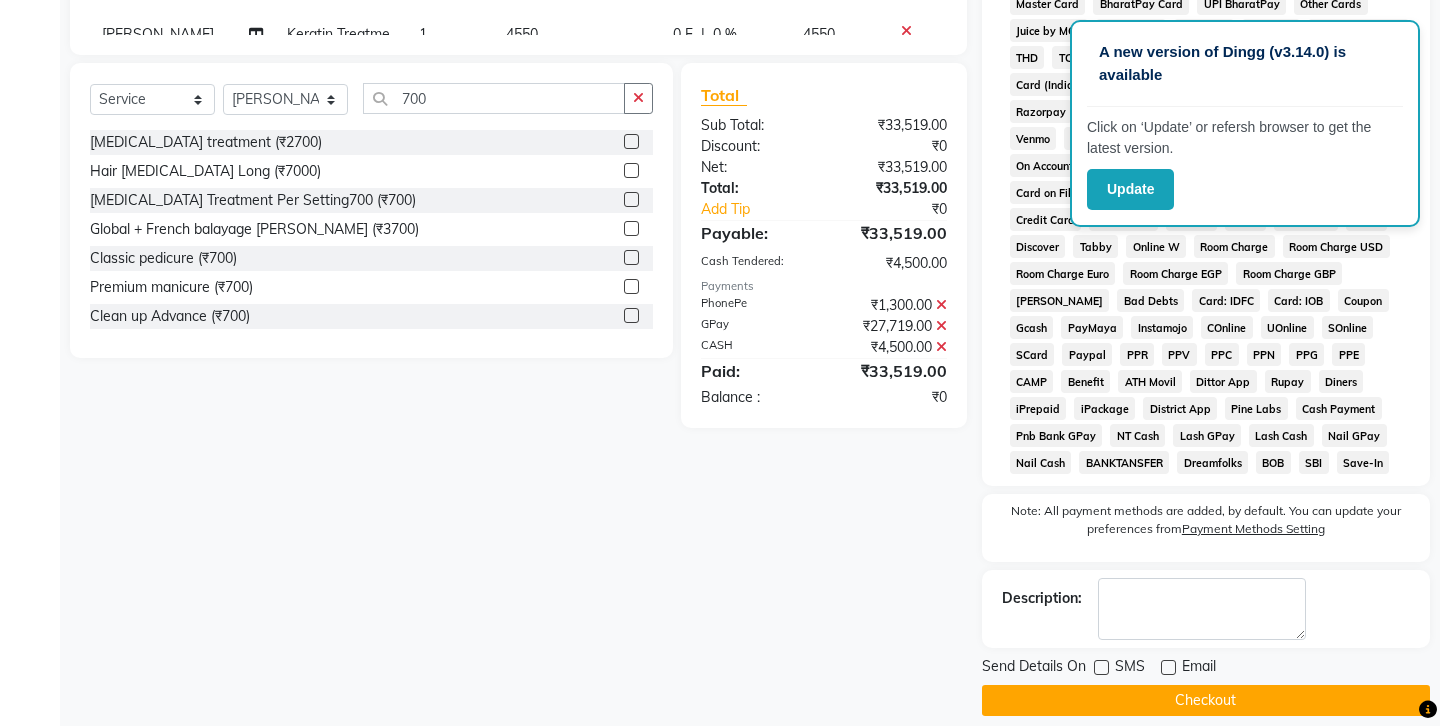 click on "Checkout" 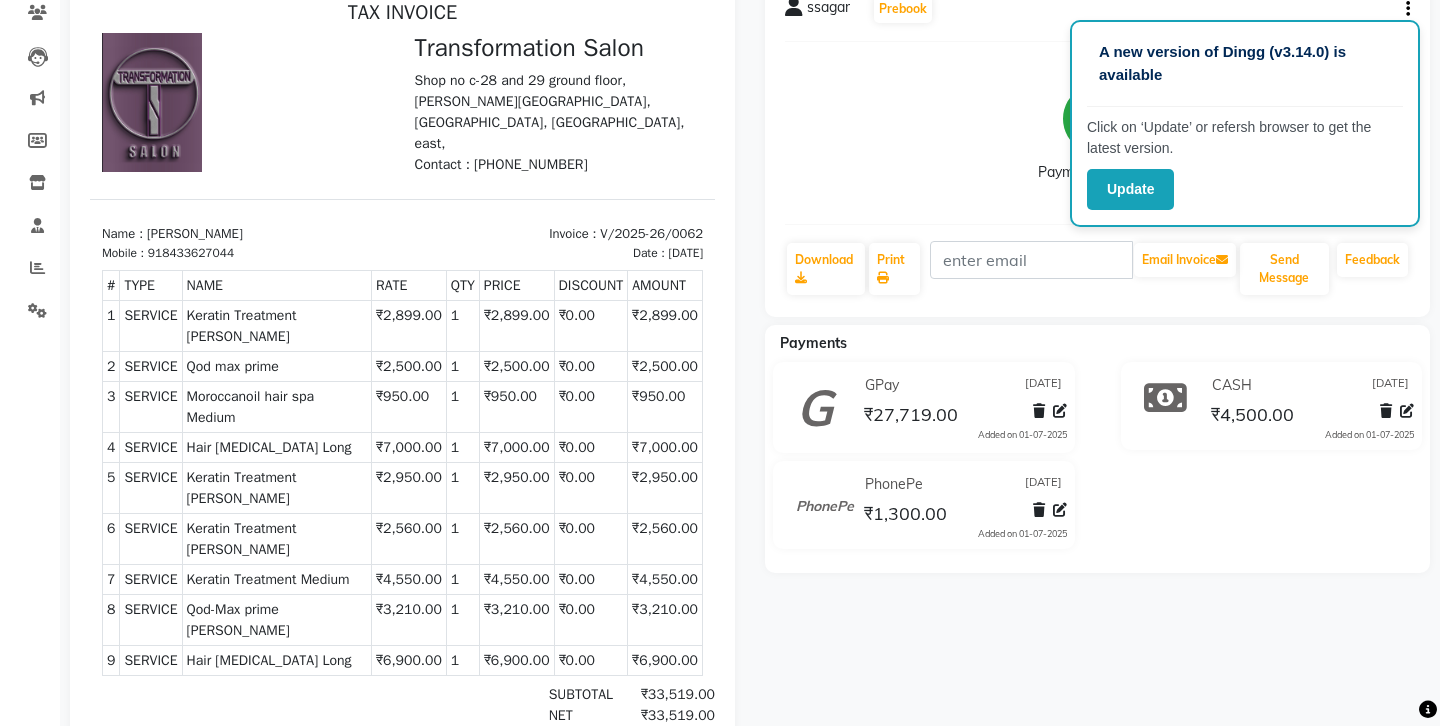 scroll, scrollTop: 0, scrollLeft: 0, axis: both 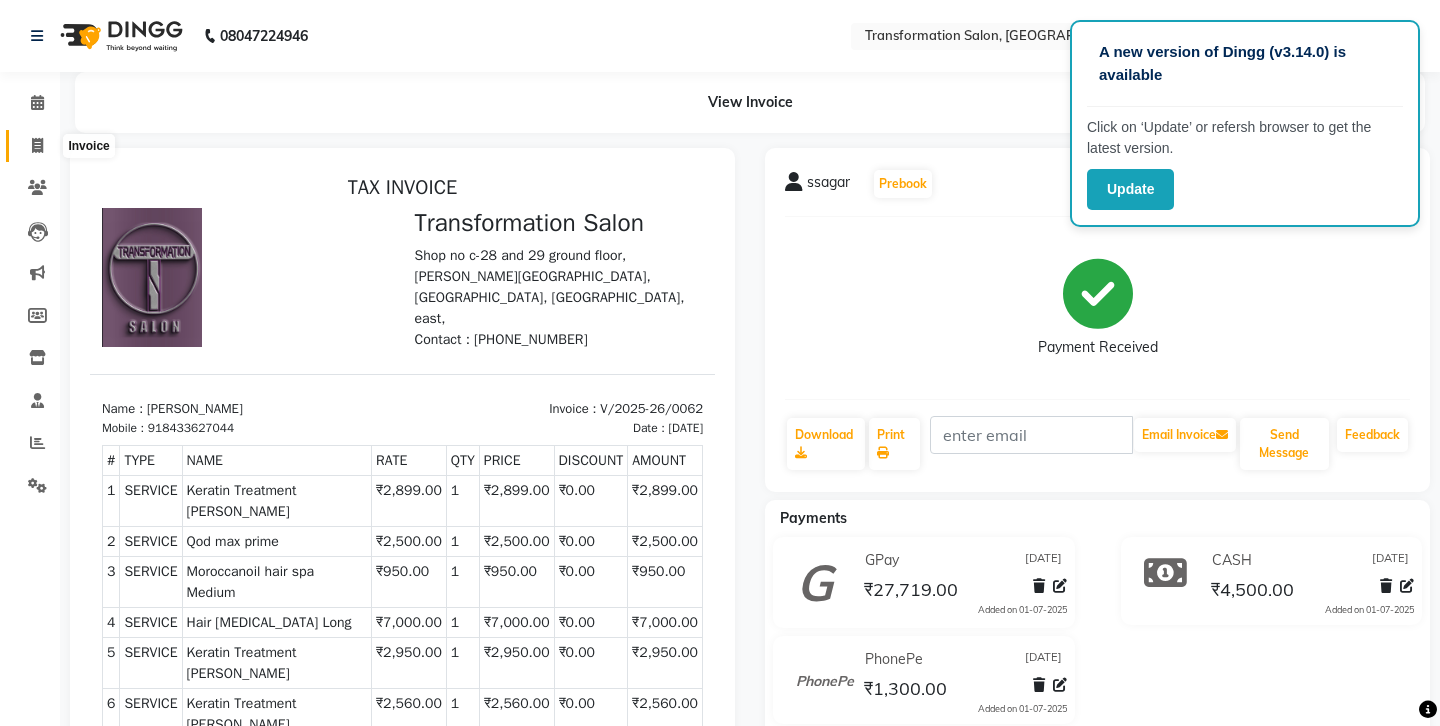 click 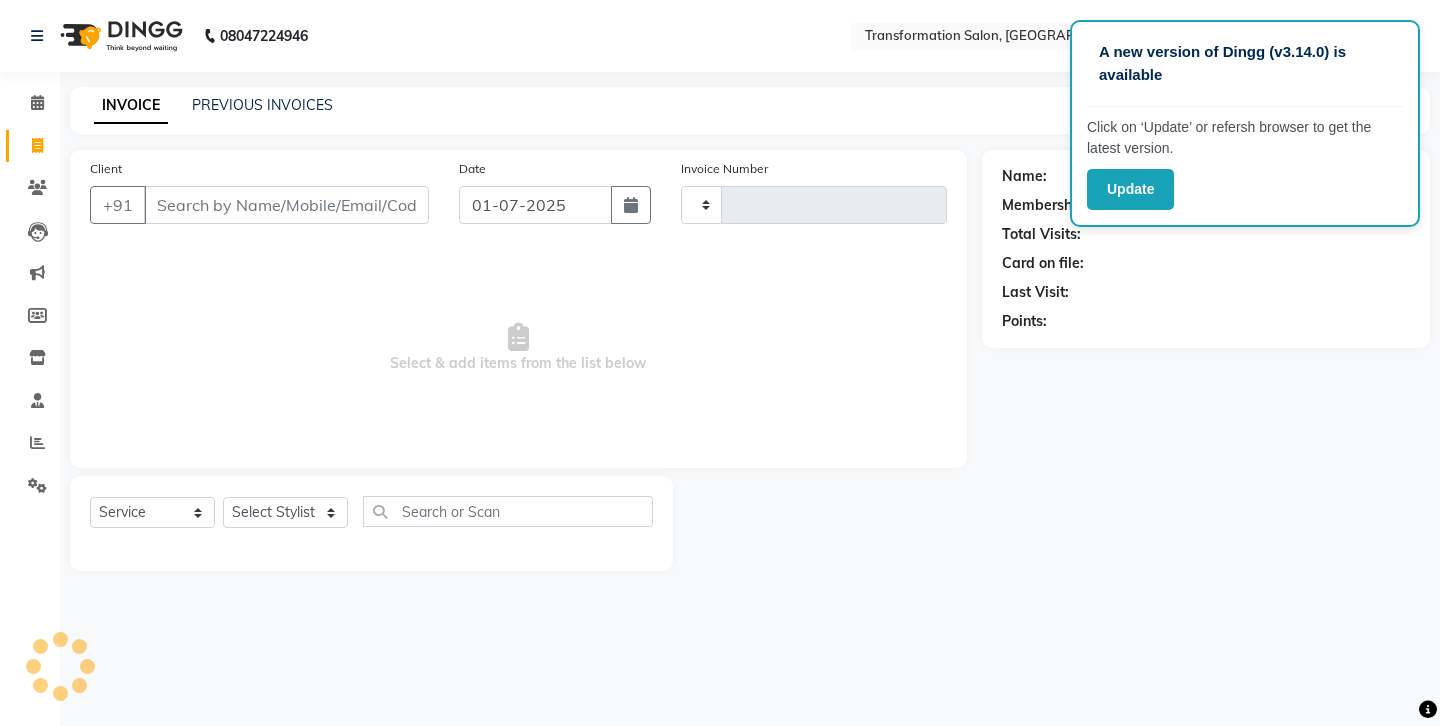 type on "0063" 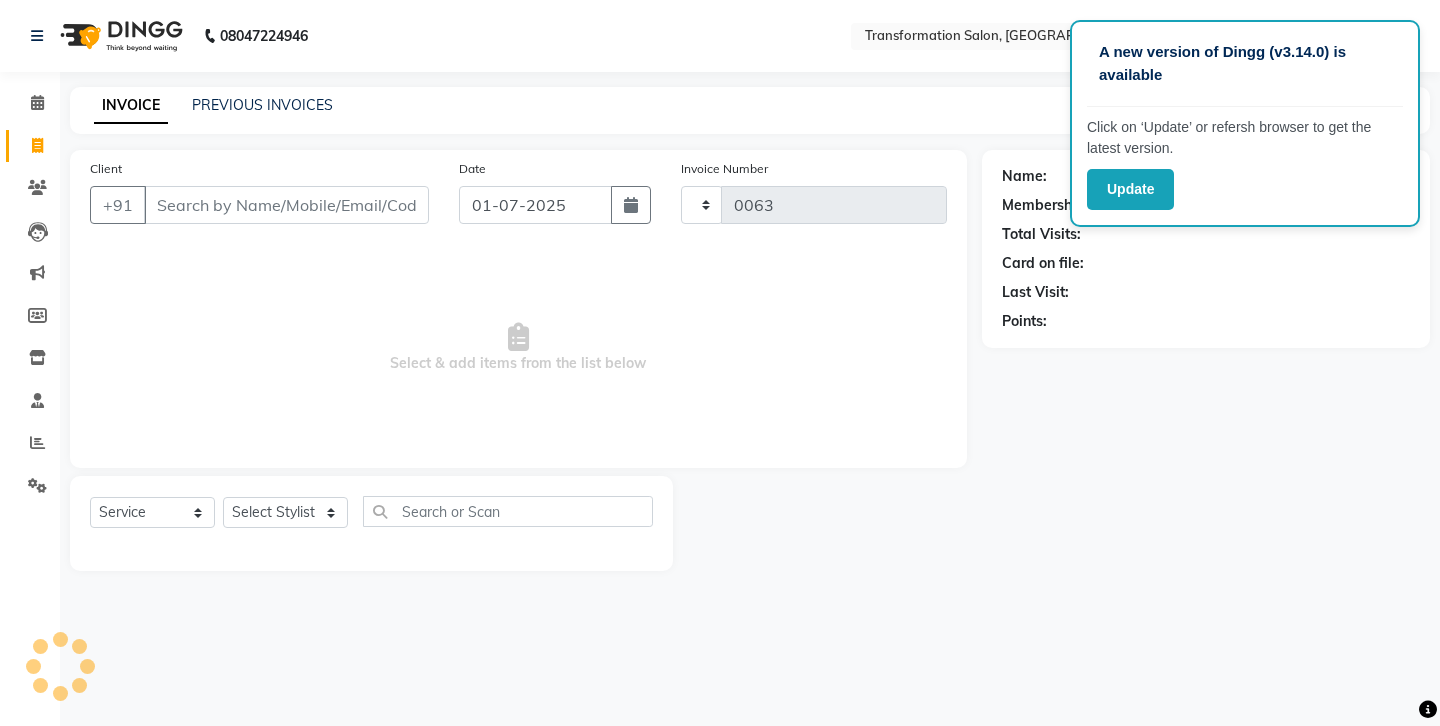 select on "6734" 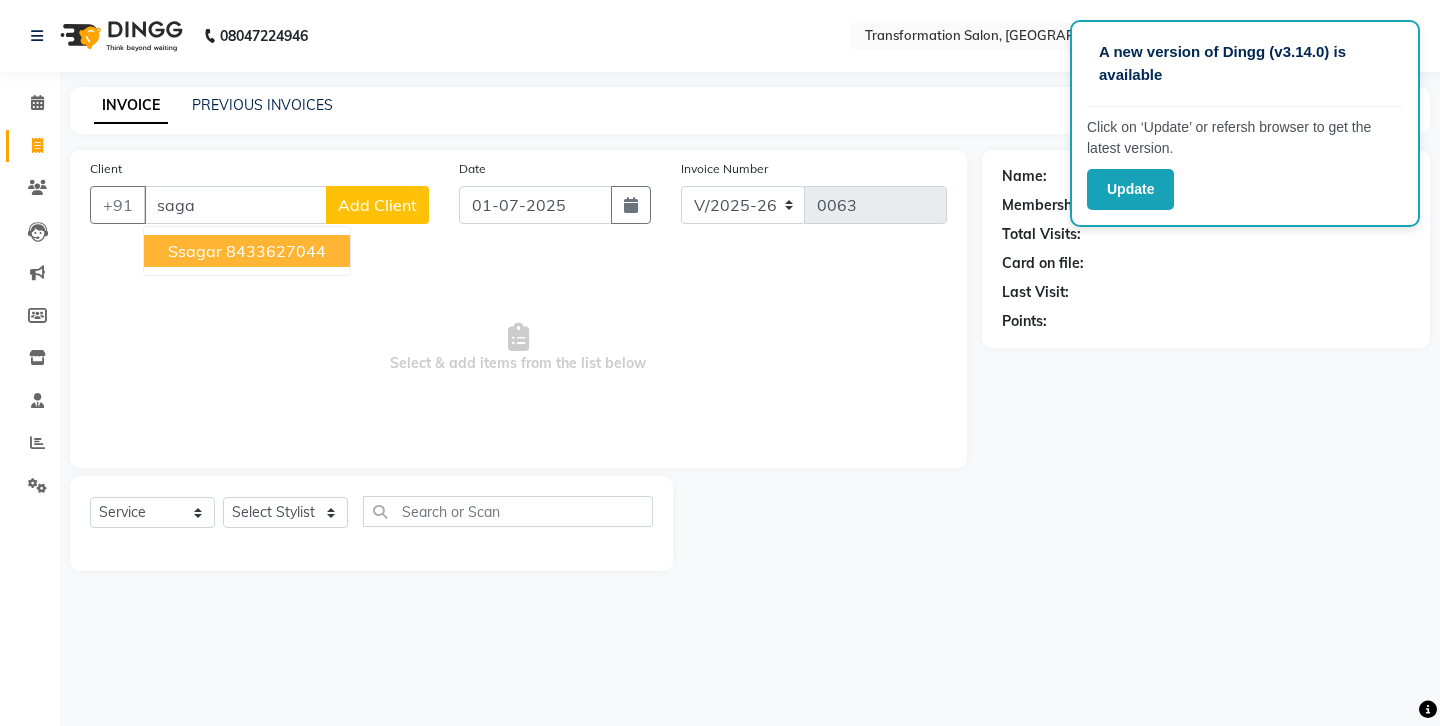 click on "8433627044" at bounding box center (276, 251) 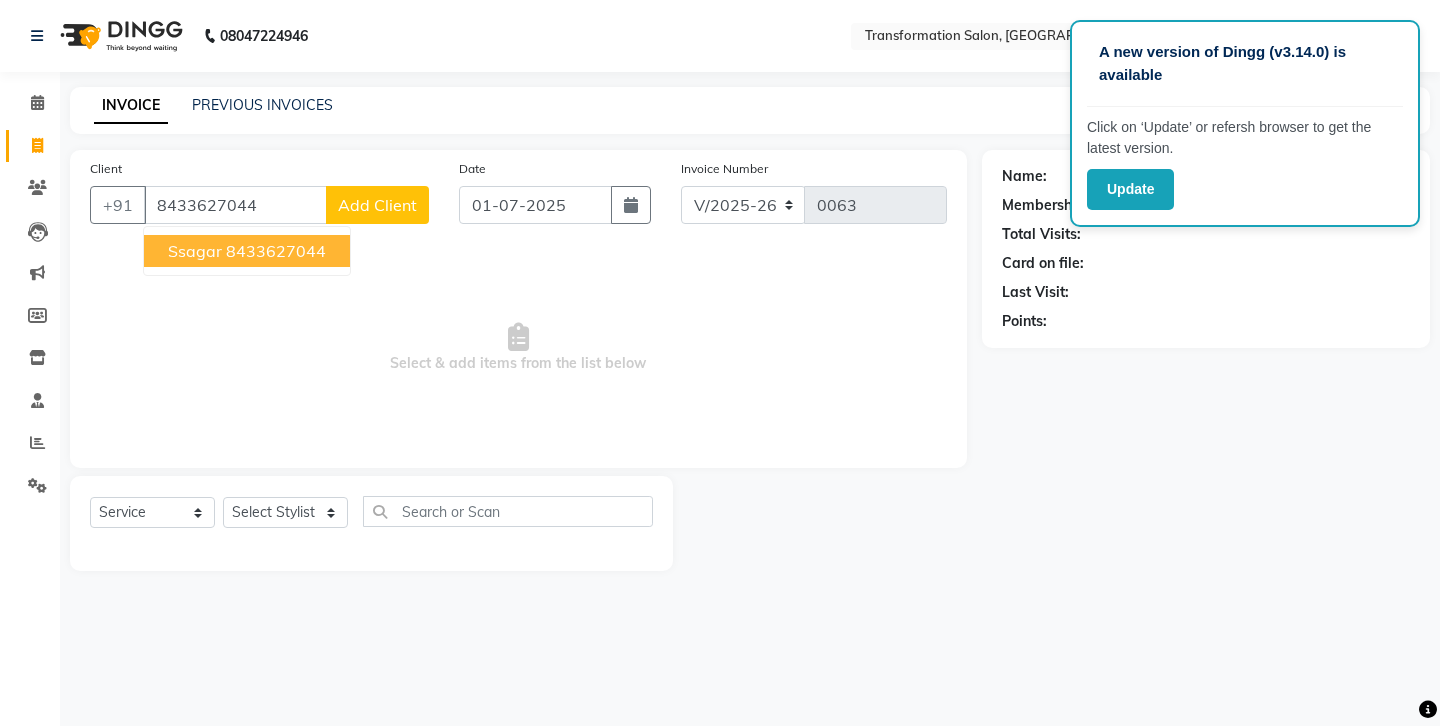 type on "8433627044" 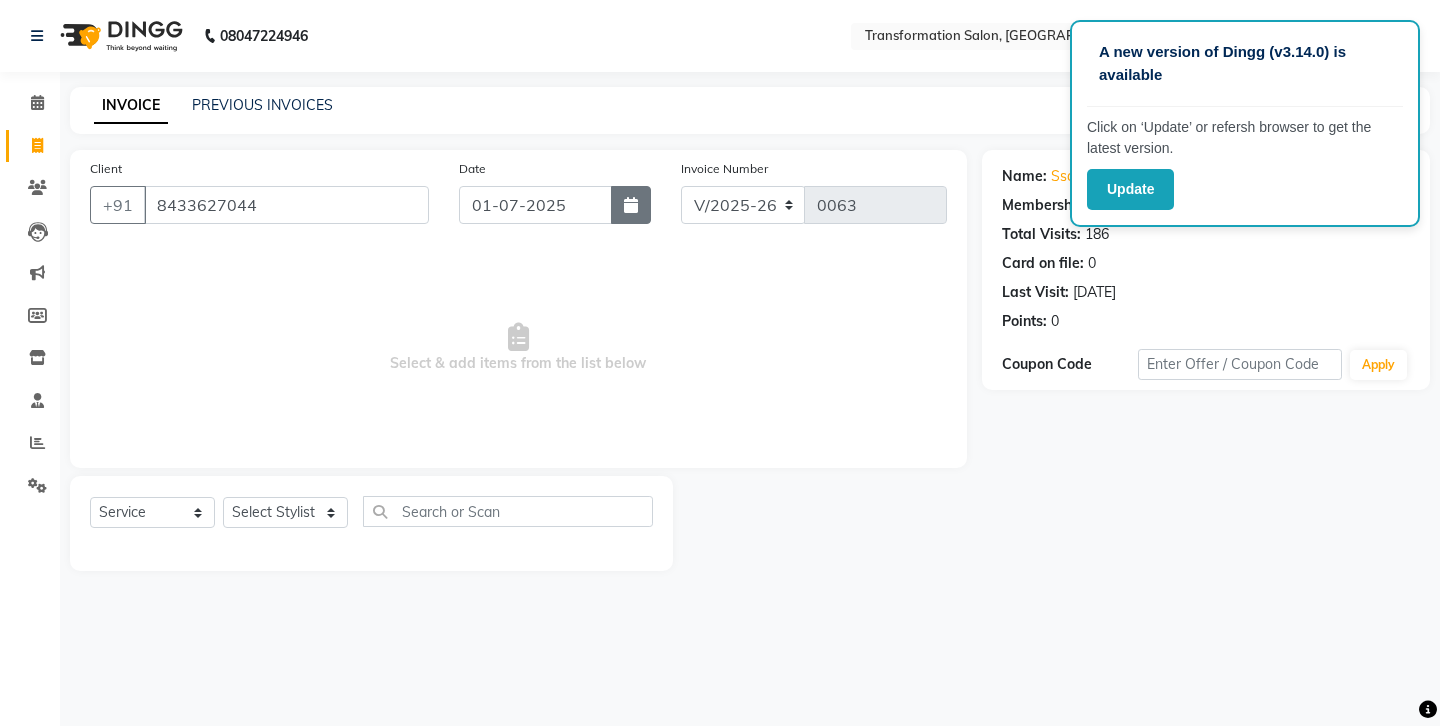 click 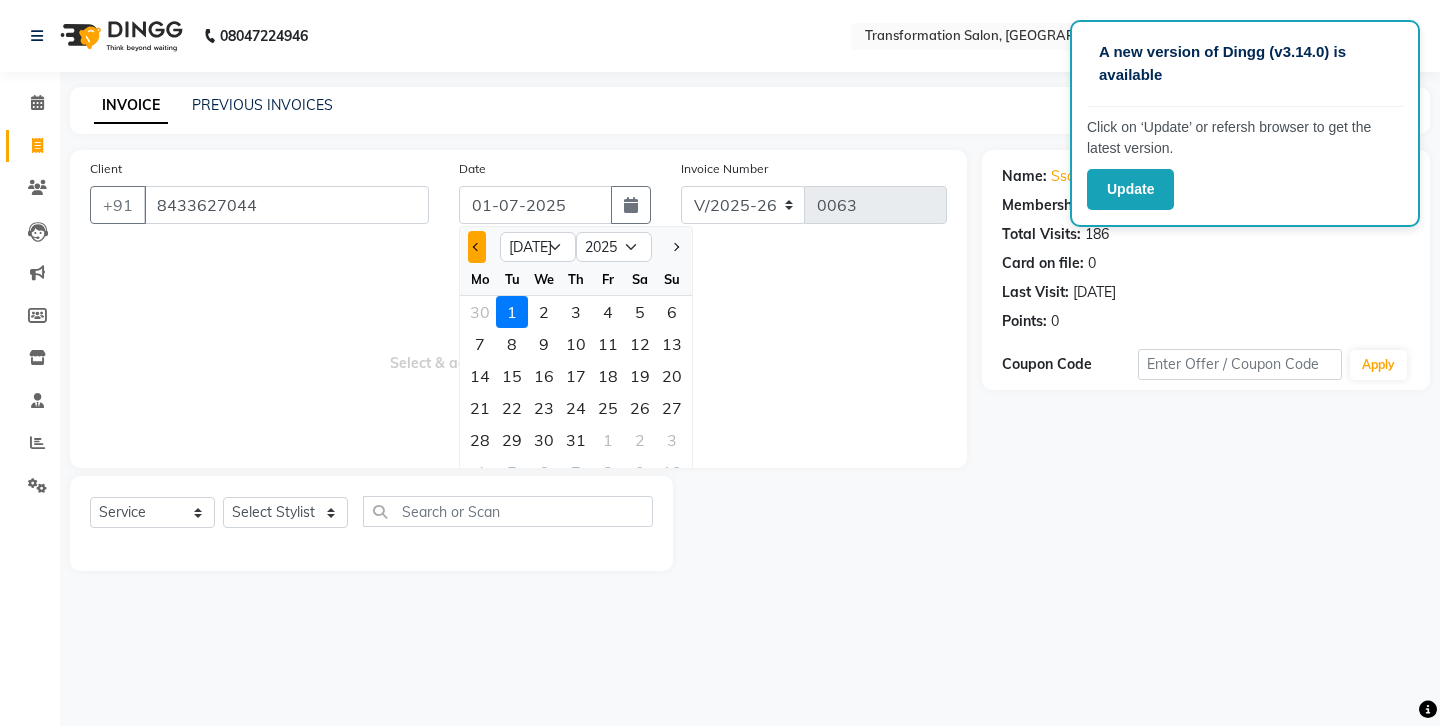 click 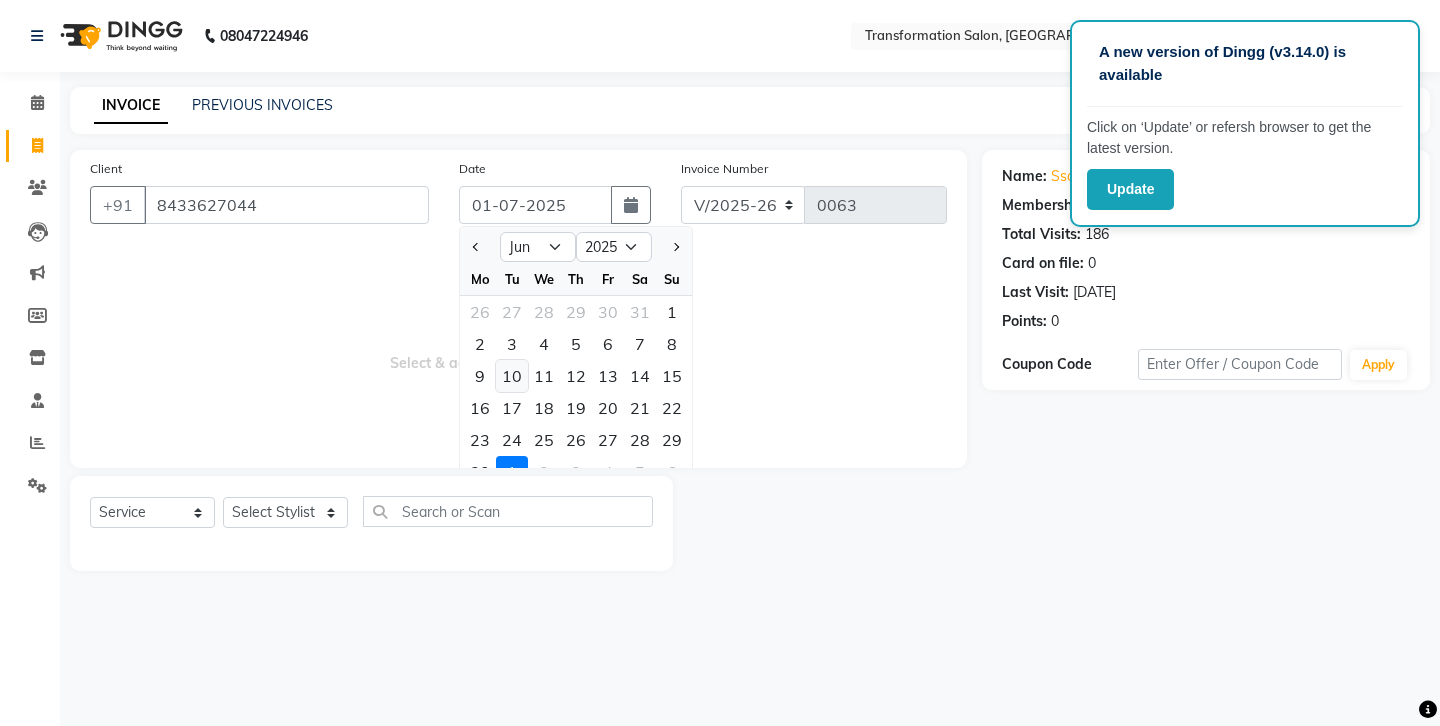 click on "10" 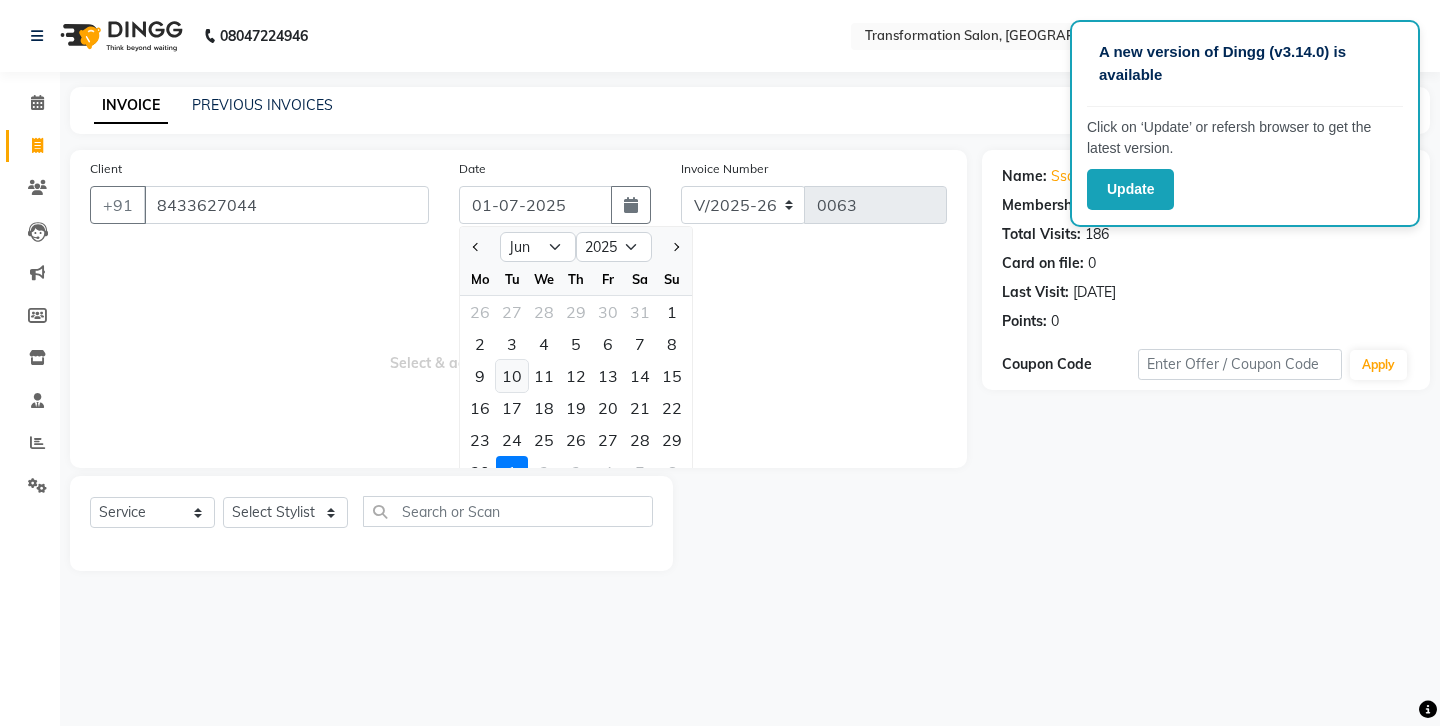 type on "[DATE]" 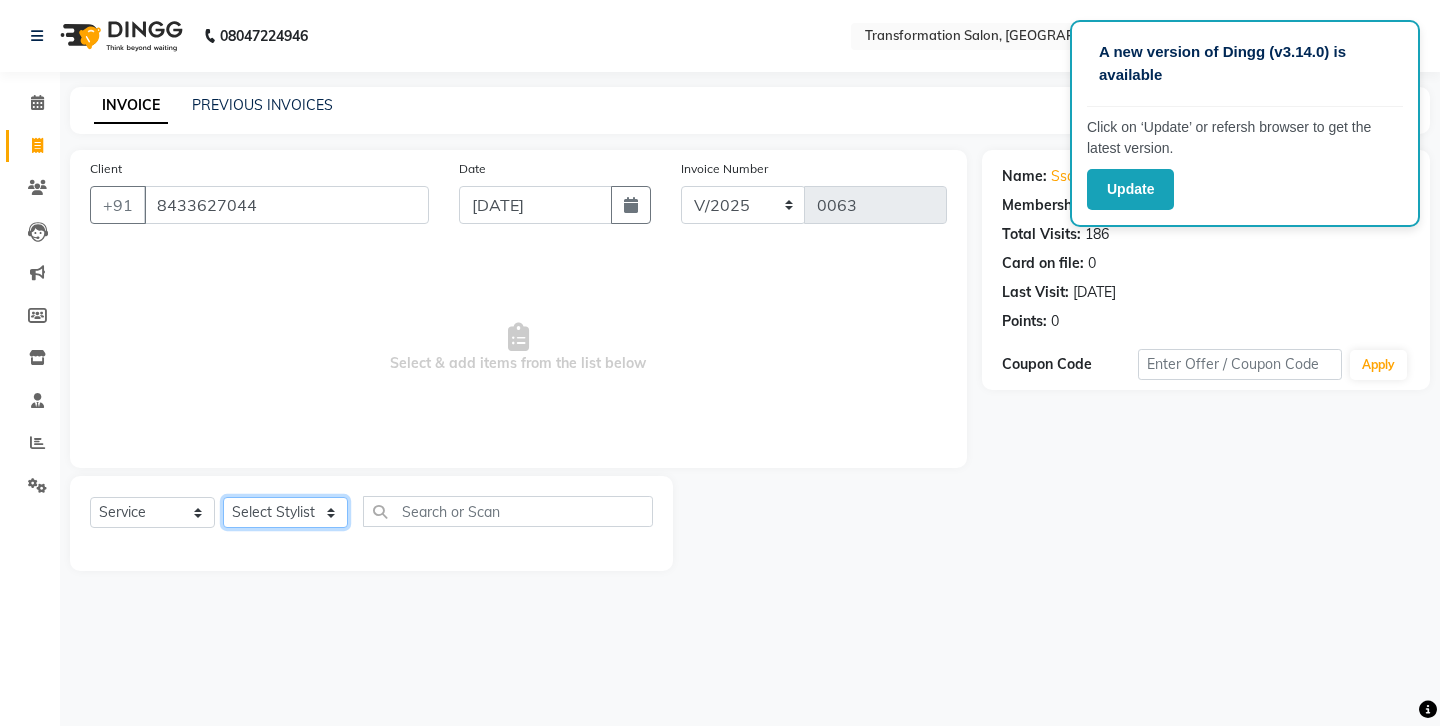 click on "Select Stylist Ankit Front Desk Jyoti jyoti [PERSON_NAME] bhai [PERSON_NAME] [PERSON_NAME] [PERSON_NAME] [PERSON_NAME]" 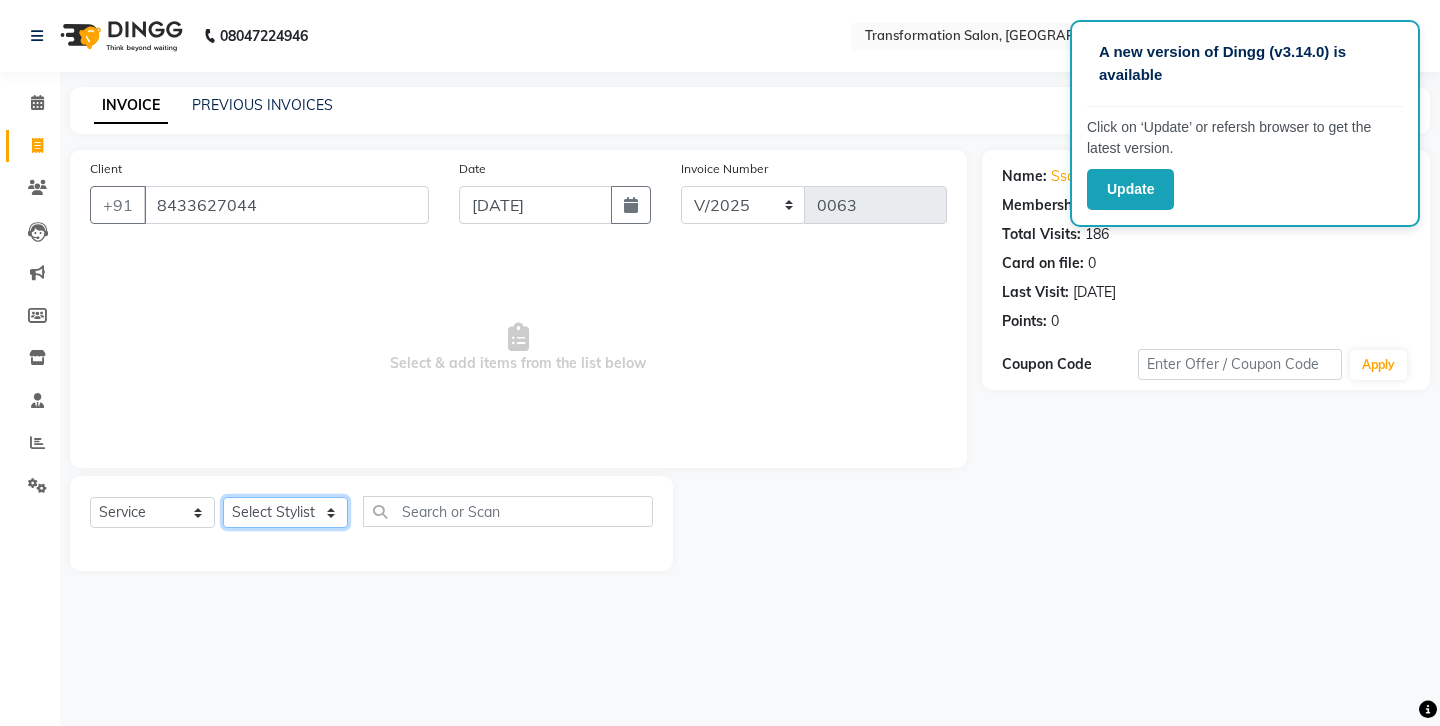 select on "52922" 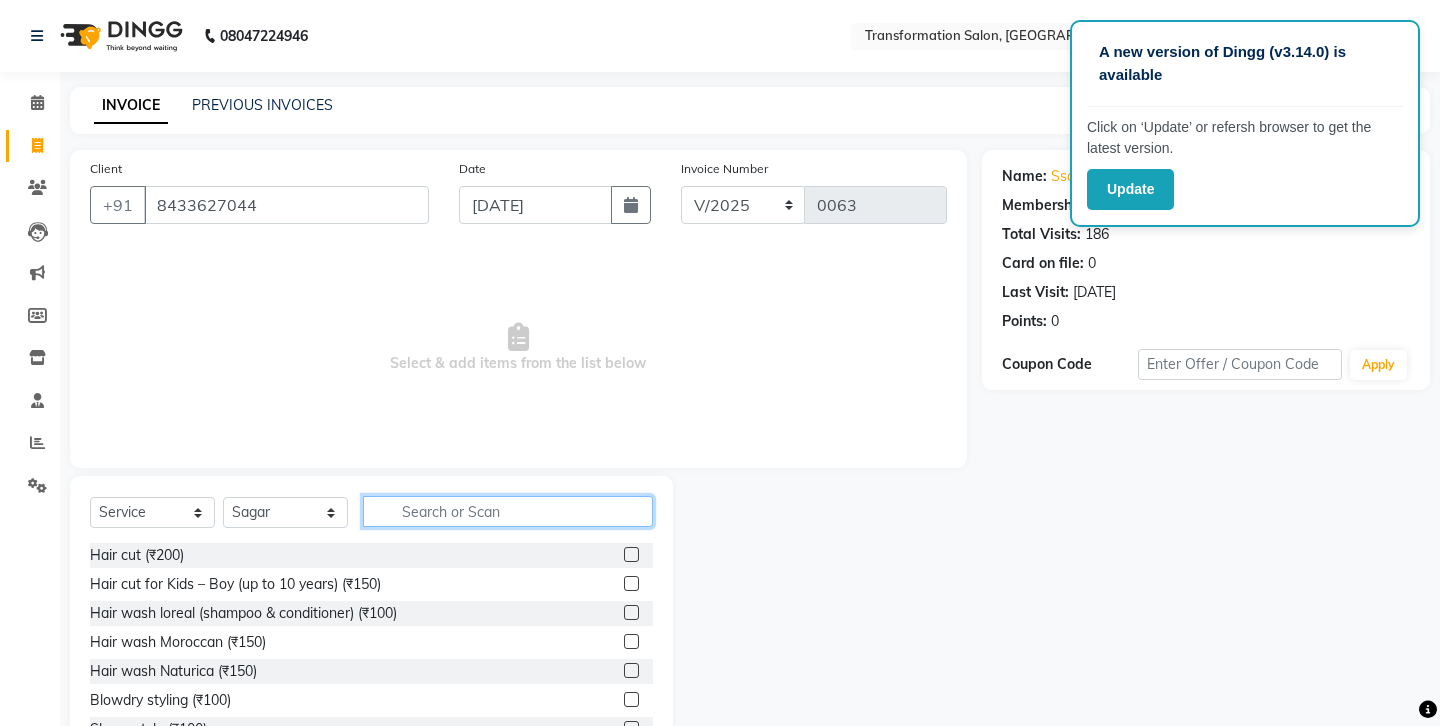 click 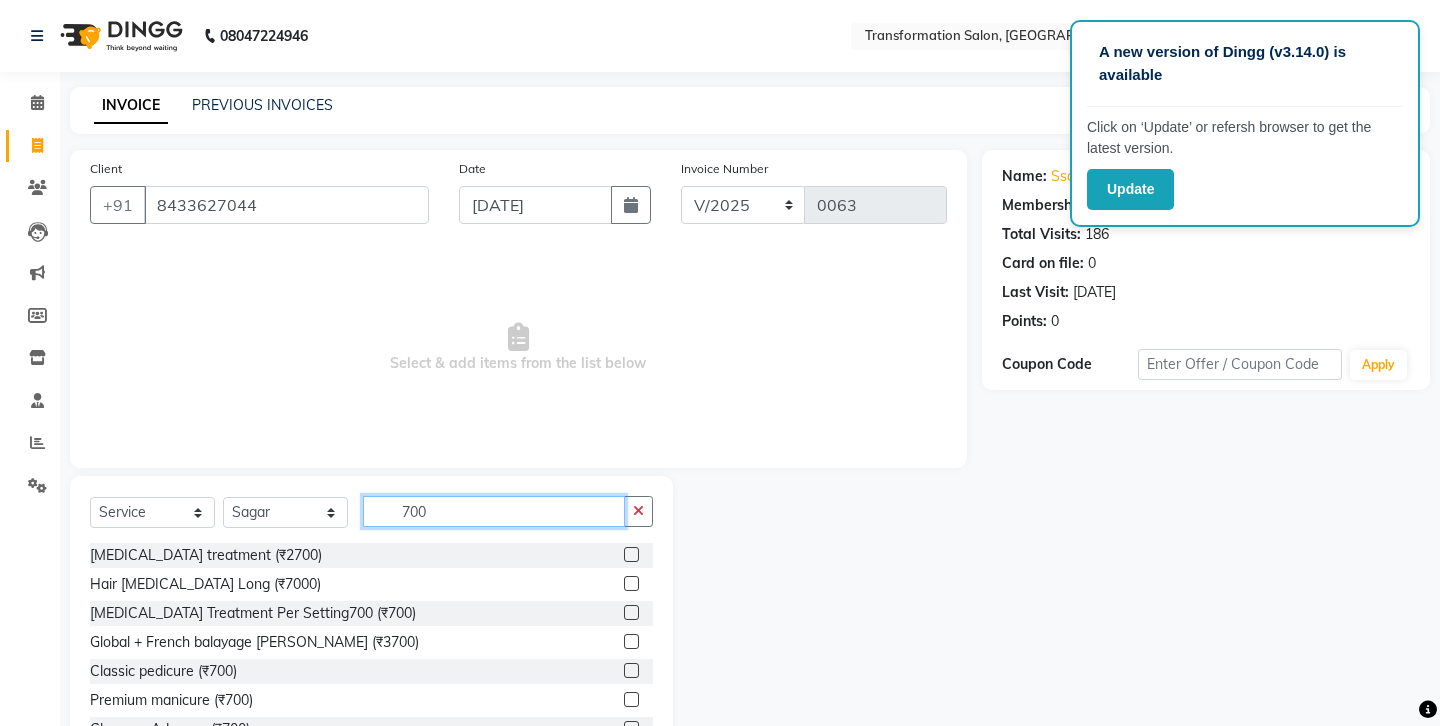 type on "700" 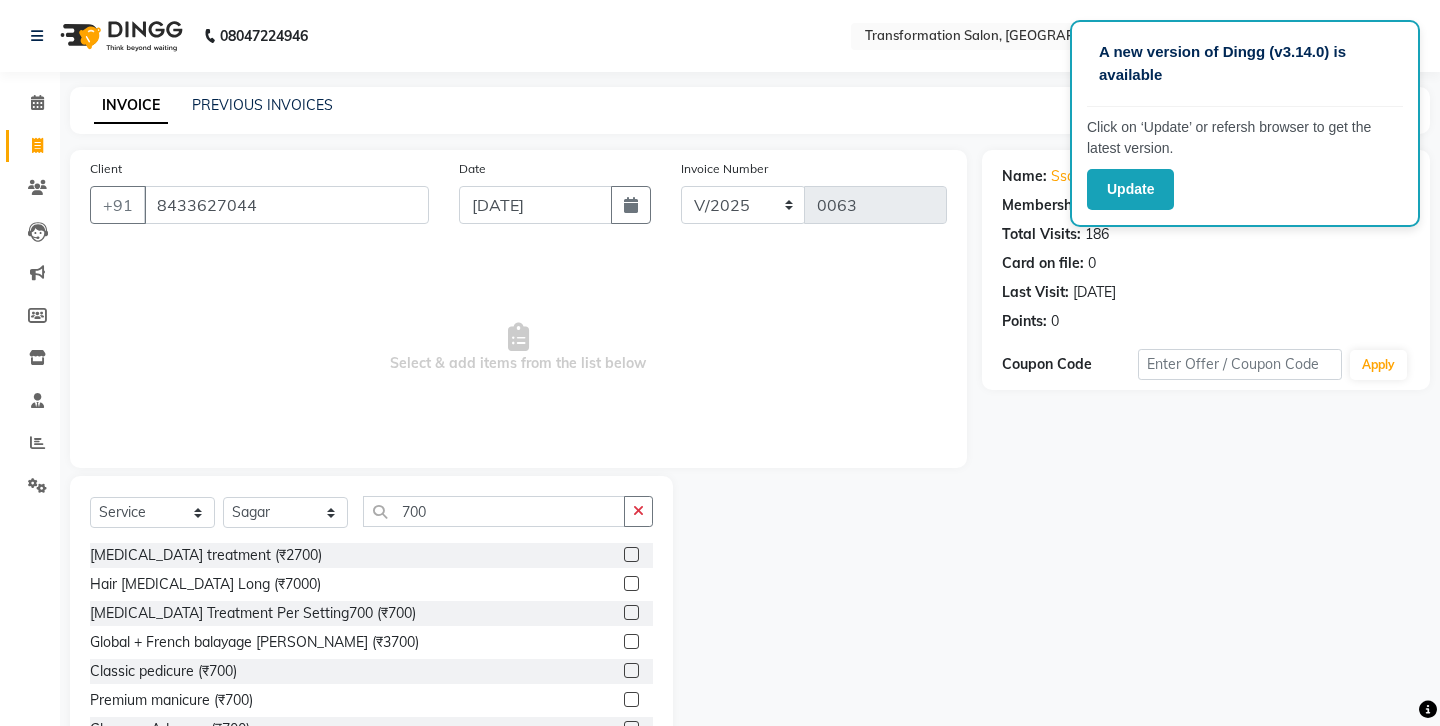 click 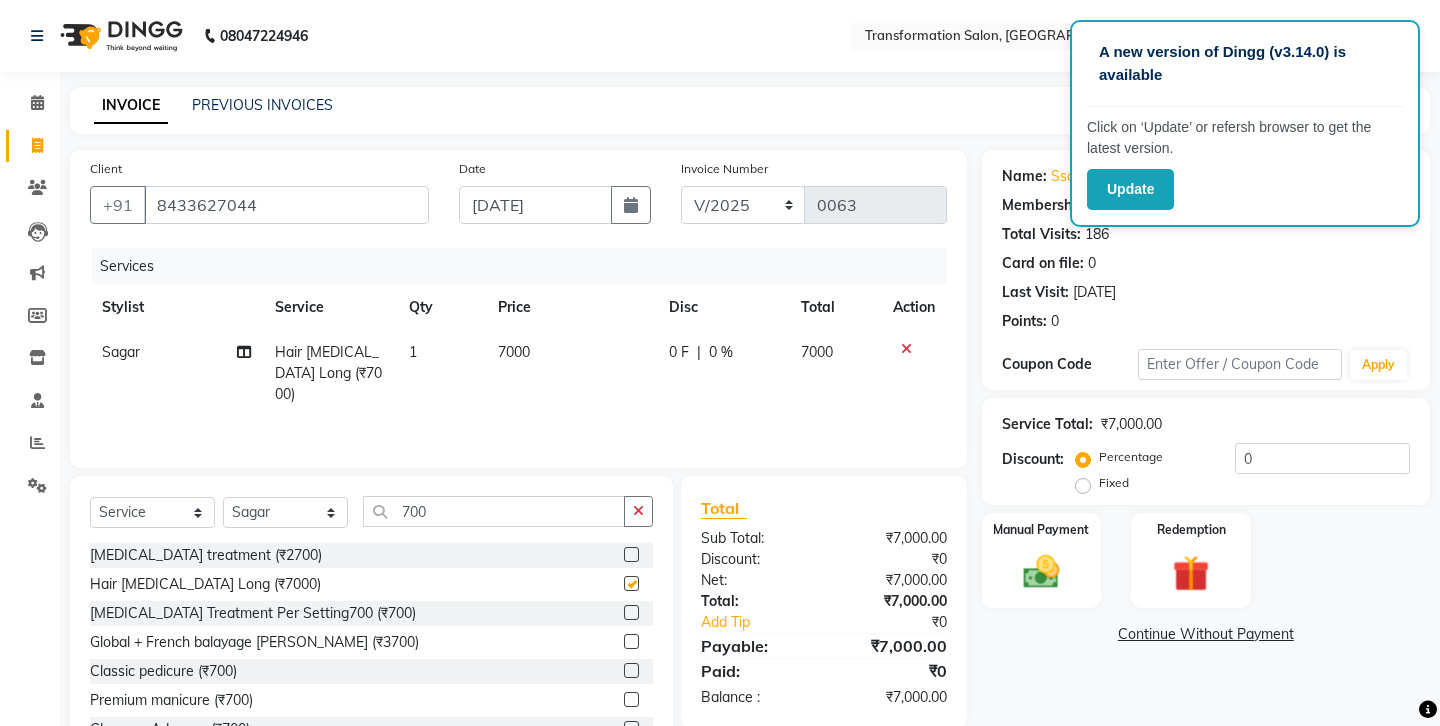 checkbox on "false" 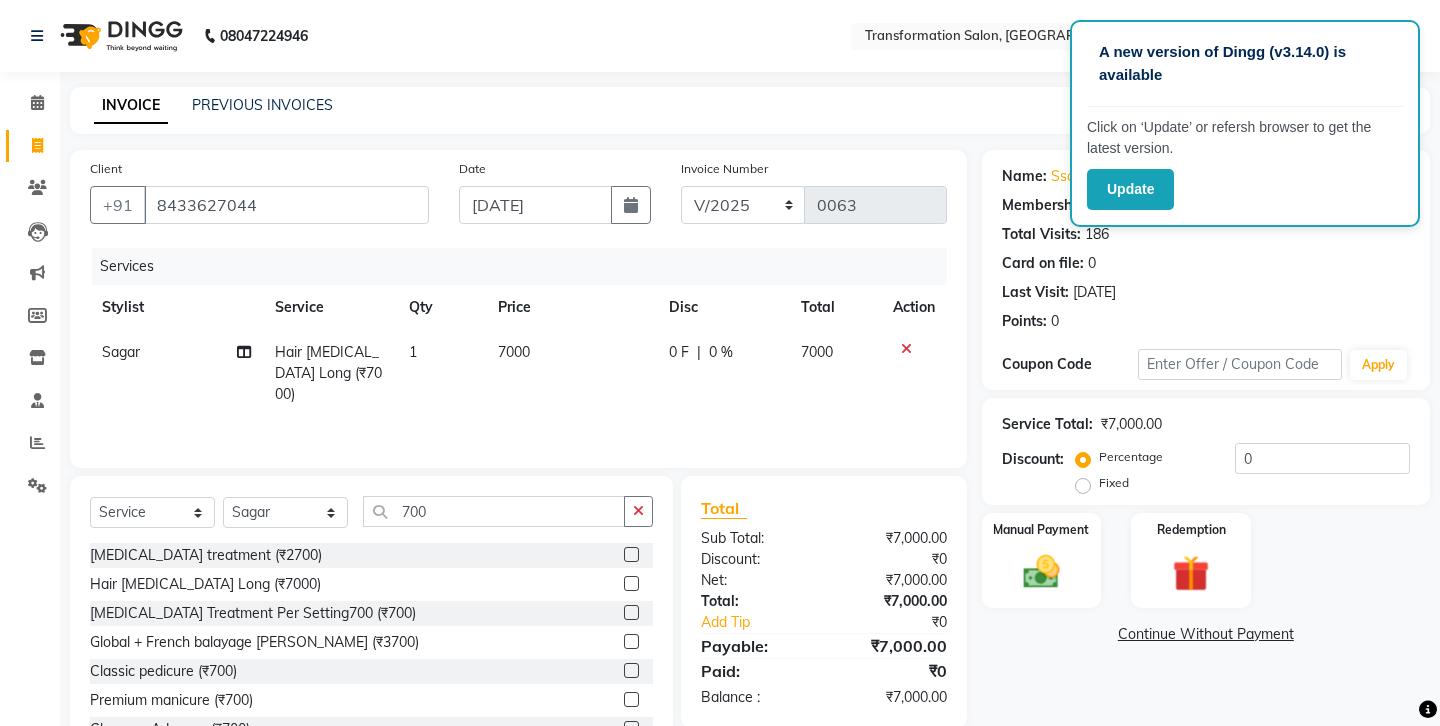 click on "7000" 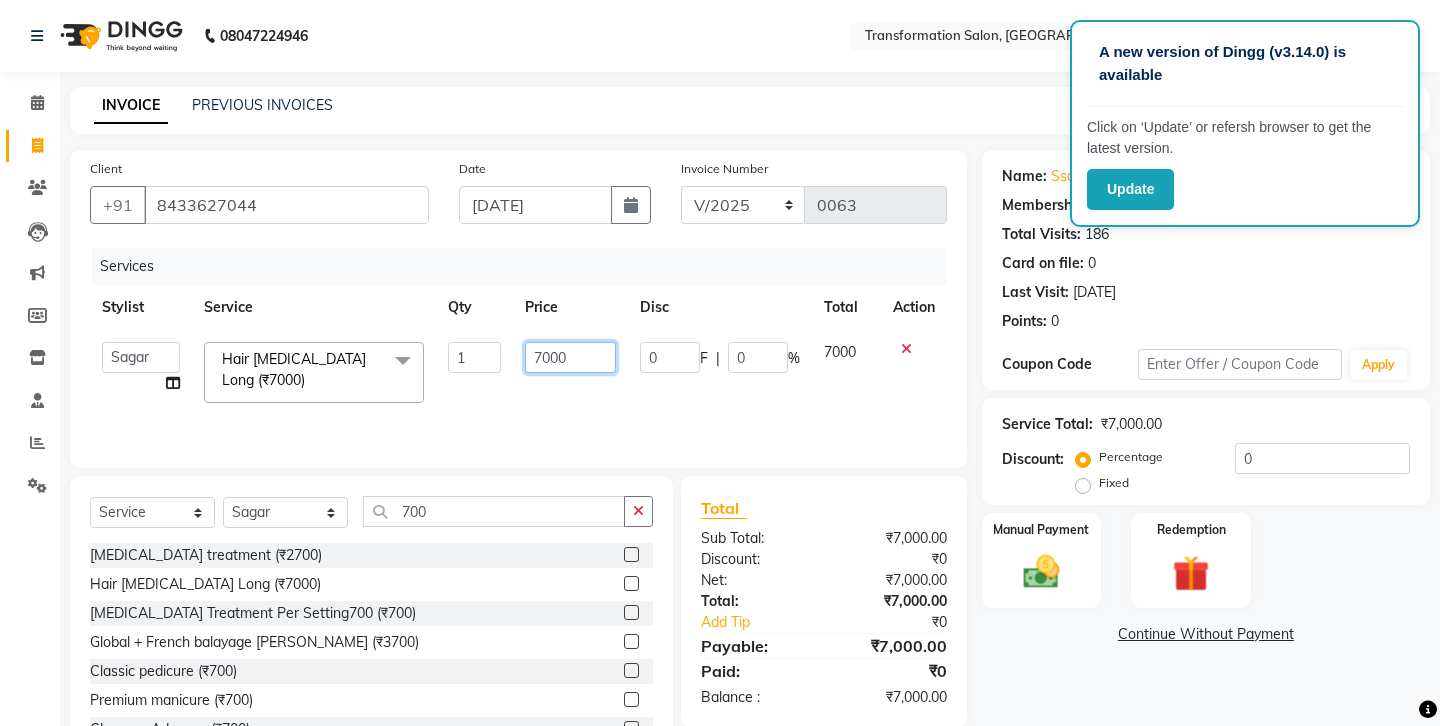 click on "7000" 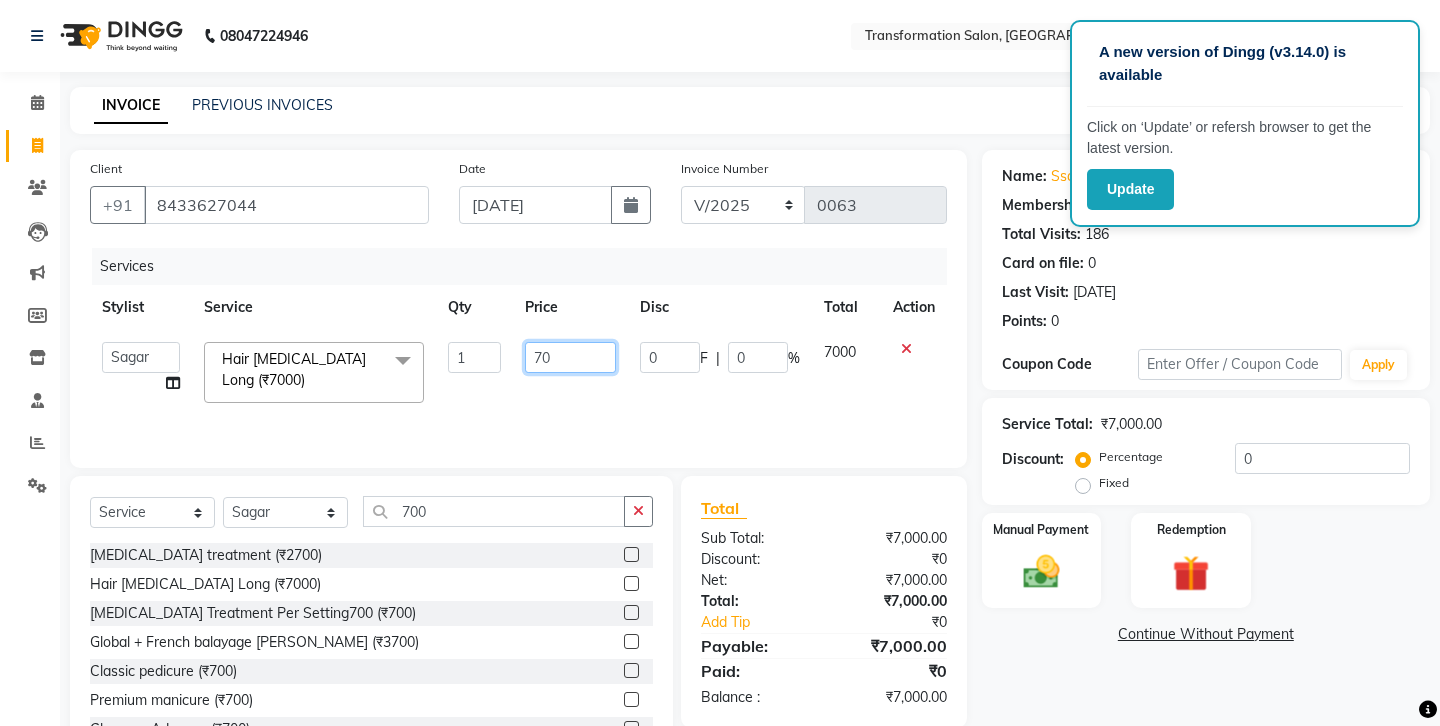 type on "7" 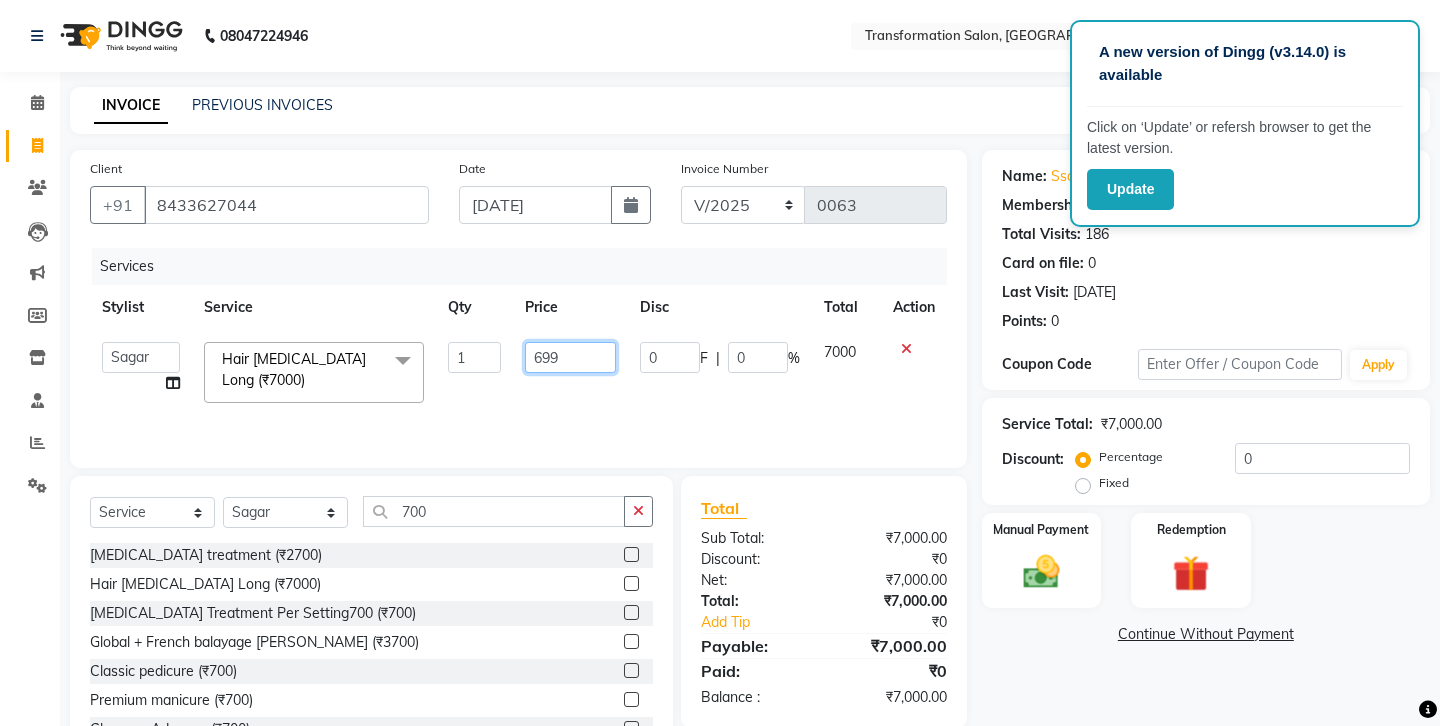 type on "6990" 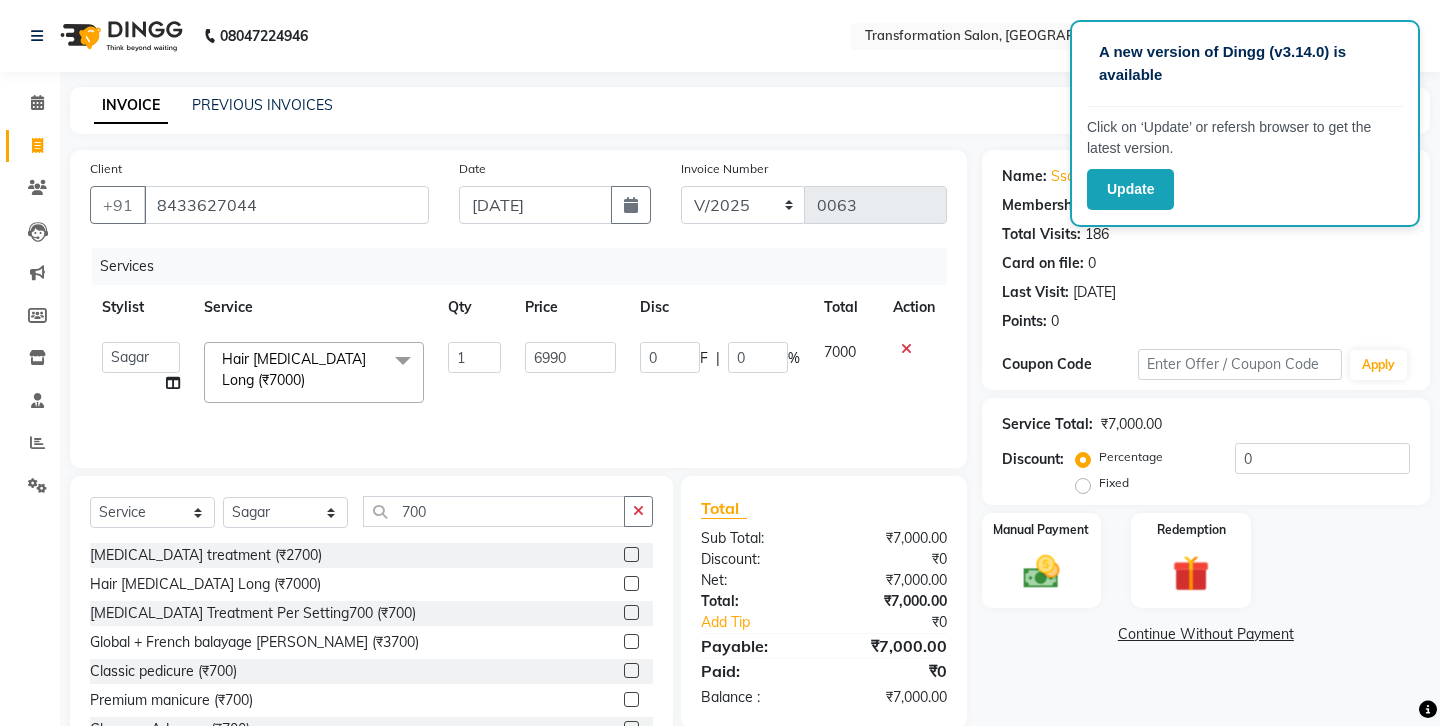 click on "Client [PHONE_NUMBER] Date [DATE] Invoice Number V/2025 V/[PHONE_NUMBER] Services Stylist Service Qty Price Disc Total Action  Ankit   Front Desk   Jyoti   jyoti [PERSON_NAME] bhai   [PERSON_NAME]   [PERSON_NAME]   [PERSON_NAME]   [PERSON_NAME]  Hair [MEDICAL_DATA] Long (₹7000)  x Hair cut (₹200) Hair cut for Kids – Boy (up to 10 years) (₹150) Hair wash loreal (shampoo & conditioner) (₹100) Hair wash Moroccan (₹150) Hair wash Naturica (₹150) Blowdry styling (₹100) Shave style (₹100) [PERSON_NAME] style (₹100) Global color - Magirel (₹599) Global color - inoa (₹799) [PERSON_NAME] color - inoa (₹200) Side locks color (₹100) moustage color (₹100) Highlights (₹699) Prelightening (₹500) Regular Oil (₹150) Nareshing Oil (₹200) Hair Growth Oil (₹300) Loreal (₹599) Keratin (₹699) Moroccanoil/Naturica (₹1200) [MEDICAL_DATA] Treatment Per Setting500 (₹500) Keratin treatment (₹2000) Qod max prime (₹2500) [MEDICAL_DATA] treatment (₹2700) Oleo straight (₹2500) Keratin Treatment [PERSON_NAME] (₹3000) Keratin Treatment Short (₹4000)" 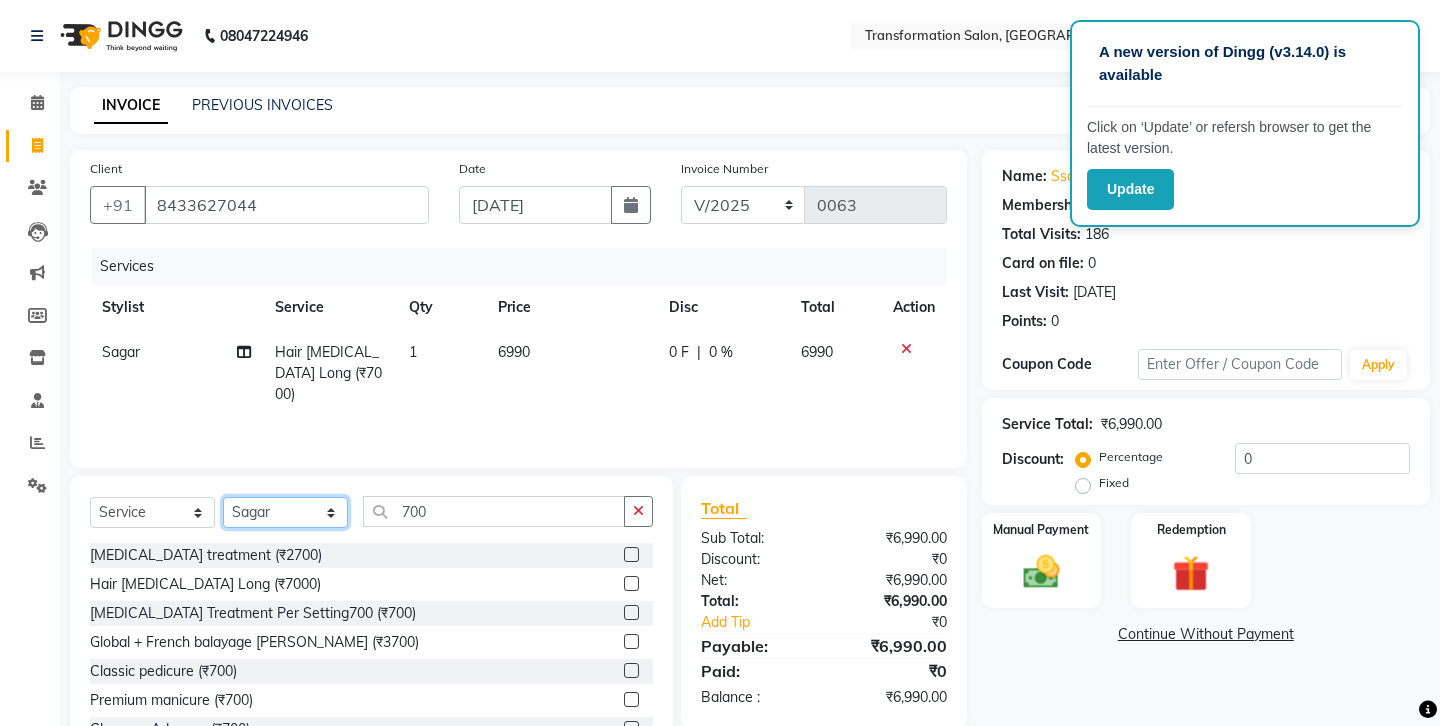 click on "Select Stylist Ankit Front Desk Jyoti jyoti [PERSON_NAME] bhai [PERSON_NAME] [PERSON_NAME] [PERSON_NAME] [PERSON_NAME]" 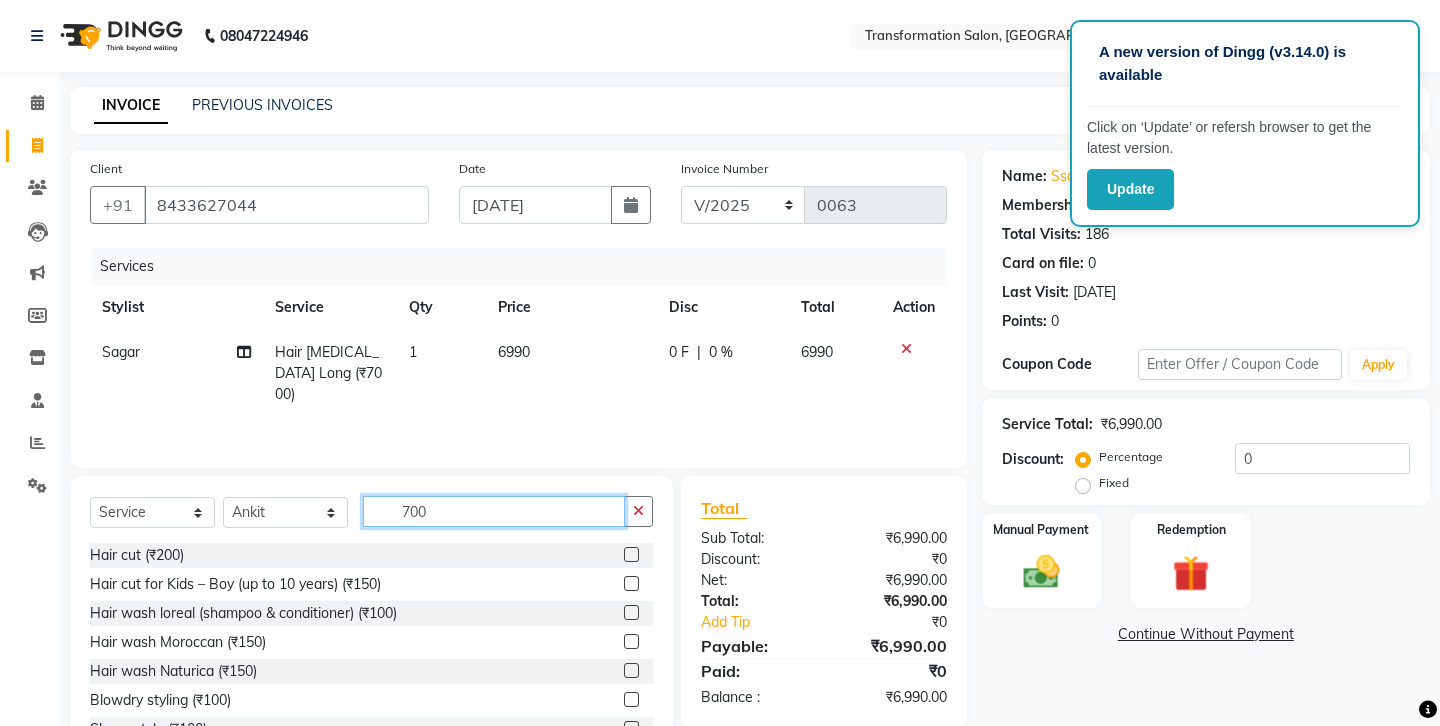 click on "700" 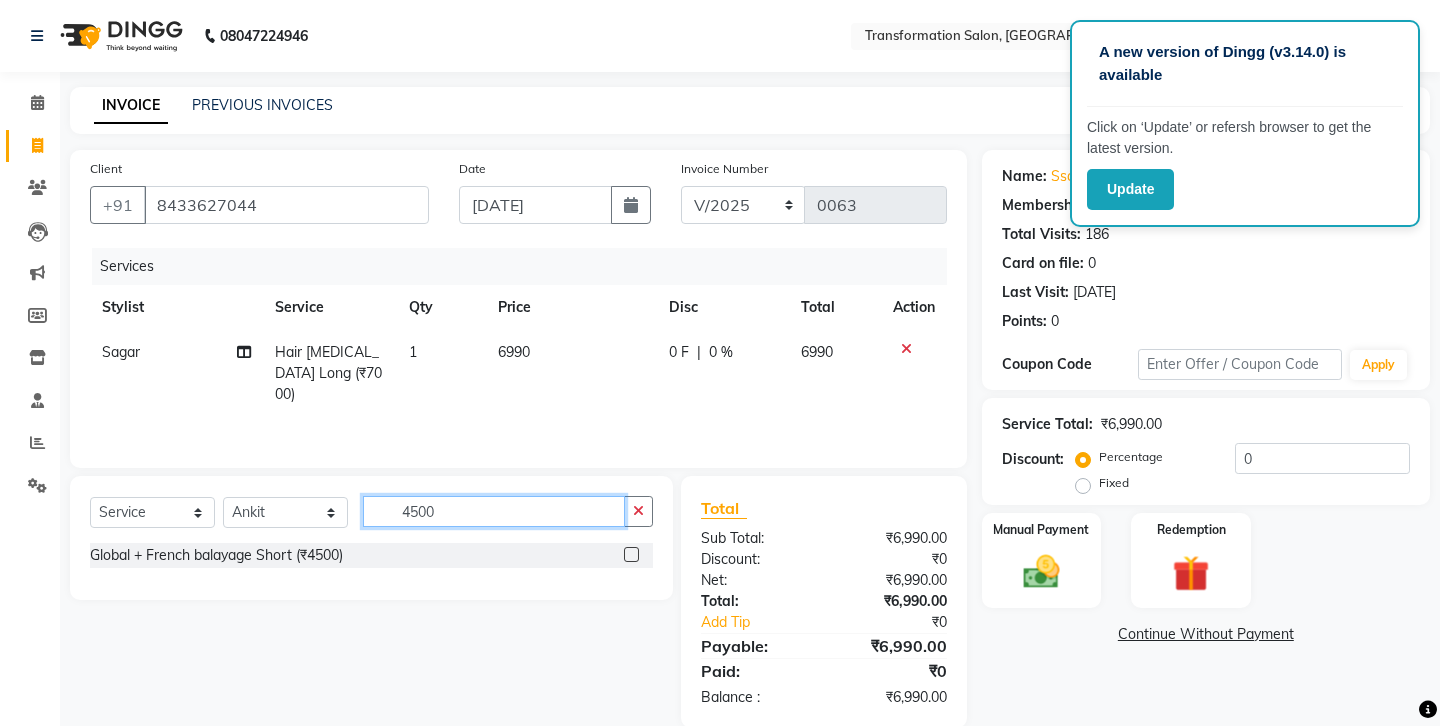 type on "4500" 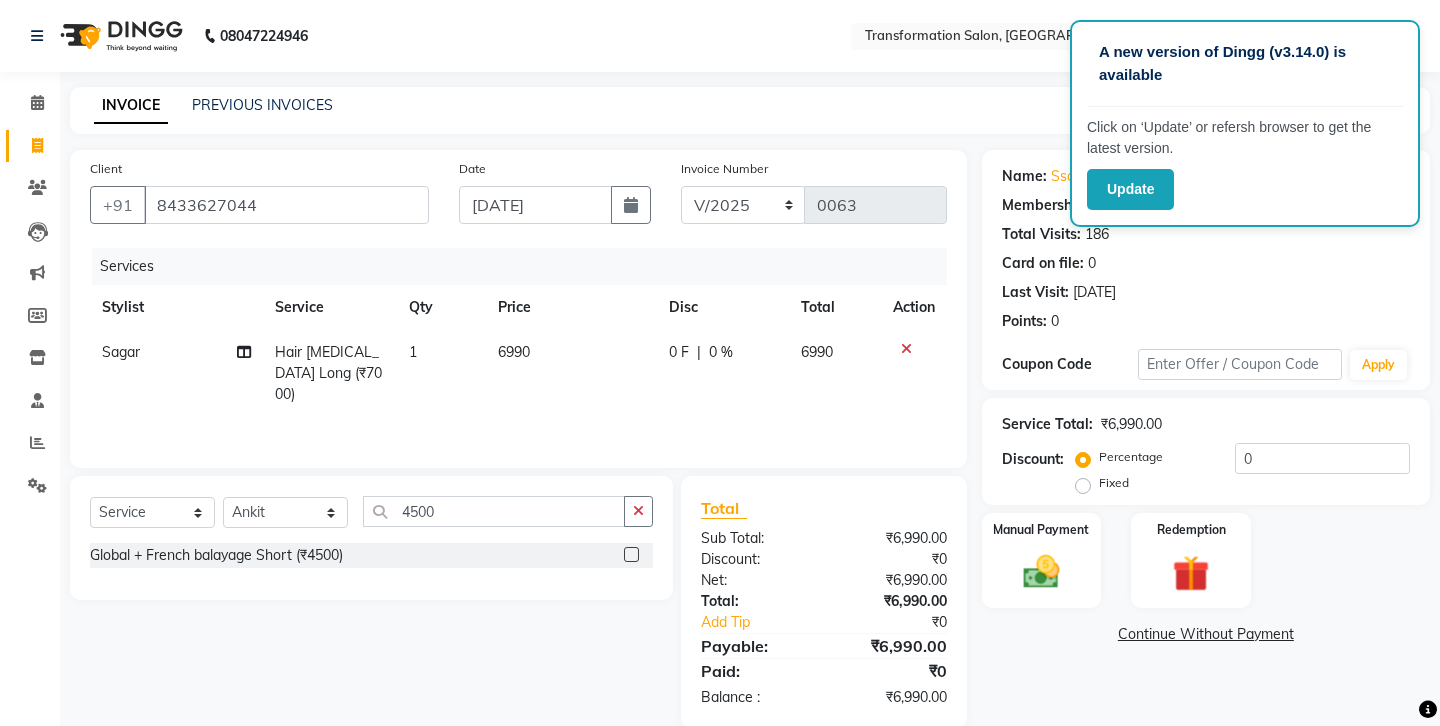 click 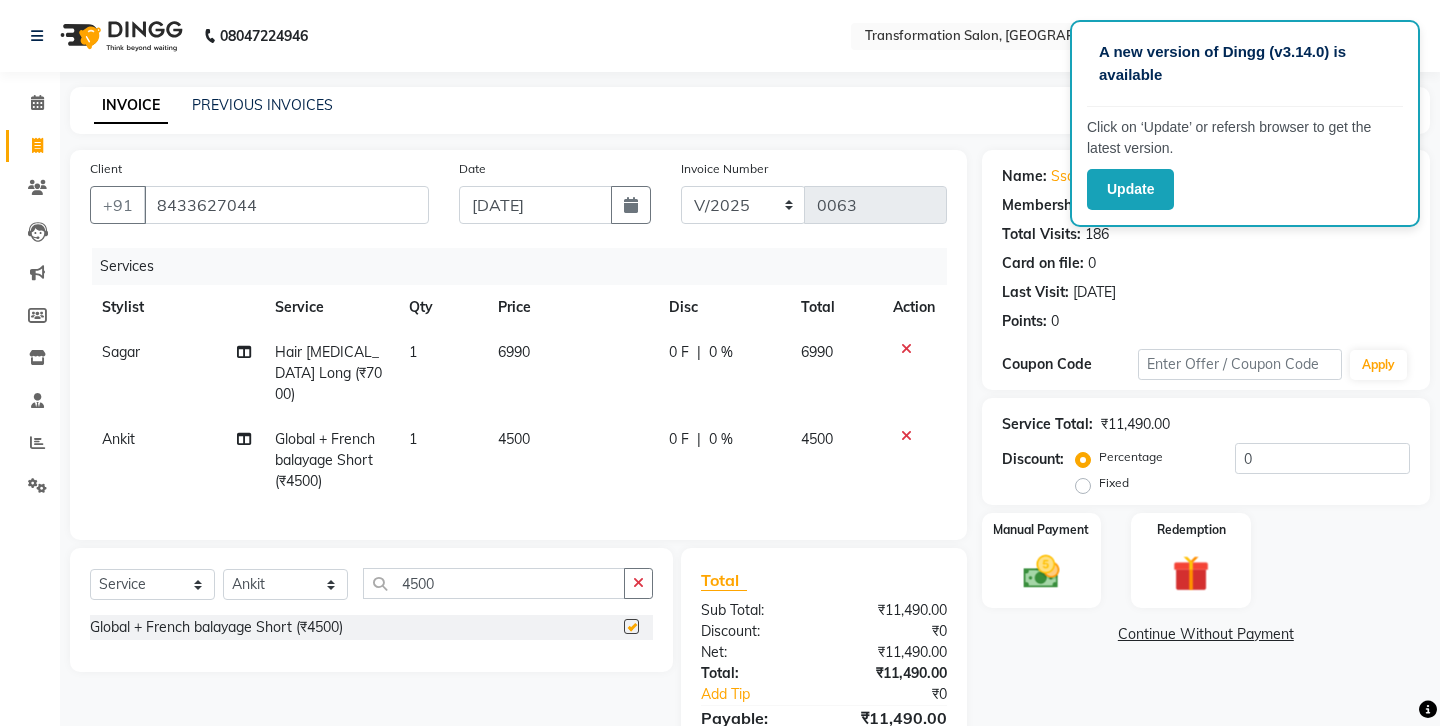 checkbox on "false" 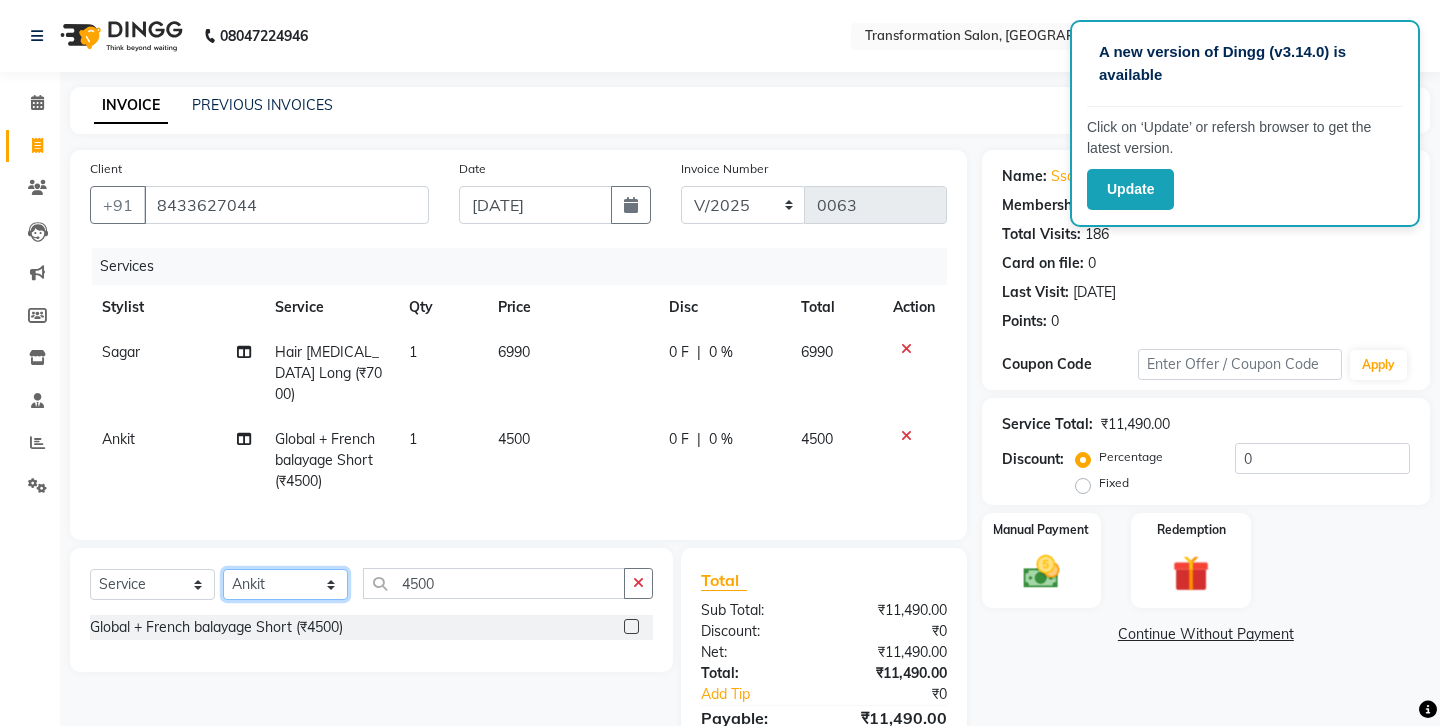 click on "Select Stylist Ankit Front Desk Jyoti jyoti [PERSON_NAME] bhai [PERSON_NAME] [PERSON_NAME] [PERSON_NAME] [PERSON_NAME]" 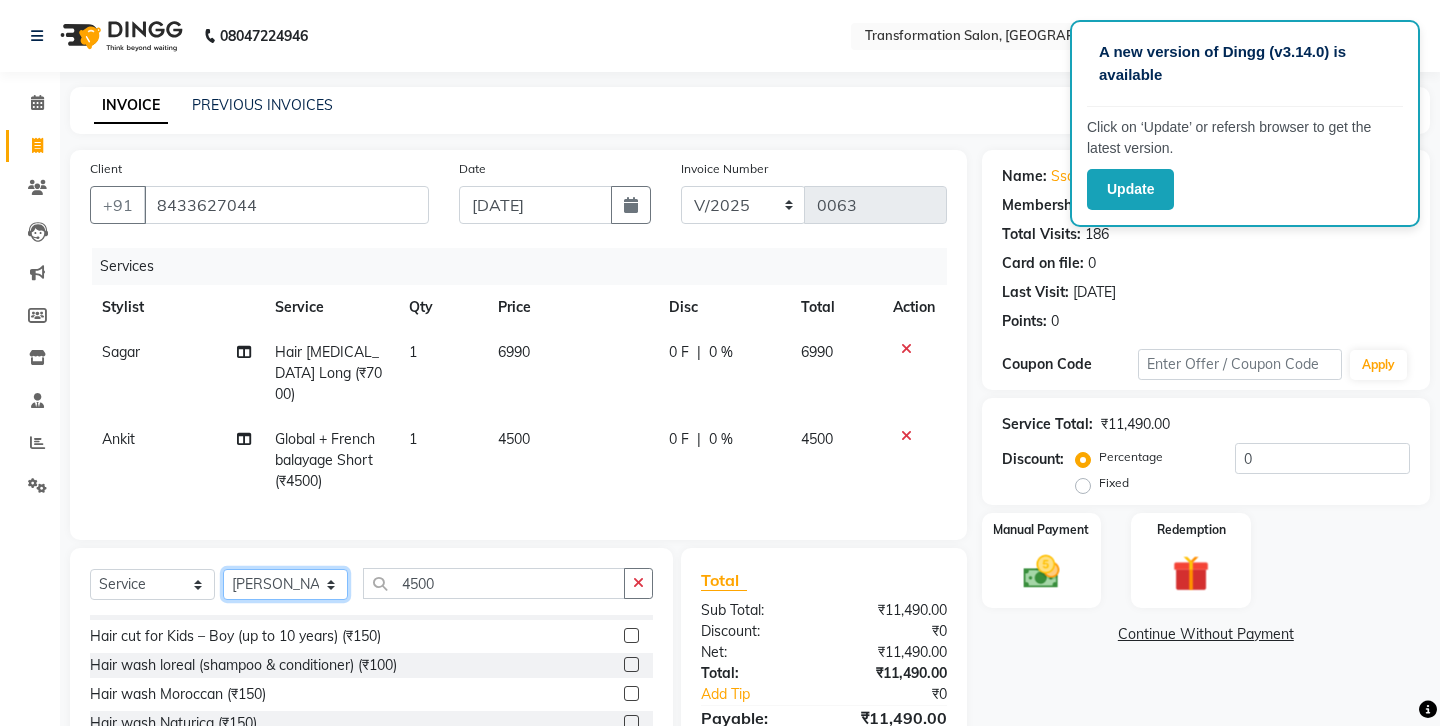 scroll, scrollTop: 17, scrollLeft: 0, axis: vertical 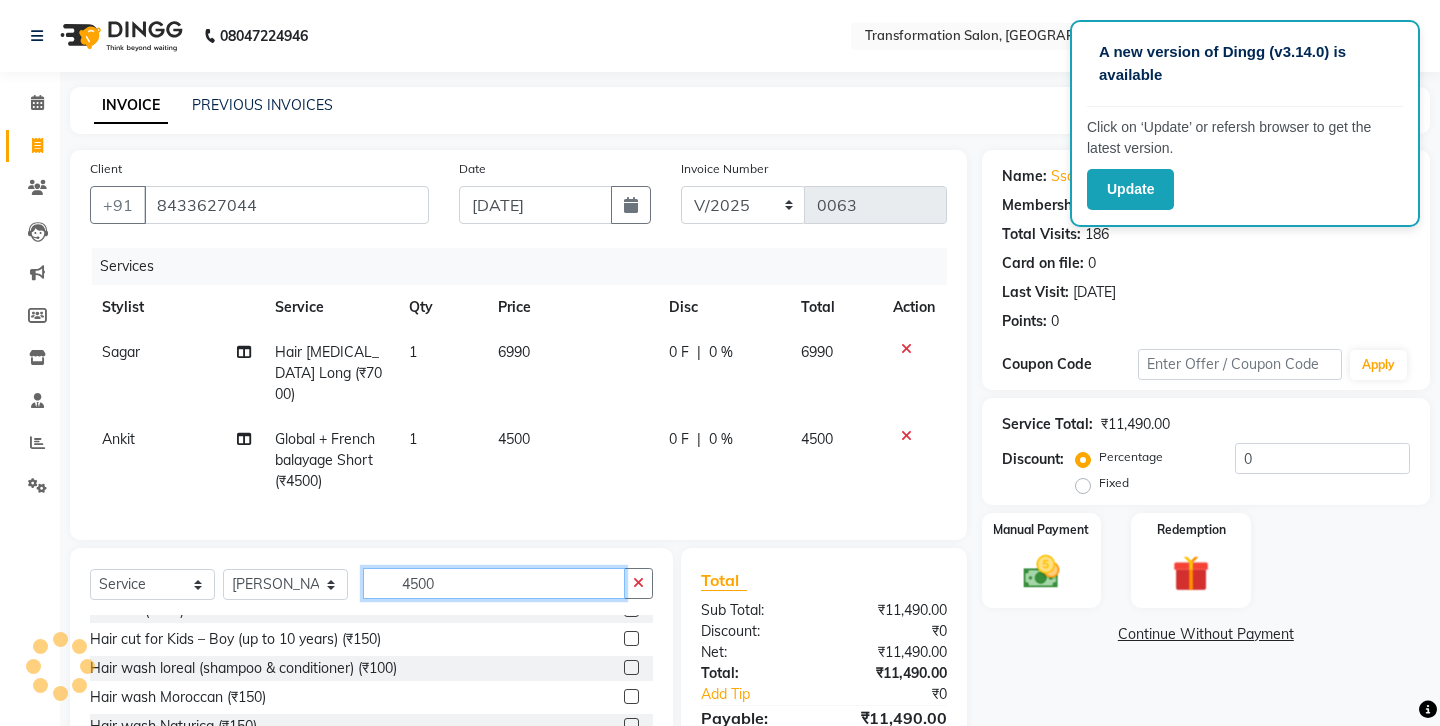 click on "4500" 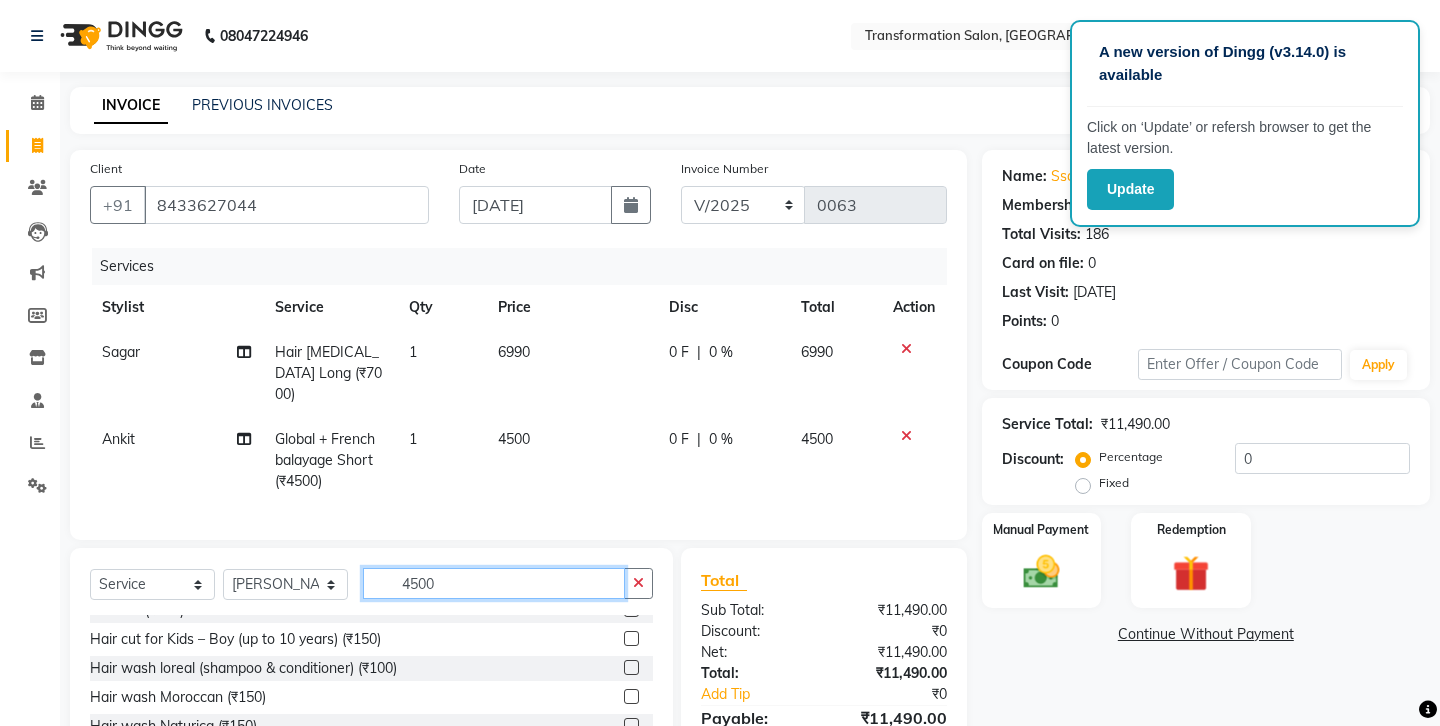 click on "4500" 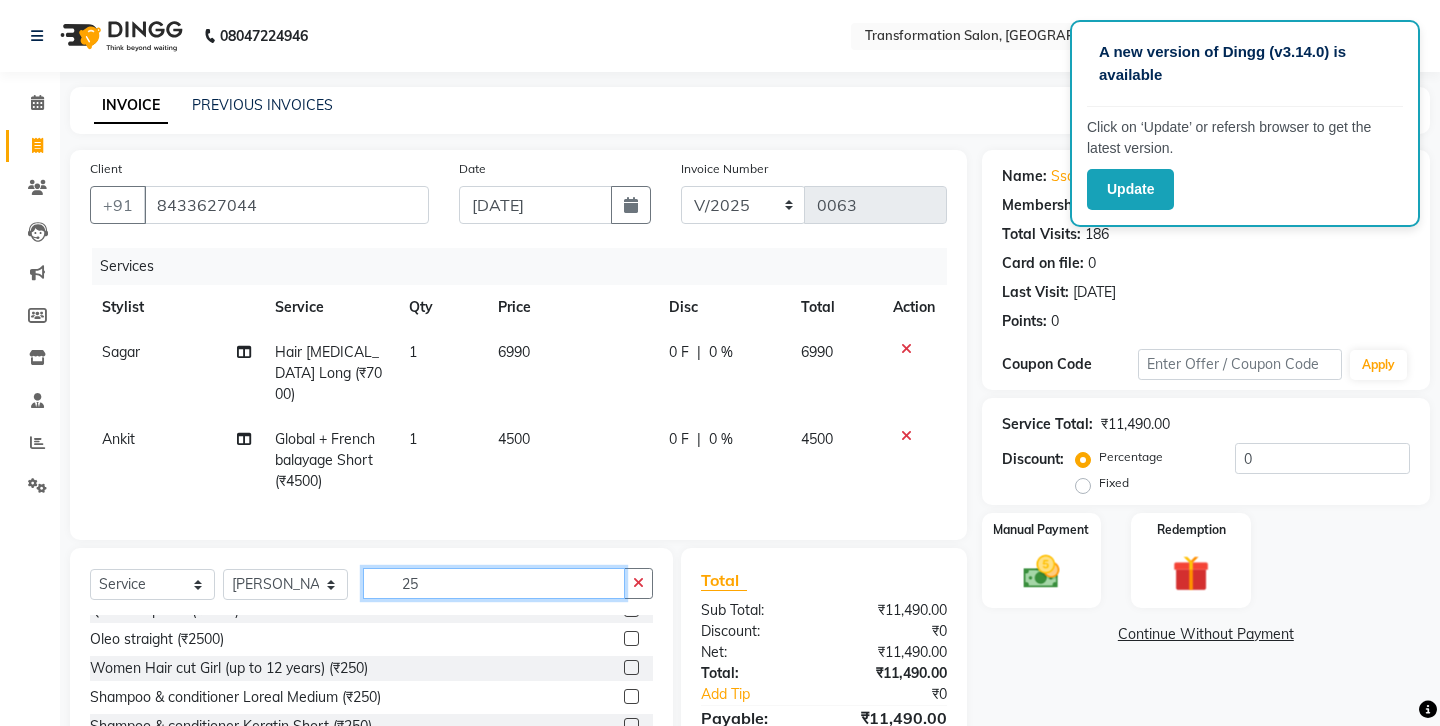 scroll, scrollTop: 0, scrollLeft: 0, axis: both 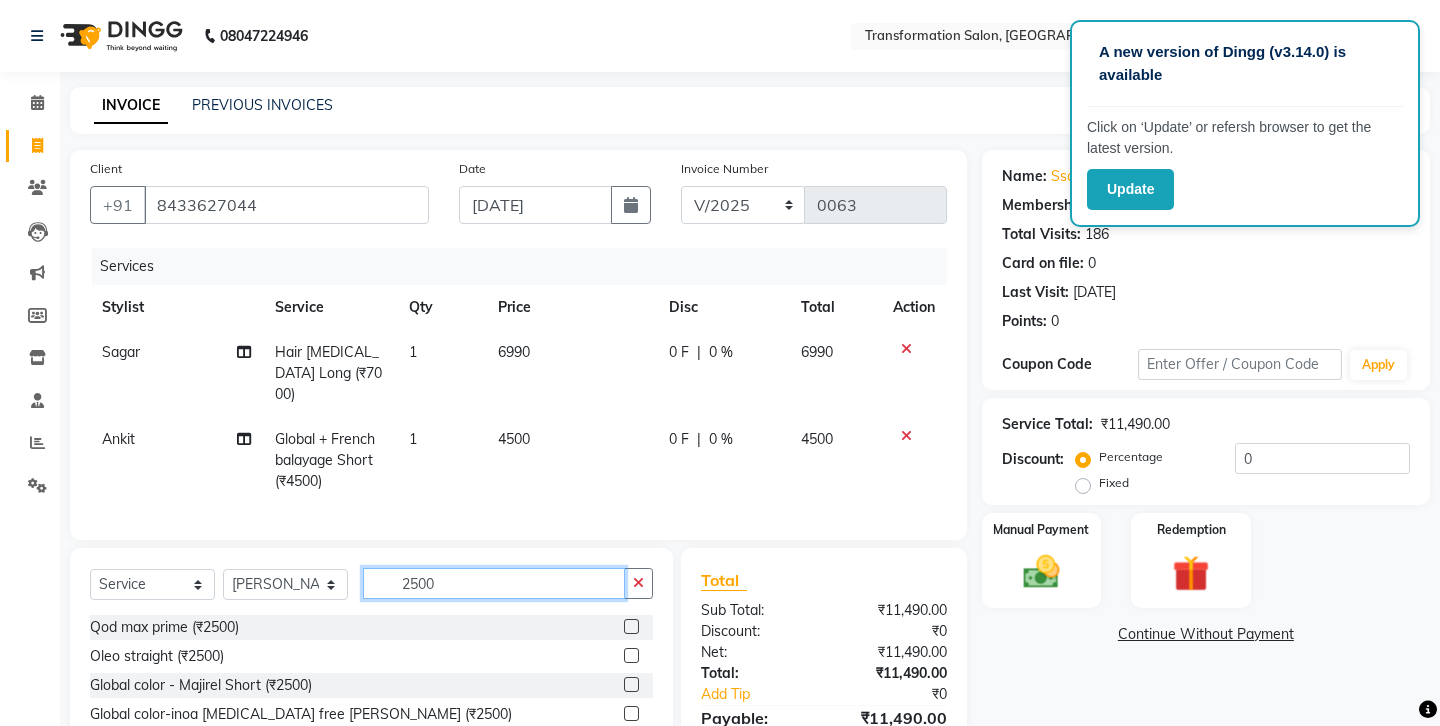 type on "2500" 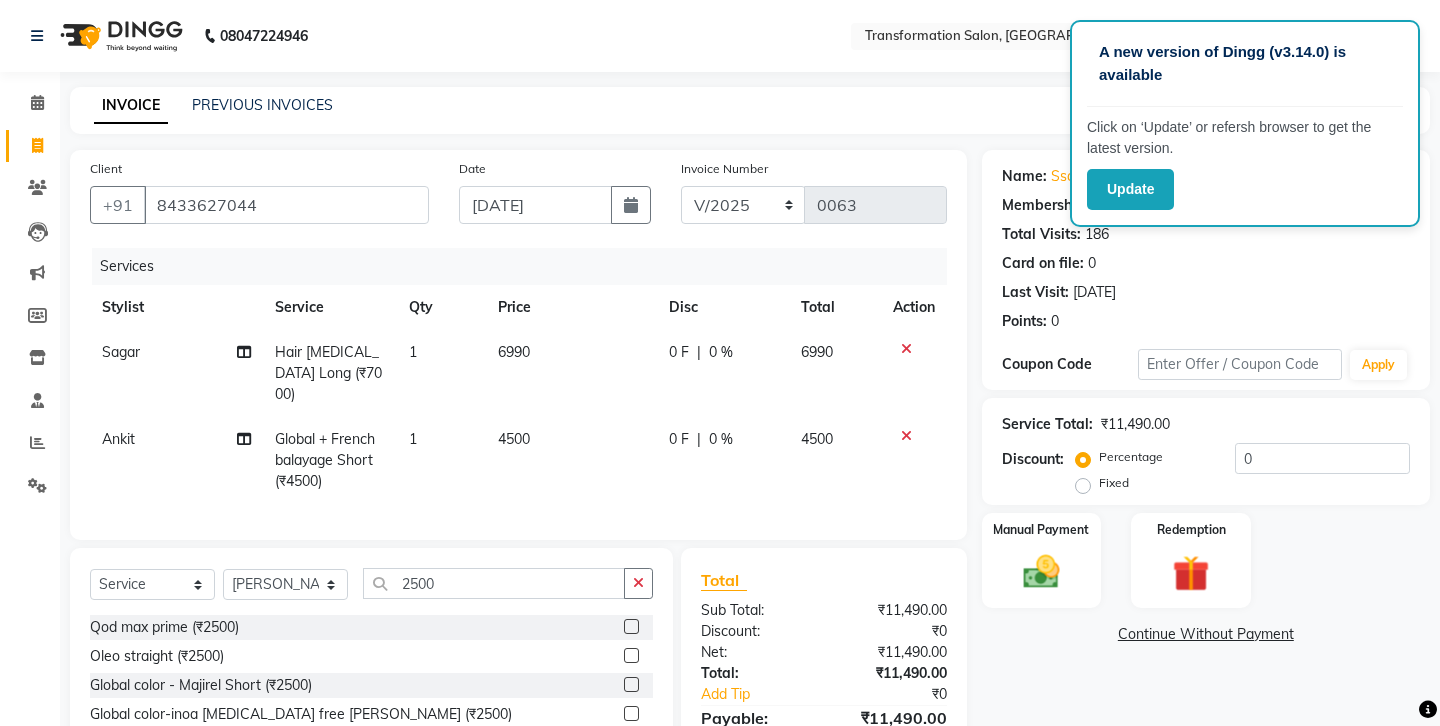 click 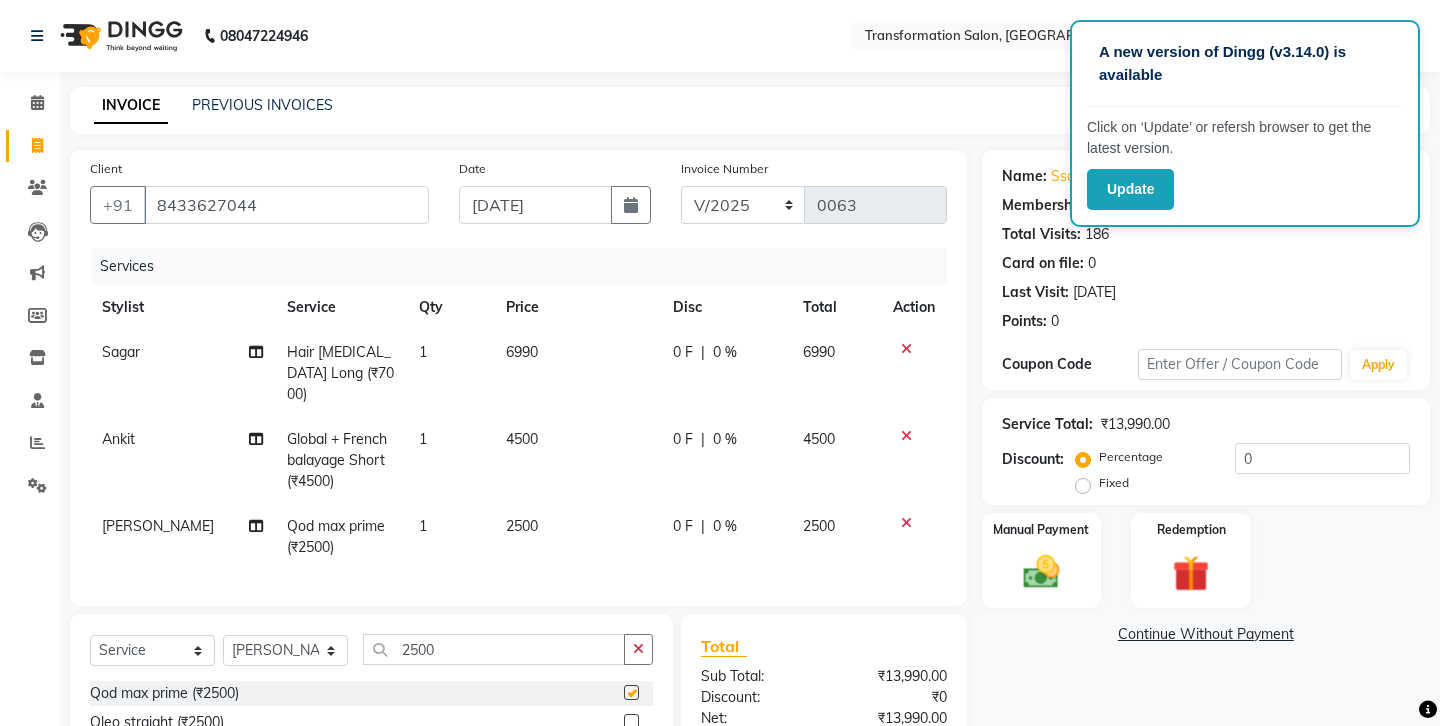 checkbox on "false" 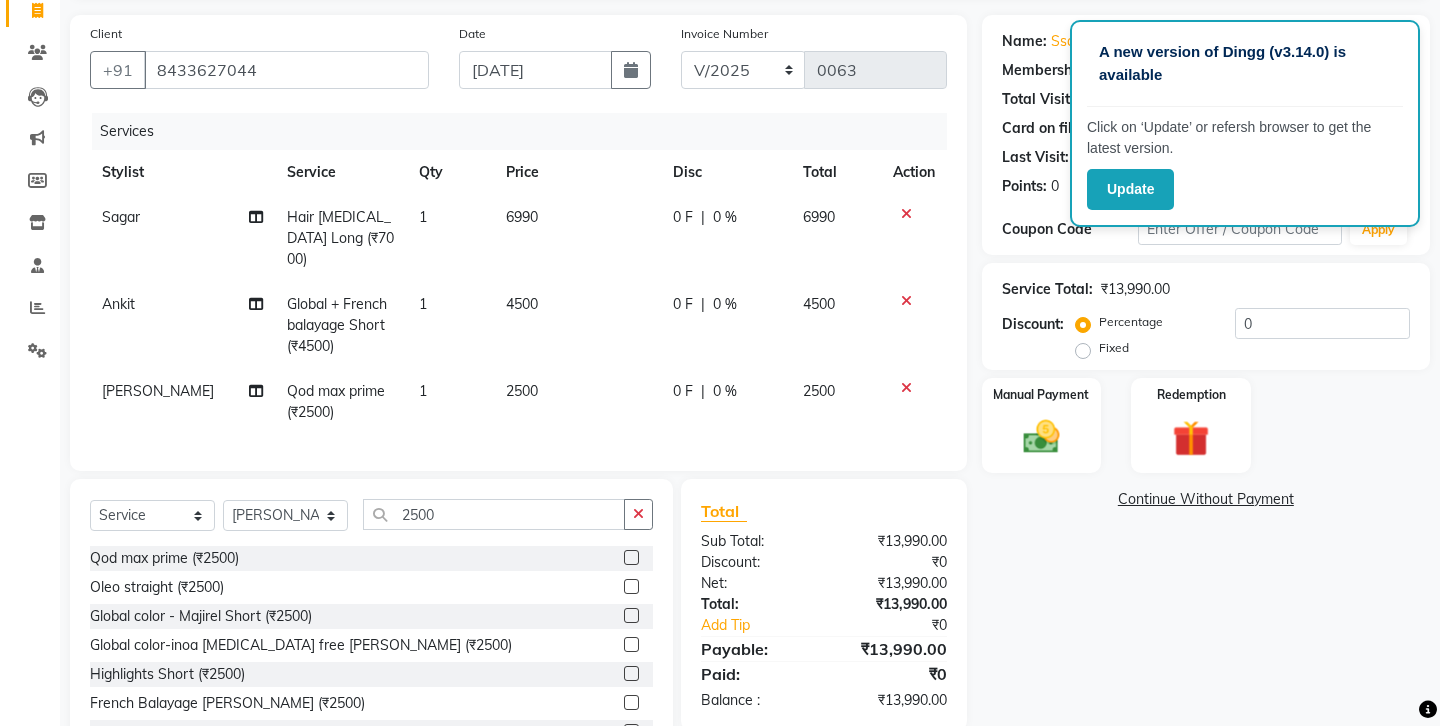 scroll, scrollTop: 153, scrollLeft: 0, axis: vertical 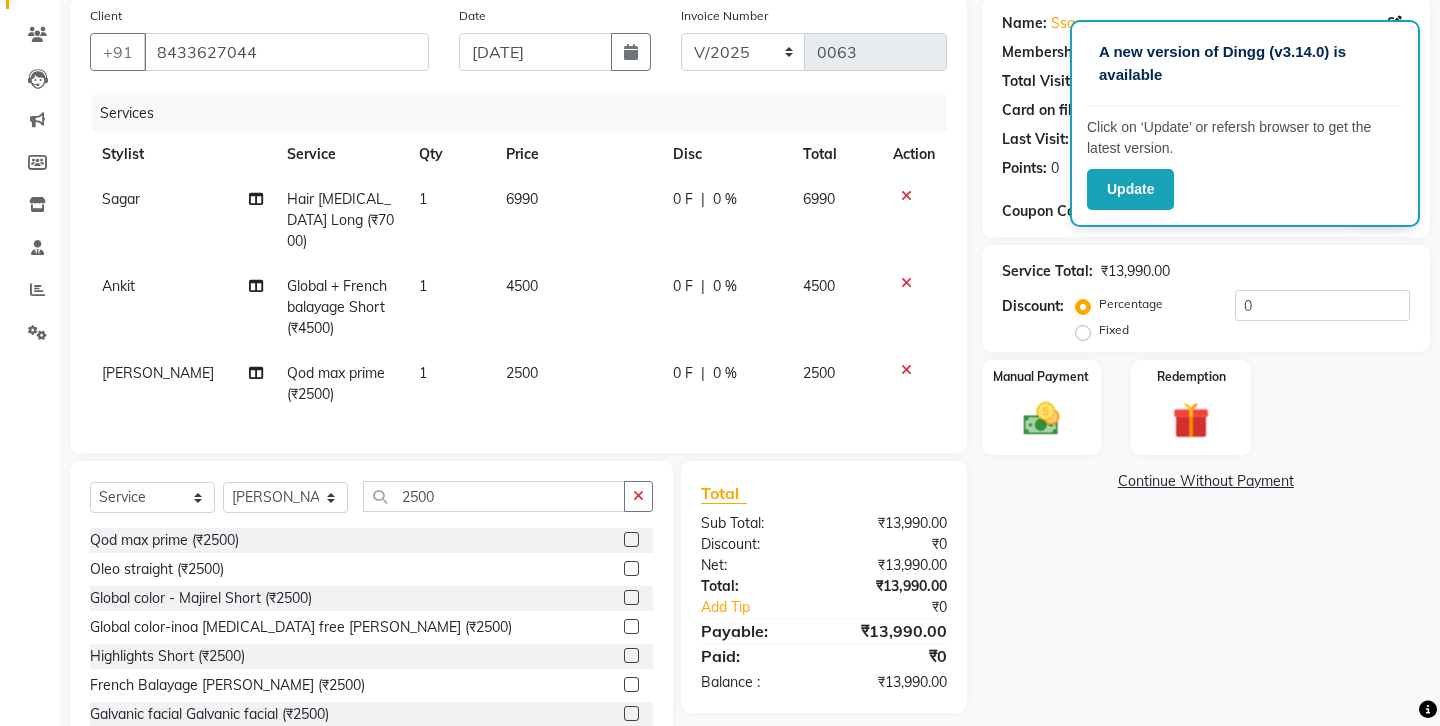 click on "2500" 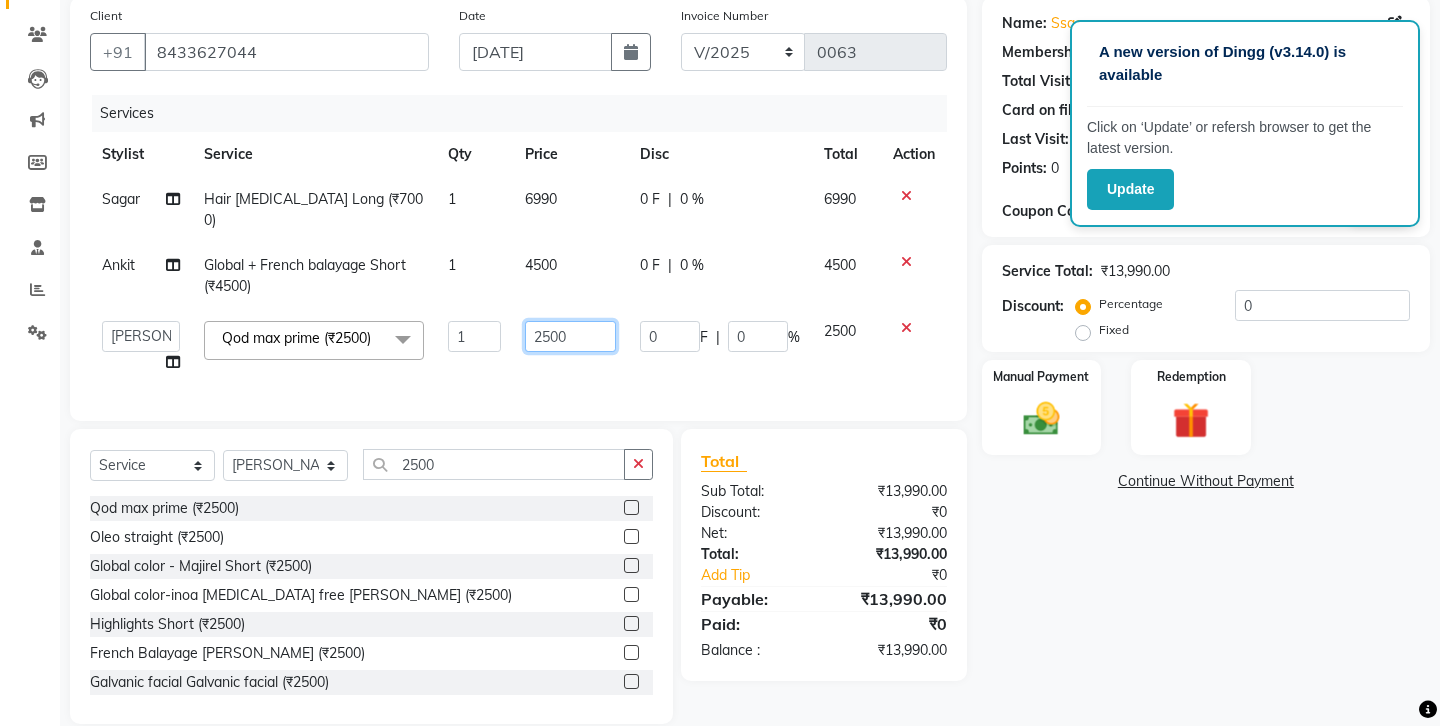 click on "2500" 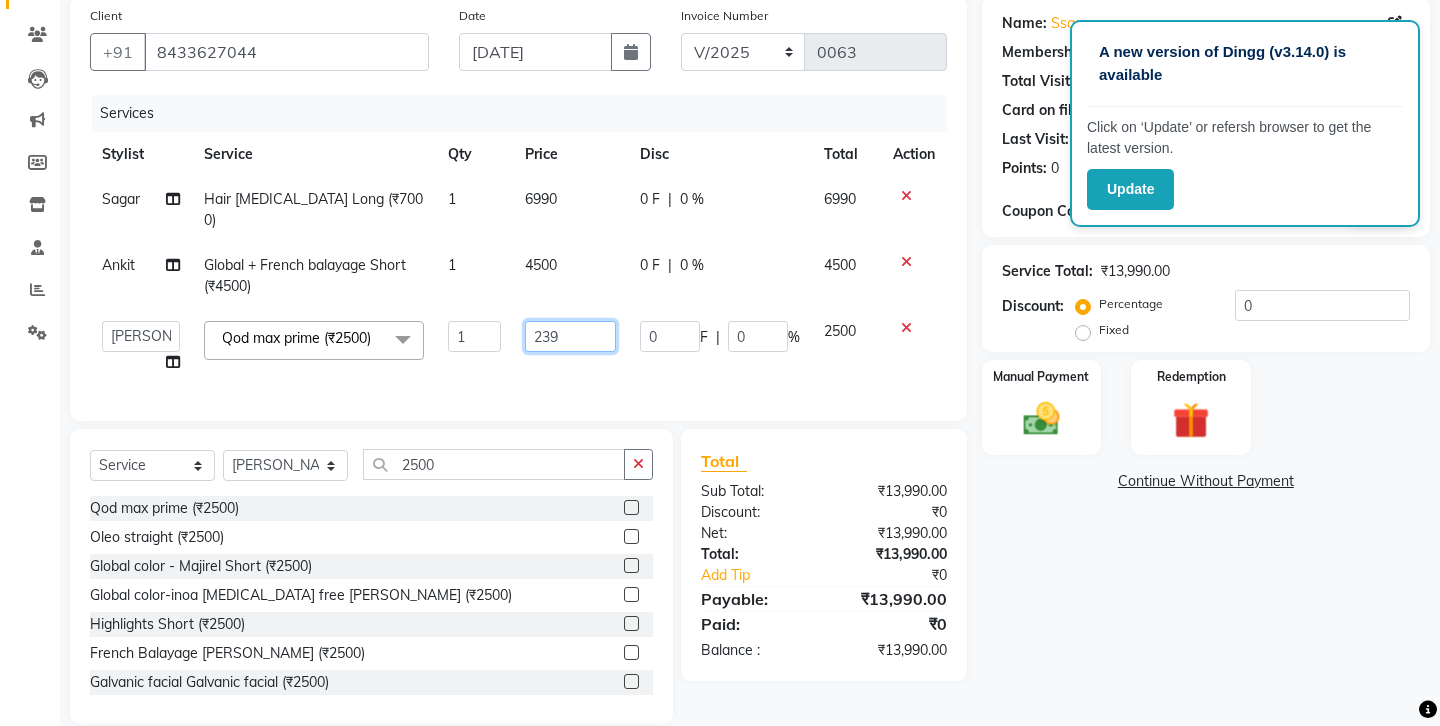 type on "2390" 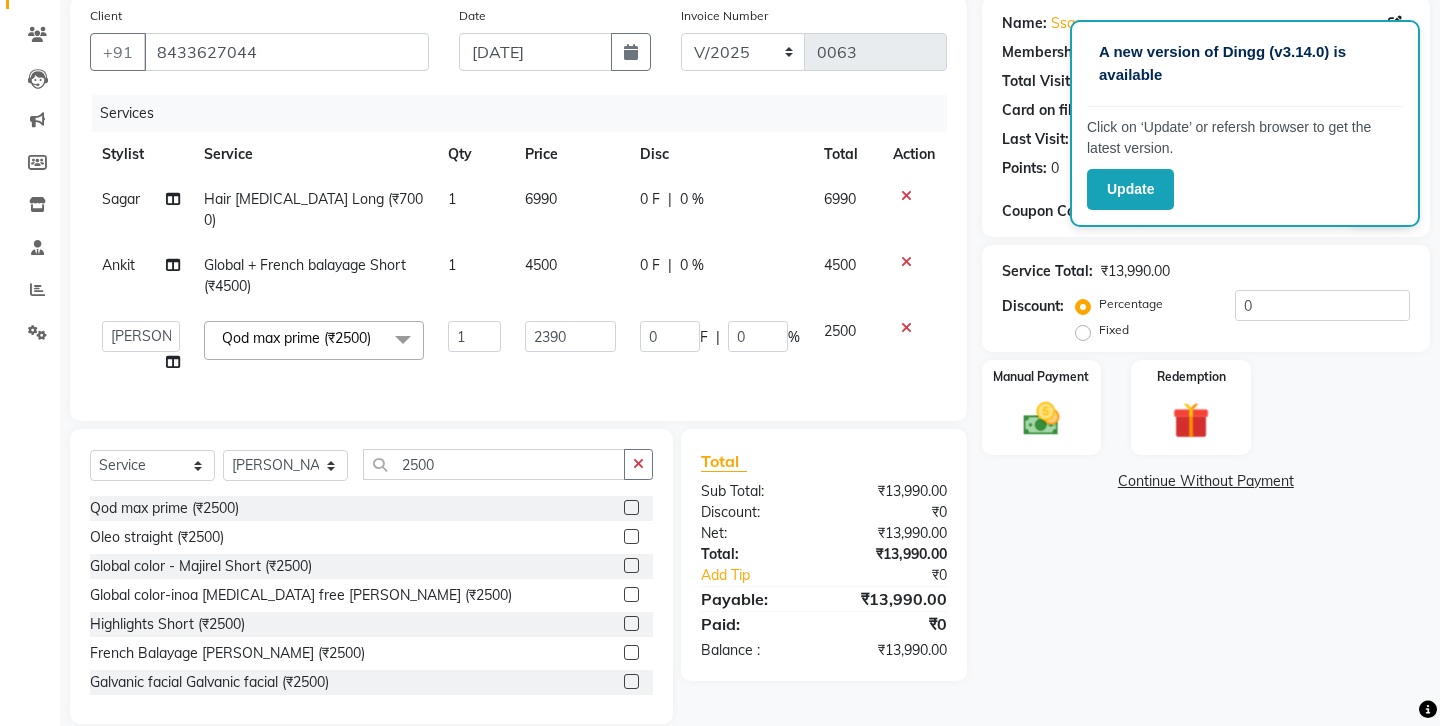 click on "Services Stylist Service Qty Price Disc Total Action Sagar Hair [MEDICAL_DATA] Long (₹7000) 1 6990 0 F | 0 % 6990 Ankit Global + French balayage Short (₹4500) 1 4500 0 F | 0 % 4500  Ankit   Front Desk   Jyoti   jyoti [PERSON_NAME] bhai   [PERSON_NAME]   [PERSON_NAME]   [PERSON_NAME]   [PERSON_NAME]  Qod max prime (₹2500)  x Hair cut (₹200) Hair cut for Kids – Boy (up to 10 years) (₹150) Hair wash loreal (shampoo & conditioner) (₹100) Hair wash Moroccan (₹150) Hair wash Naturica (₹150) Blowdry styling (₹100) Shave style (₹100) [PERSON_NAME] style (₹100) Global color - Magirel (₹599) Global color - inoa (₹799) [PERSON_NAME] color - inoa (₹200) Side locks color (₹100) moustage color (₹100) Highlights (₹699) Prelightening (₹500) Regular Oil (₹150) Nareshing Oil (₹200) Hair Growth Oil (₹300) Loreal (₹599) Keratin (₹699) Moroccanoil/Naturica (₹1200) [MEDICAL_DATA] Treatment Per Setting500 (₹500) Keratin treatment (₹2000) Qod max prime (₹2500) [MEDICAL_DATA] treatment (₹2700) Oleo straight (₹2500) Tongs [PERSON_NAME] (₹350)" 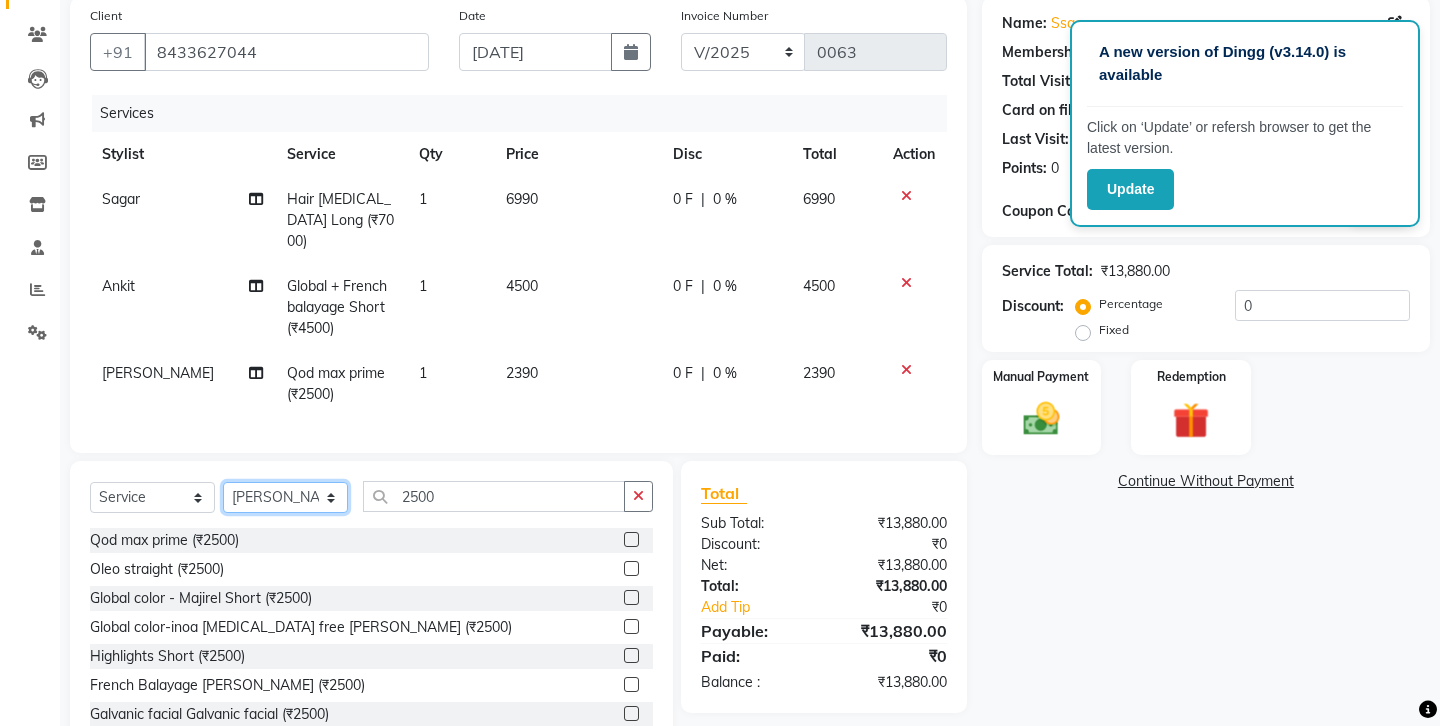 click on "Select Stylist Ankit Front Desk Jyoti jyoti [PERSON_NAME] bhai [PERSON_NAME] [PERSON_NAME] [PERSON_NAME] [PERSON_NAME]" 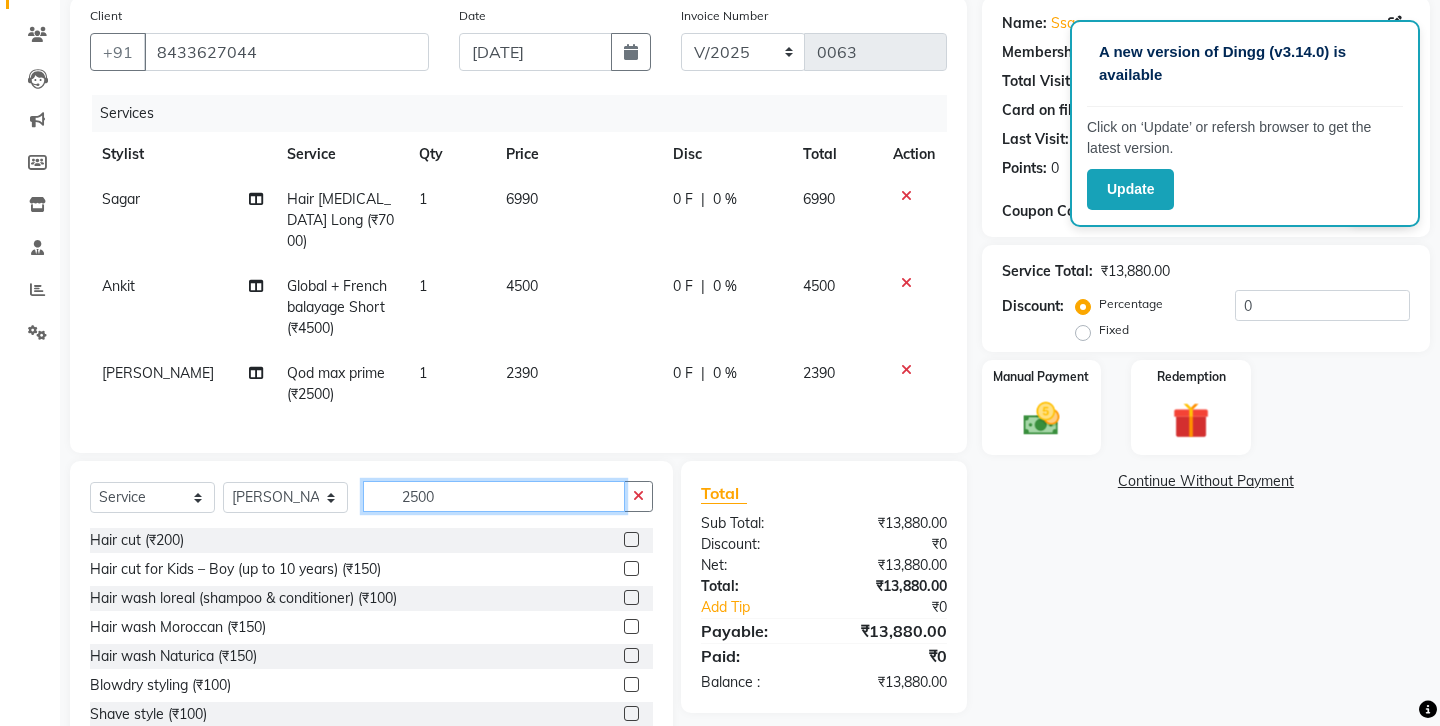 click on "2500" 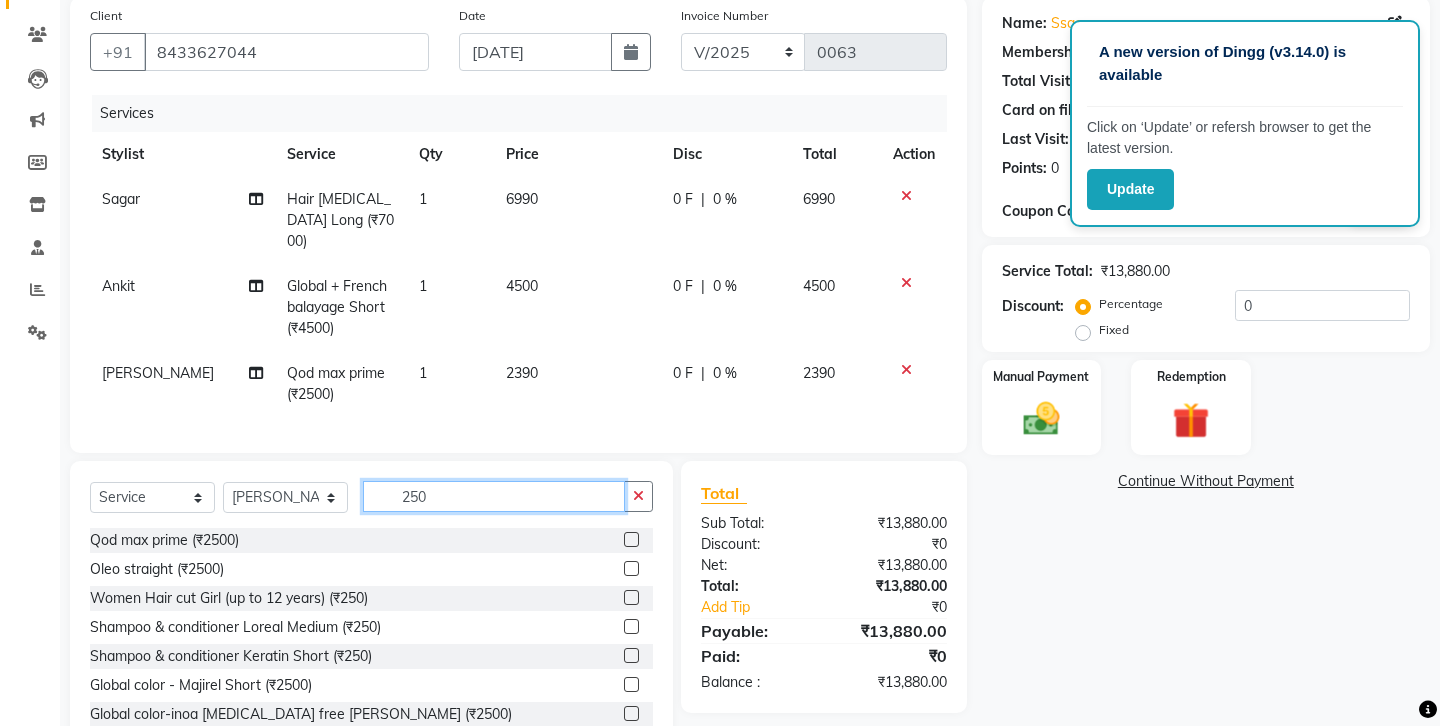 type on "2500" 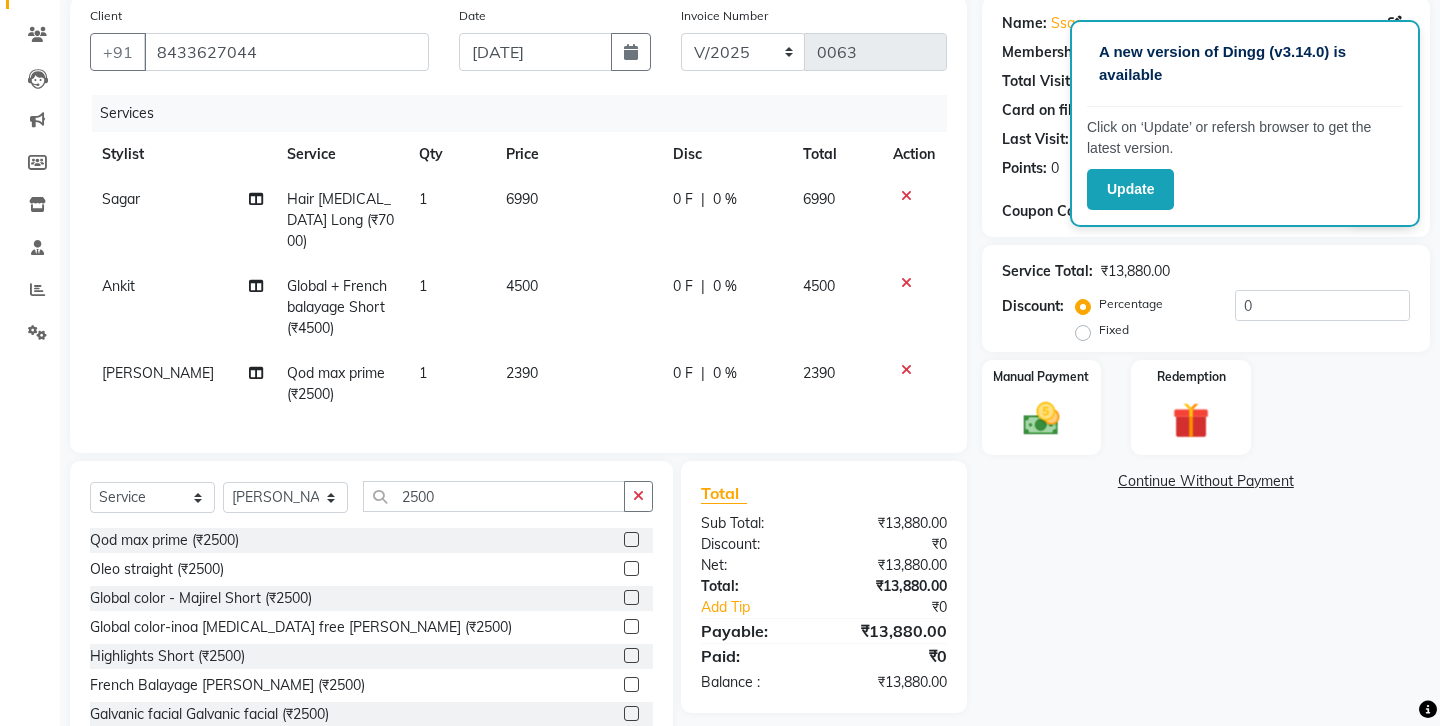 click 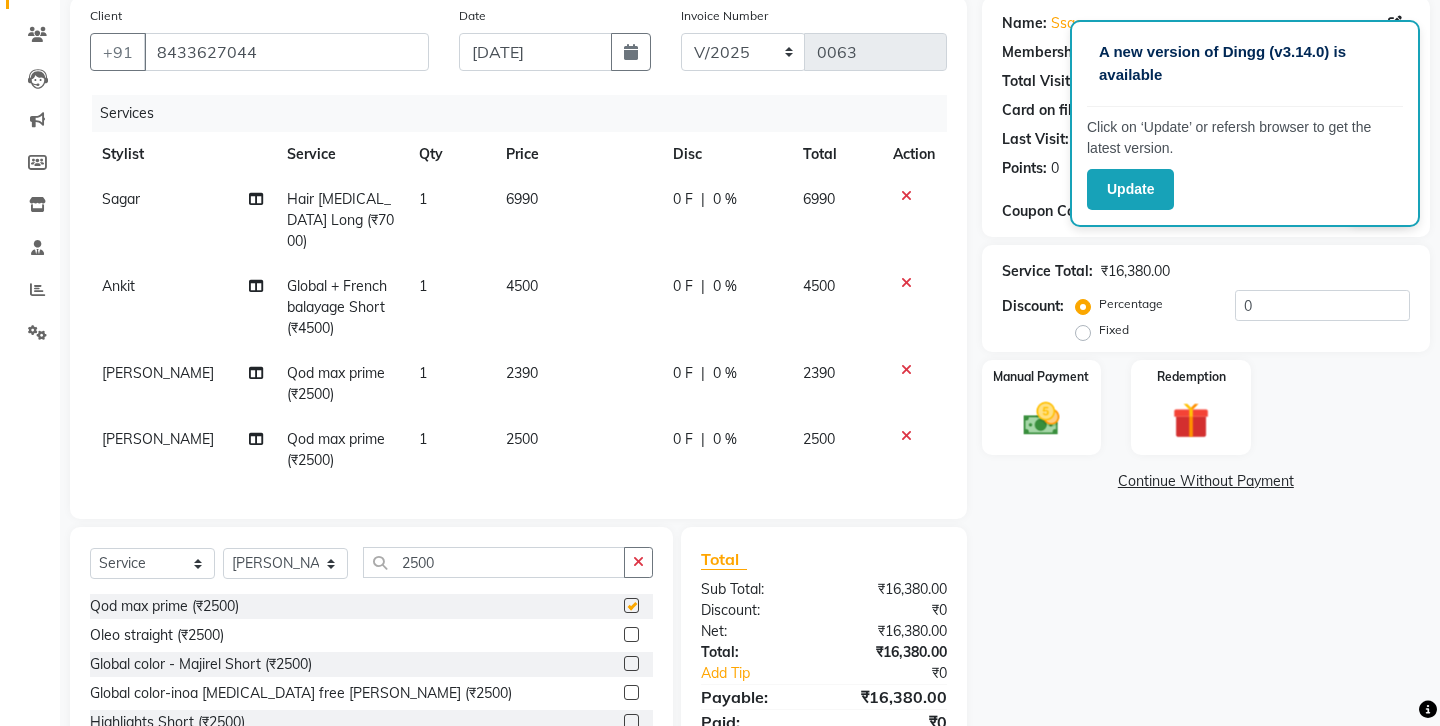 checkbox on "false" 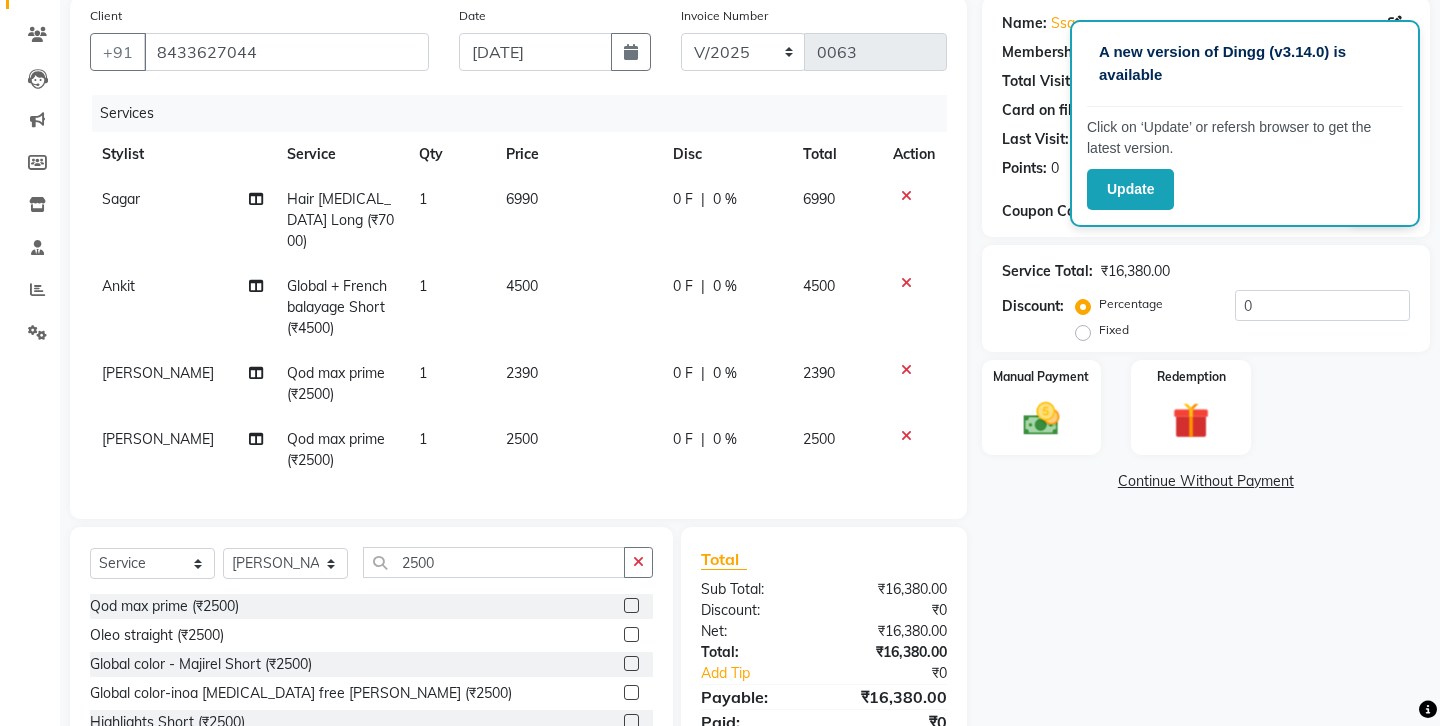 click on "2500" 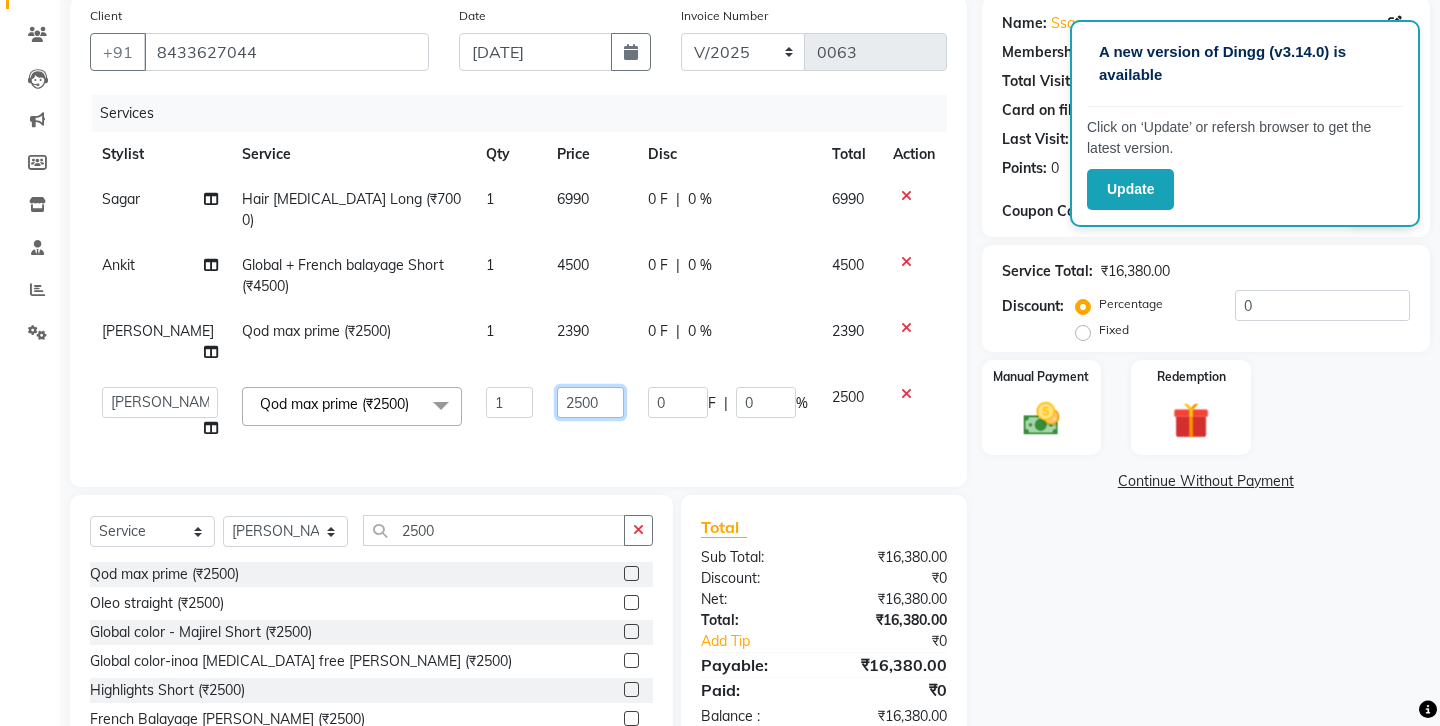 click on "2500" 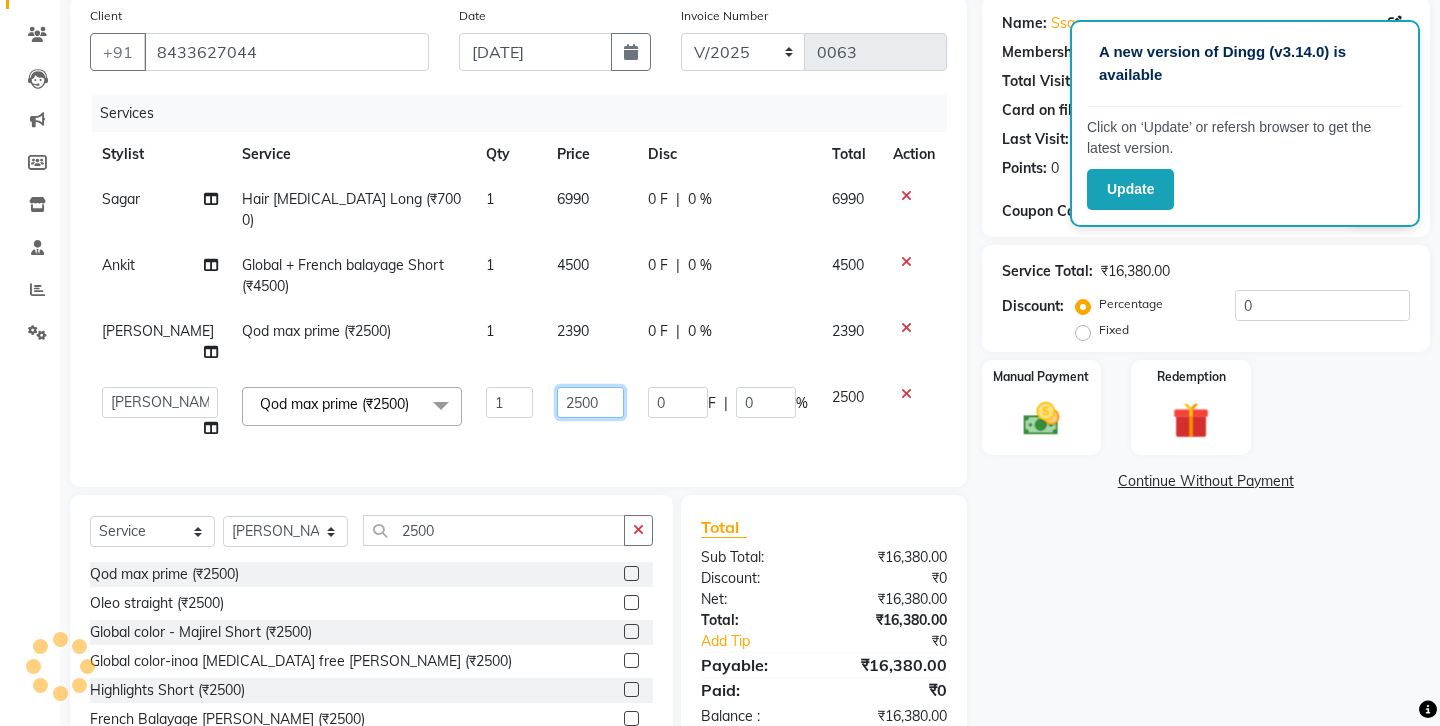 click on "2500" 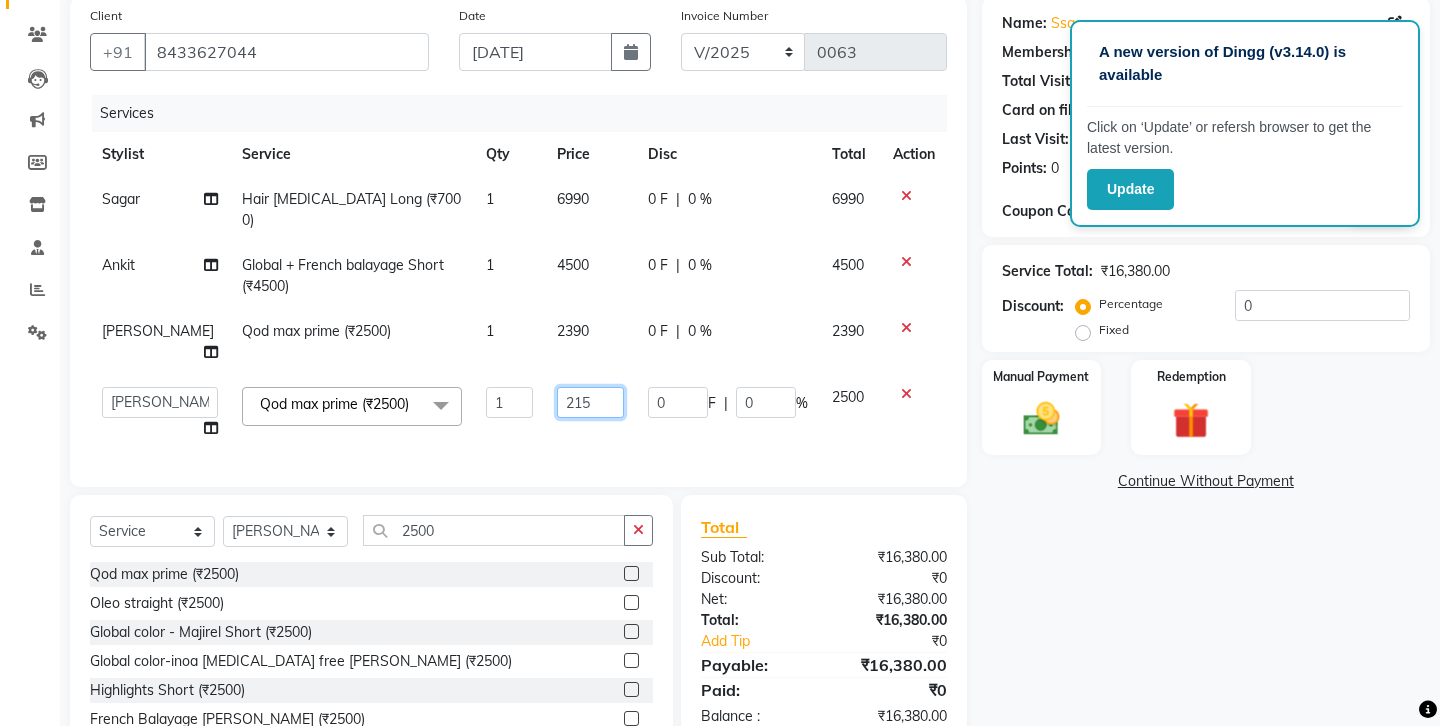 type on "2150" 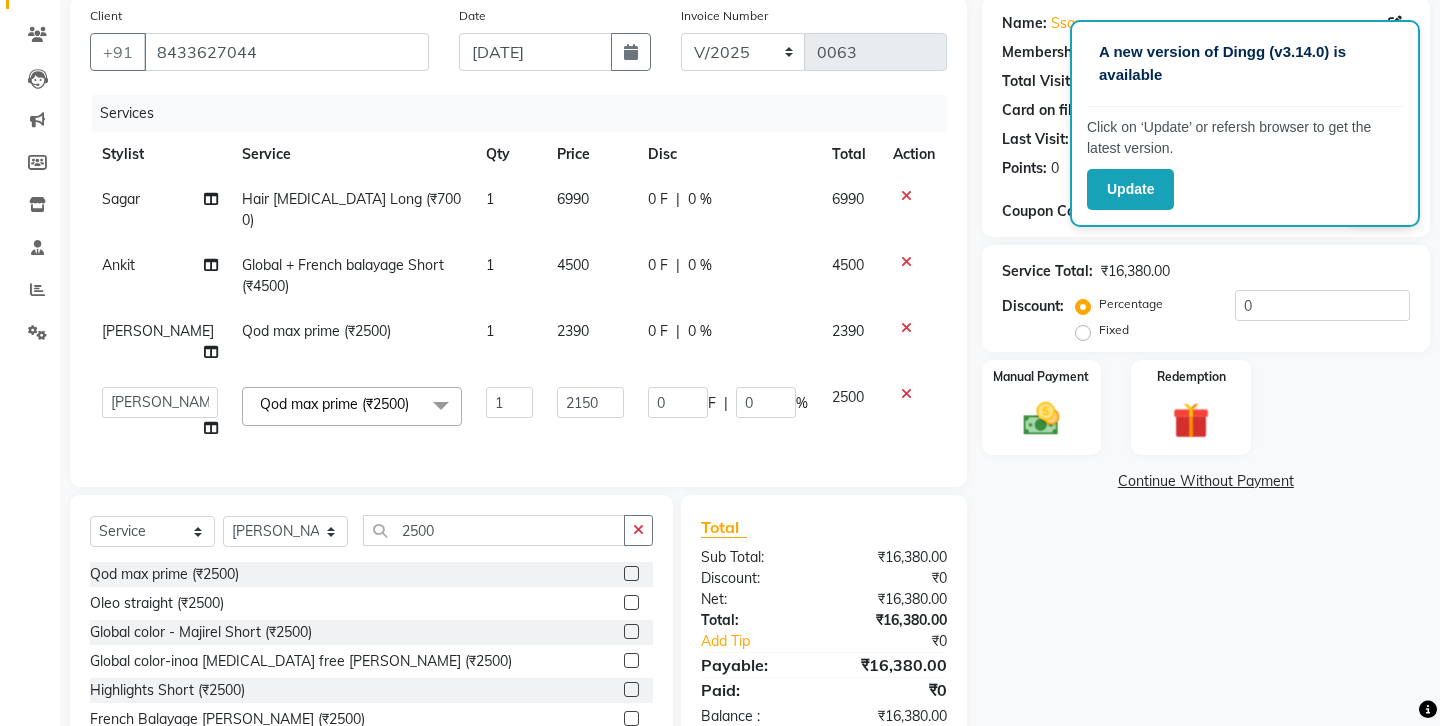 click on "Services Stylist Service Qty Price Disc Total Action Sagar Hair [MEDICAL_DATA] Long (₹7000) 1 6990 0 F | 0 % 6990 Ankit Global + French balayage Short (₹4500) 1 4500 0 F | 0 % 4500 [PERSON_NAME] Qod max prime (₹2500) 1 2390 0 F | 0 % 2390  Ankit   Front Desk   Jyoti   jyoti [PERSON_NAME] bhai   [PERSON_NAME]   [PERSON_NAME]   [PERSON_NAME]   [PERSON_NAME]  Qod max prime (₹2500)  x Hair cut (₹200) Hair cut for Kids – Boy (up to 10 years) (₹150) Hair wash loreal (shampoo & conditioner) (₹100) Hair wash Moroccan (₹150) Hair wash Naturica (₹150) Blowdry styling (₹100) Shave style (₹100) [PERSON_NAME] style (₹100) Global color - Magirel (₹599) Global color - inoa (₹799) [PERSON_NAME] color - inoa (₹200) Side locks color (₹100) moustage color (₹100) Highlights (₹699) Prelightening (₹500) Regular Oil (₹150) Nareshing Oil (₹200) Hair Growth Oil (₹300) Loreal (₹599) Keratin (₹699) Moroccanoil/Naturica (₹1200) [MEDICAL_DATA] Treatment Per Setting500 (₹500) Keratin treatment (₹2000) Qod max prime (₹2500) 1 2150 0 F | 0 %" 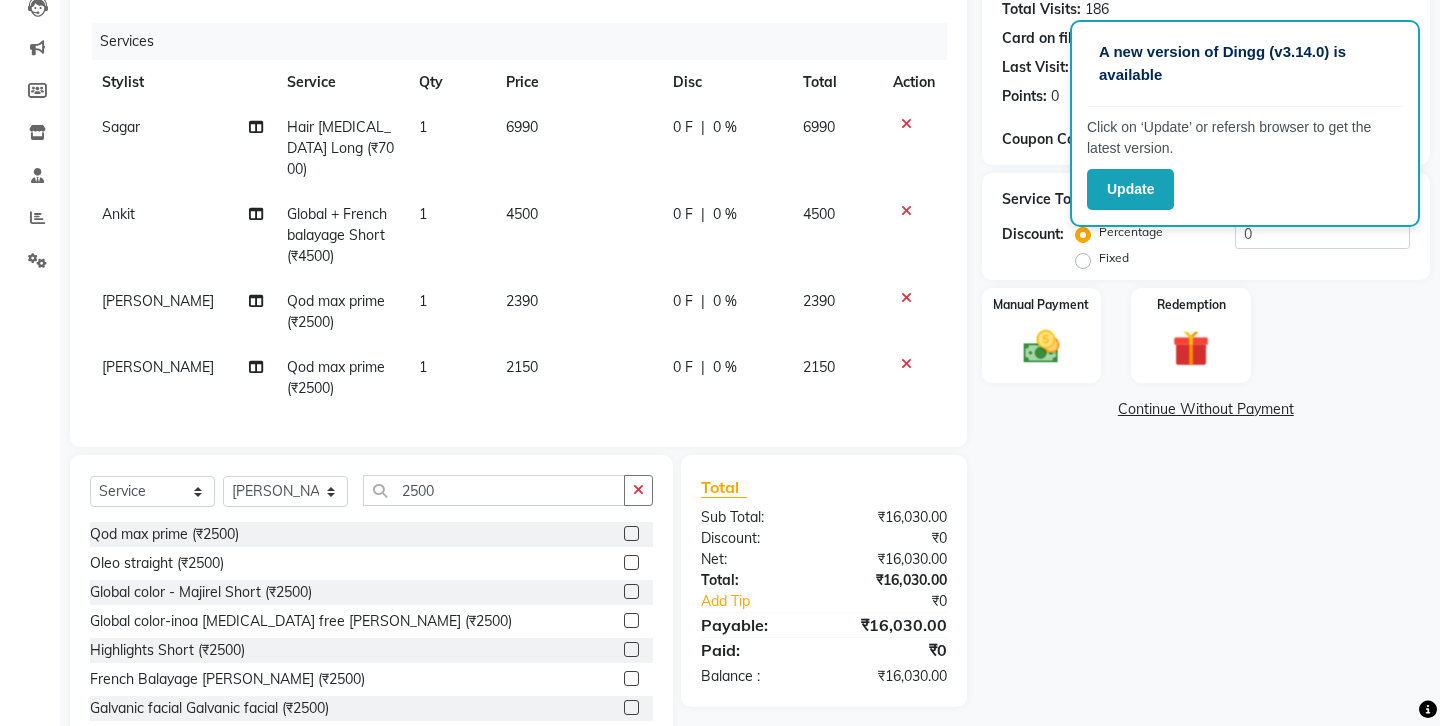 scroll, scrollTop: 258, scrollLeft: 0, axis: vertical 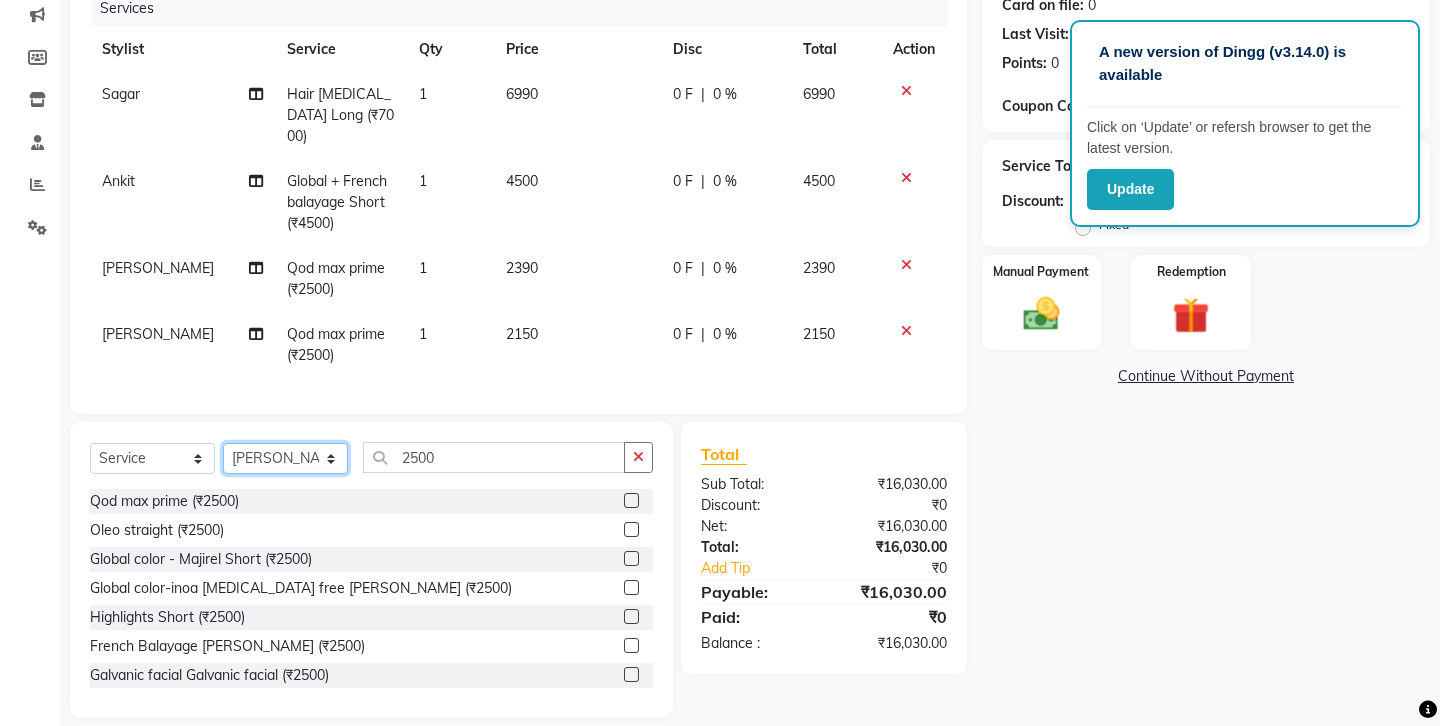 click on "Select Stylist Ankit Front Desk Jyoti jyoti [PERSON_NAME] bhai [PERSON_NAME] [PERSON_NAME] [PERSON_NAME] [PERSON_NAME]" 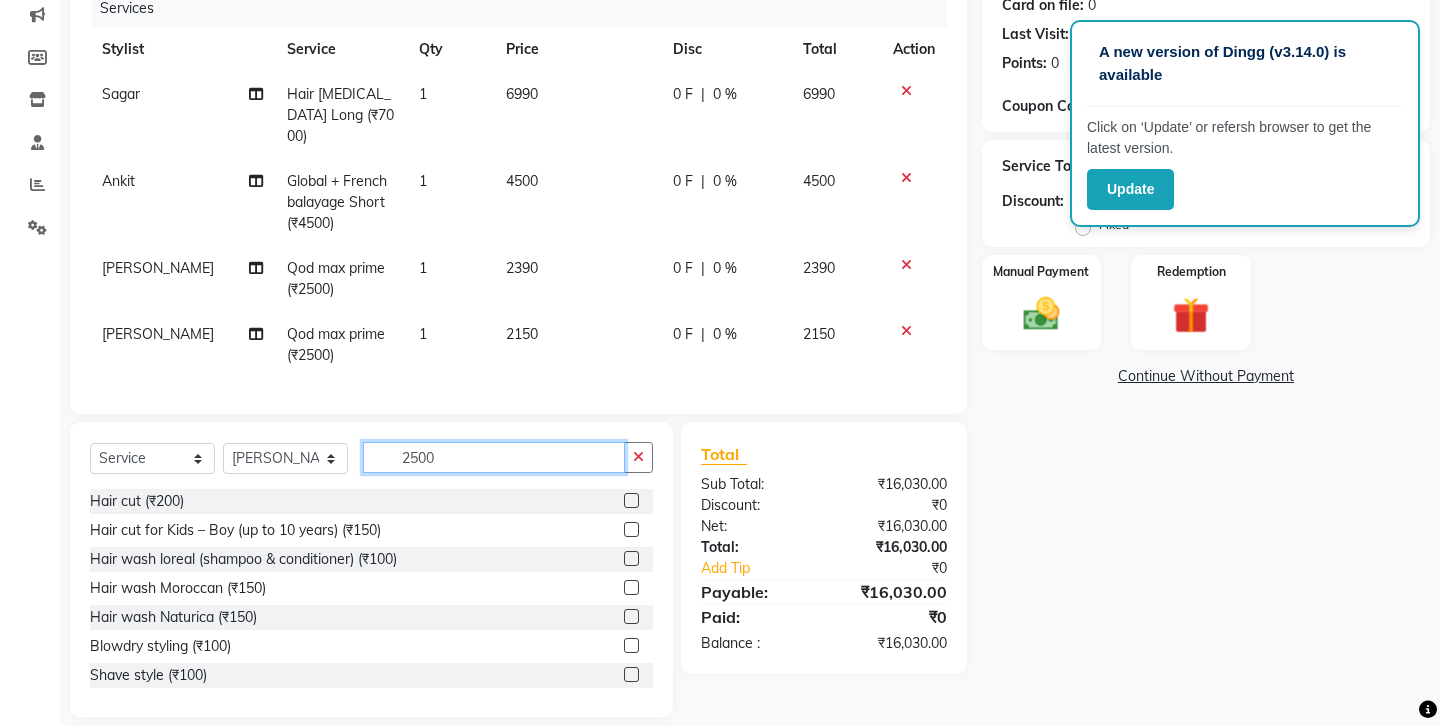 click on "2500" 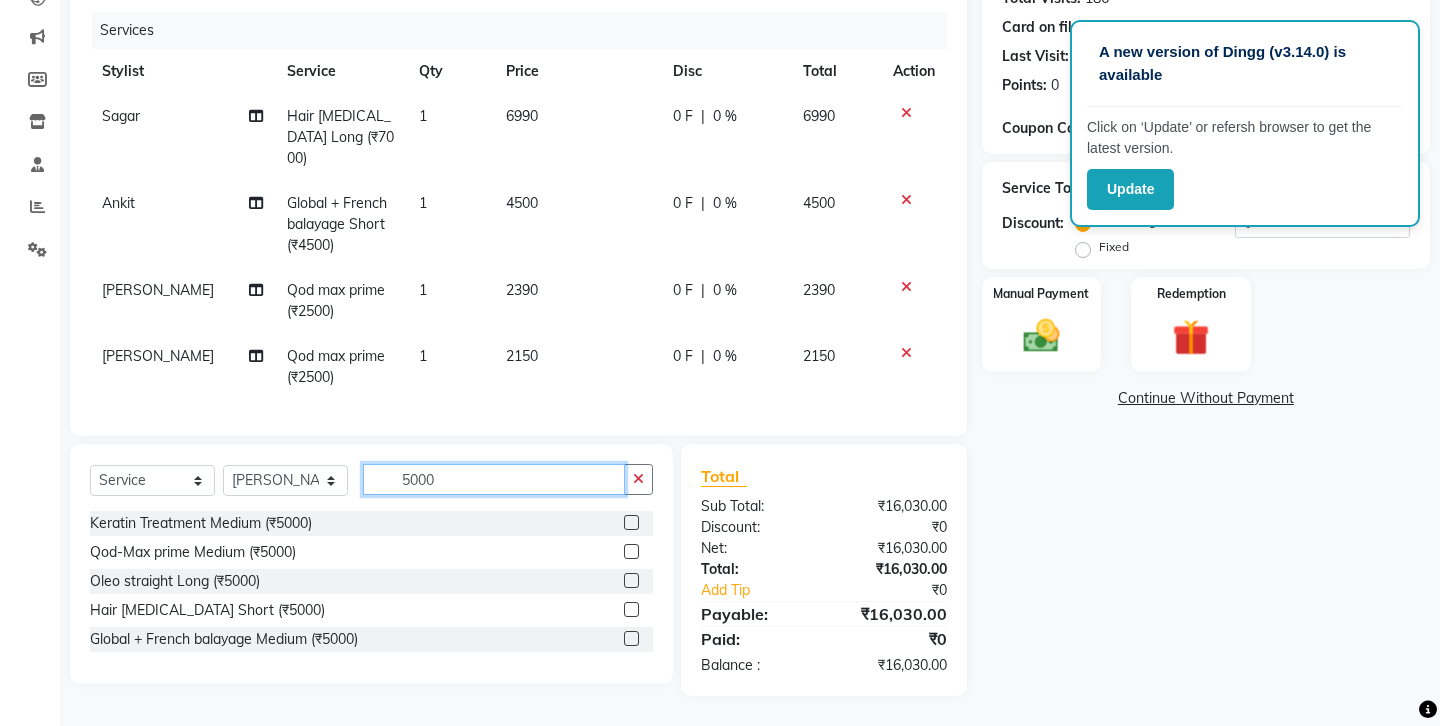 scroll, scrollTop: 215, scrollLeft: 0, axis: vertical 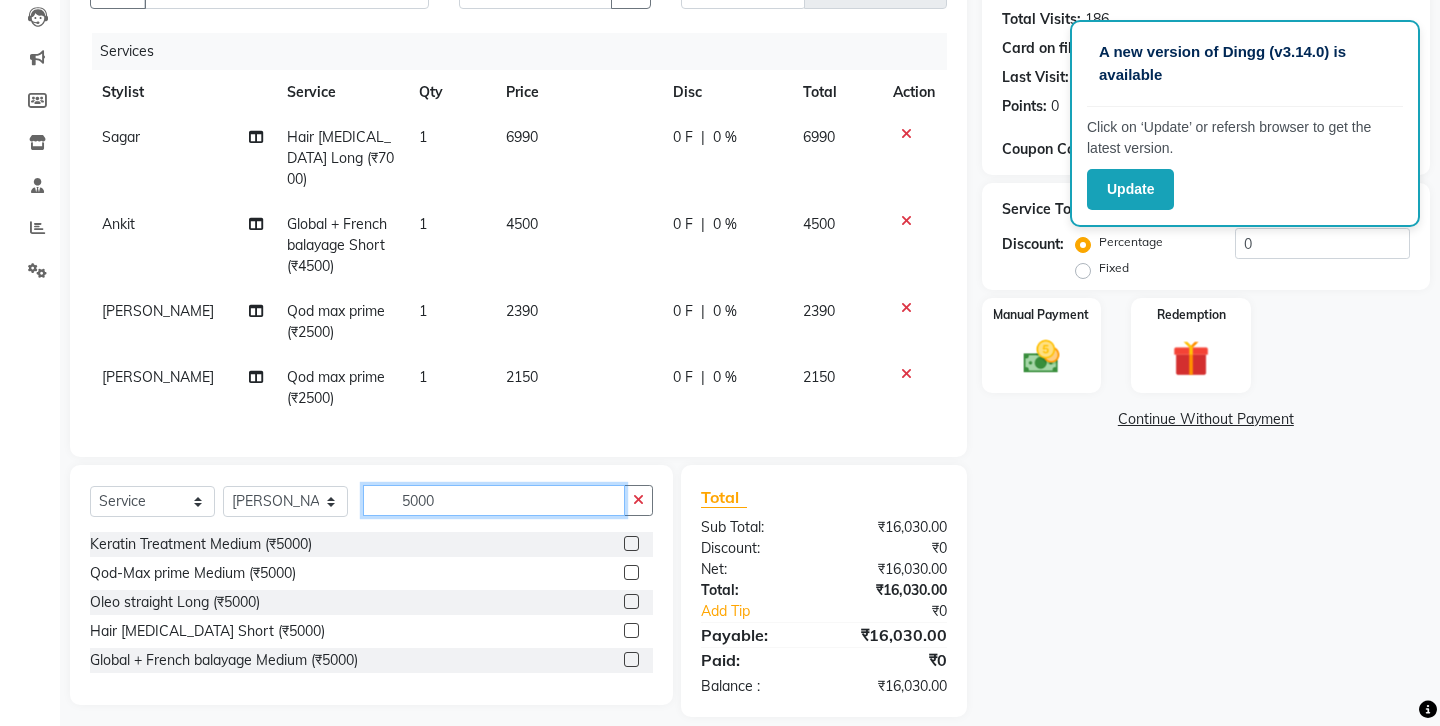 type on "5000" 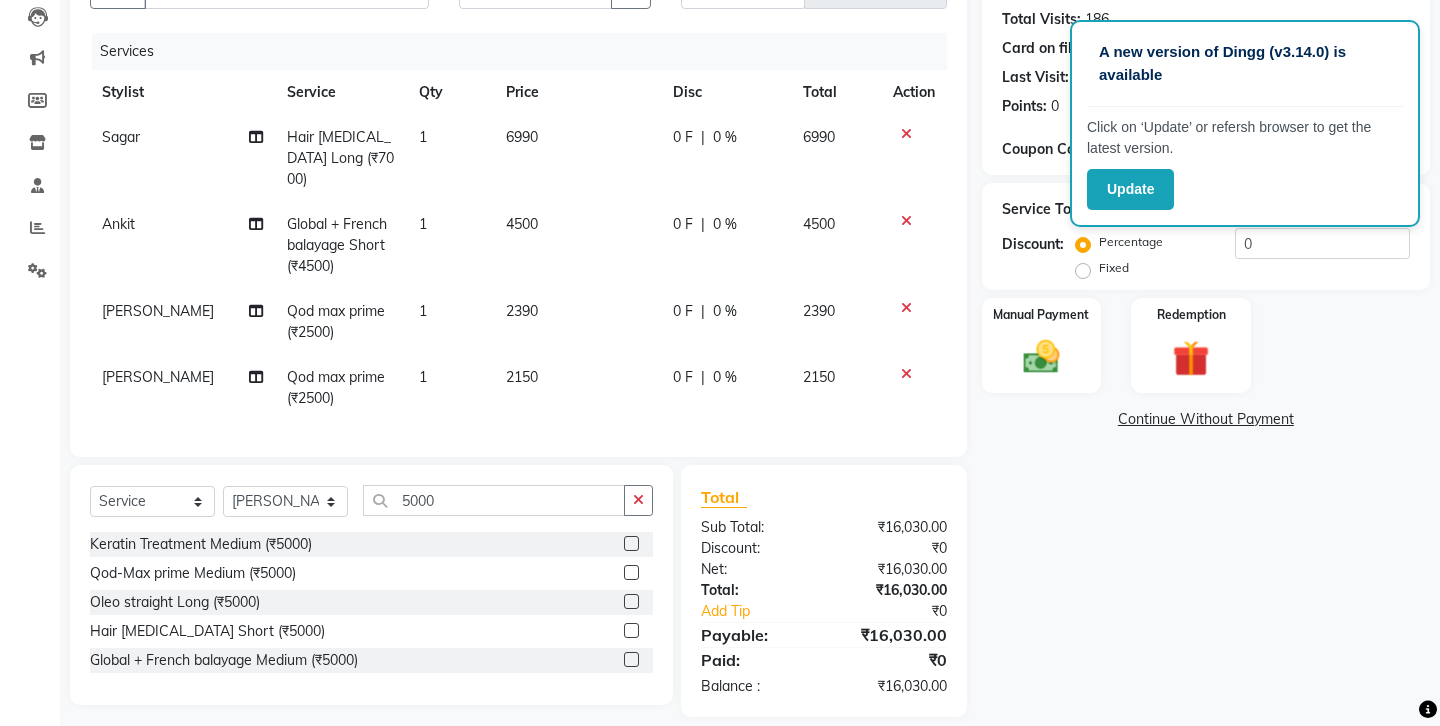 click 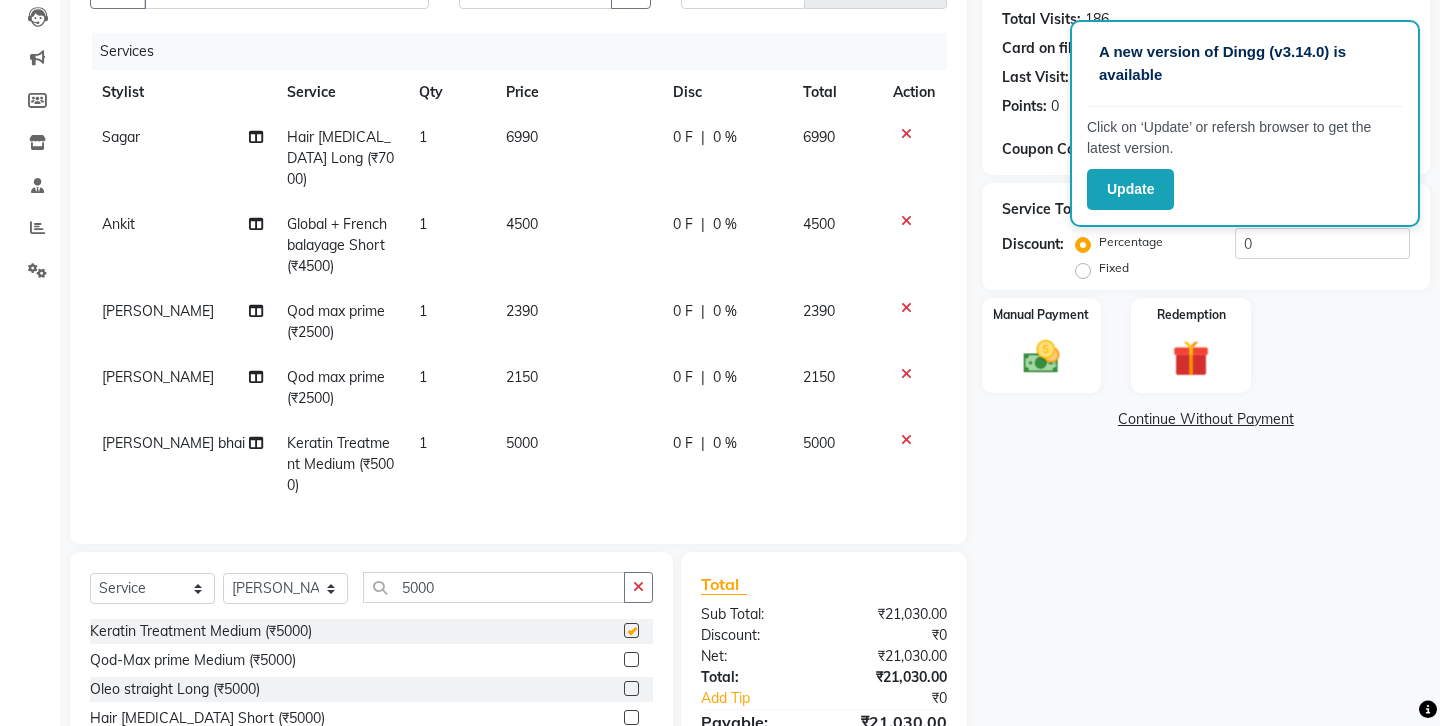 checkbox on "false" 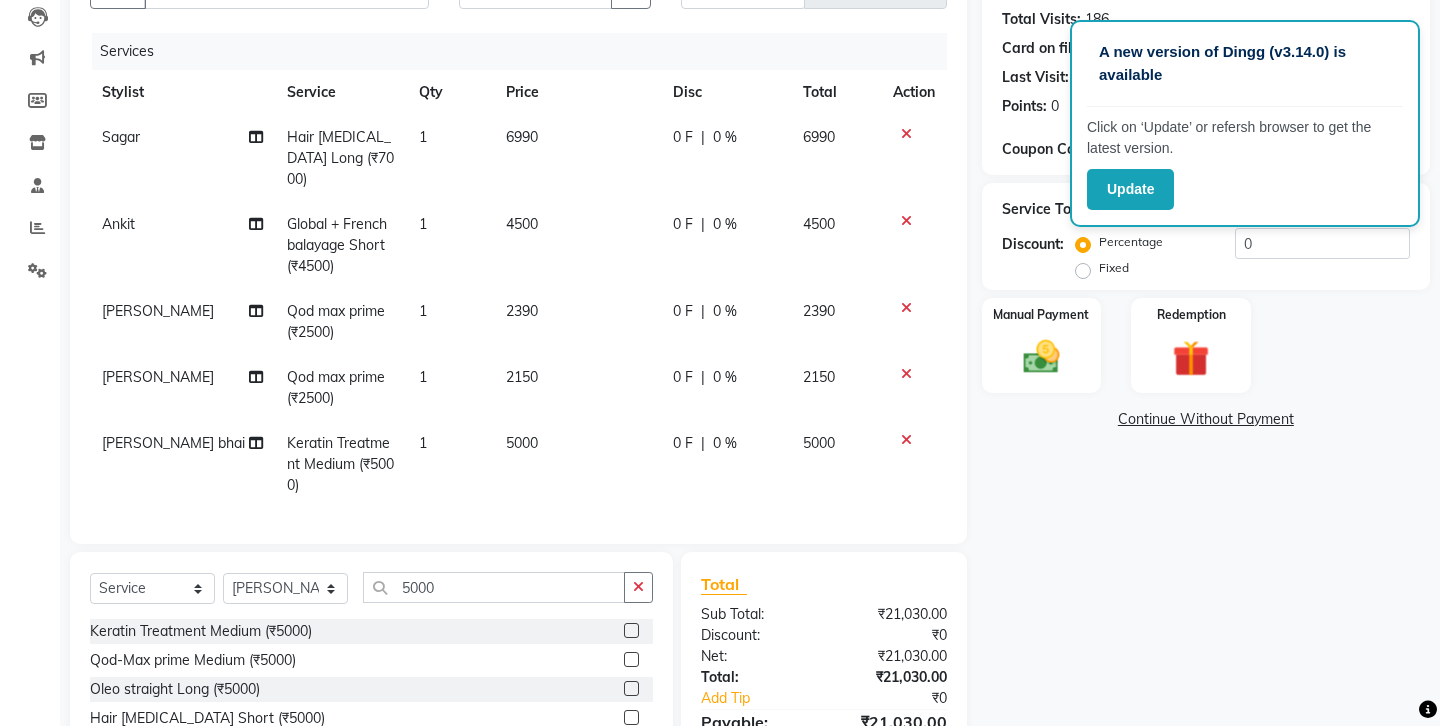 click on "5000" 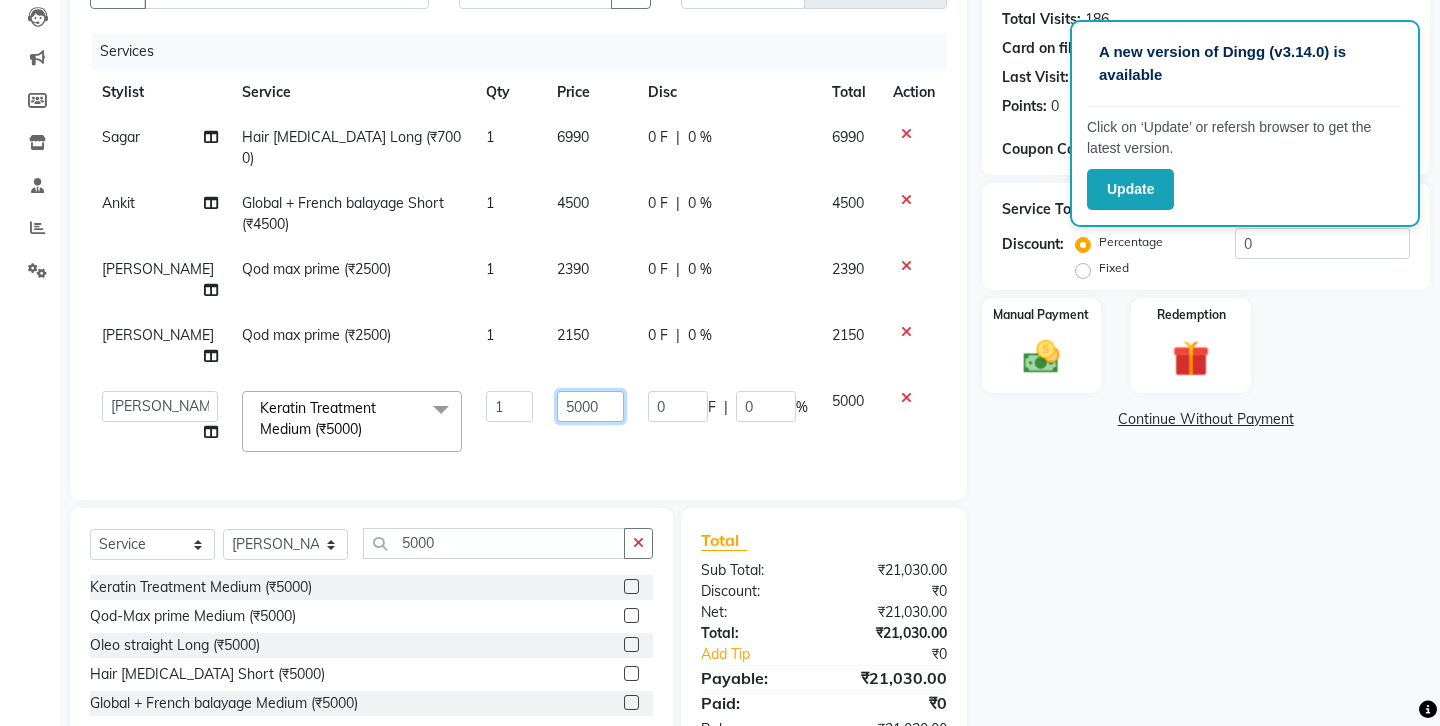 click on "5000" 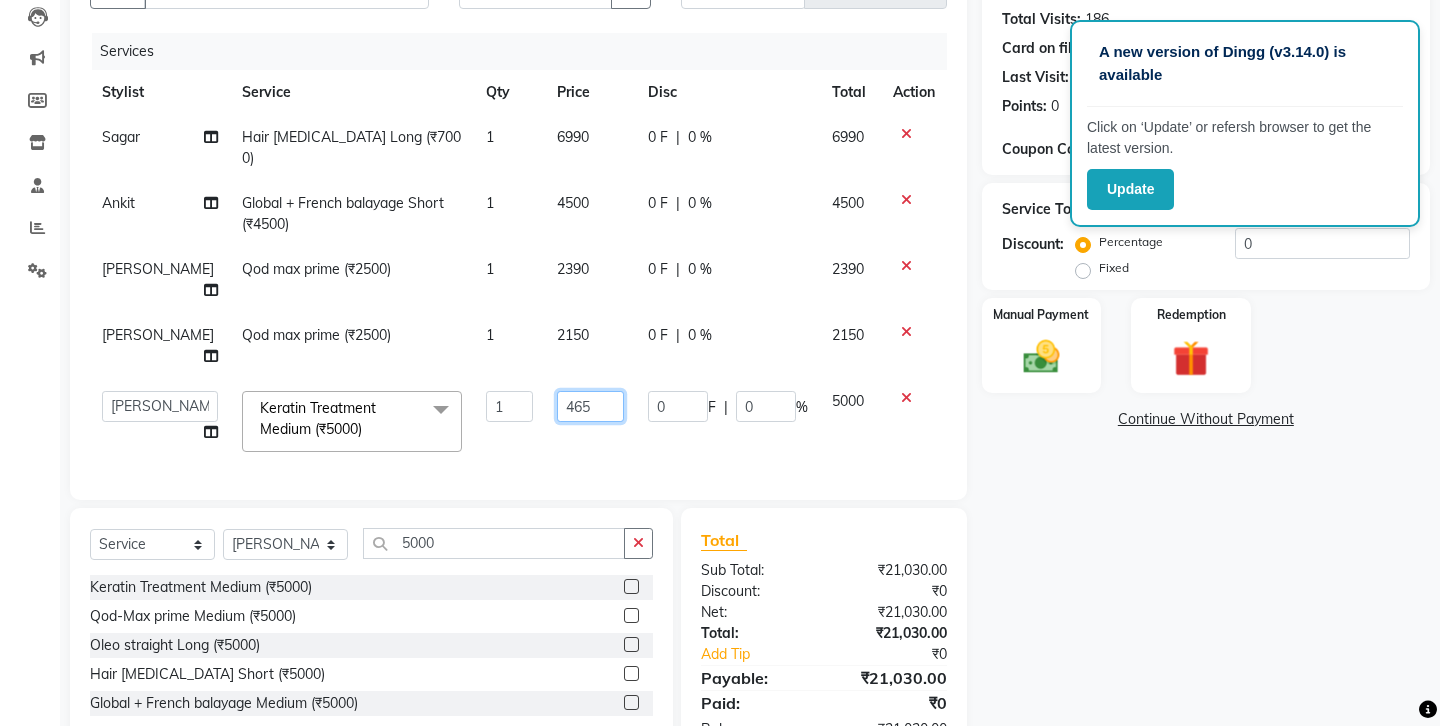 type on "4650" 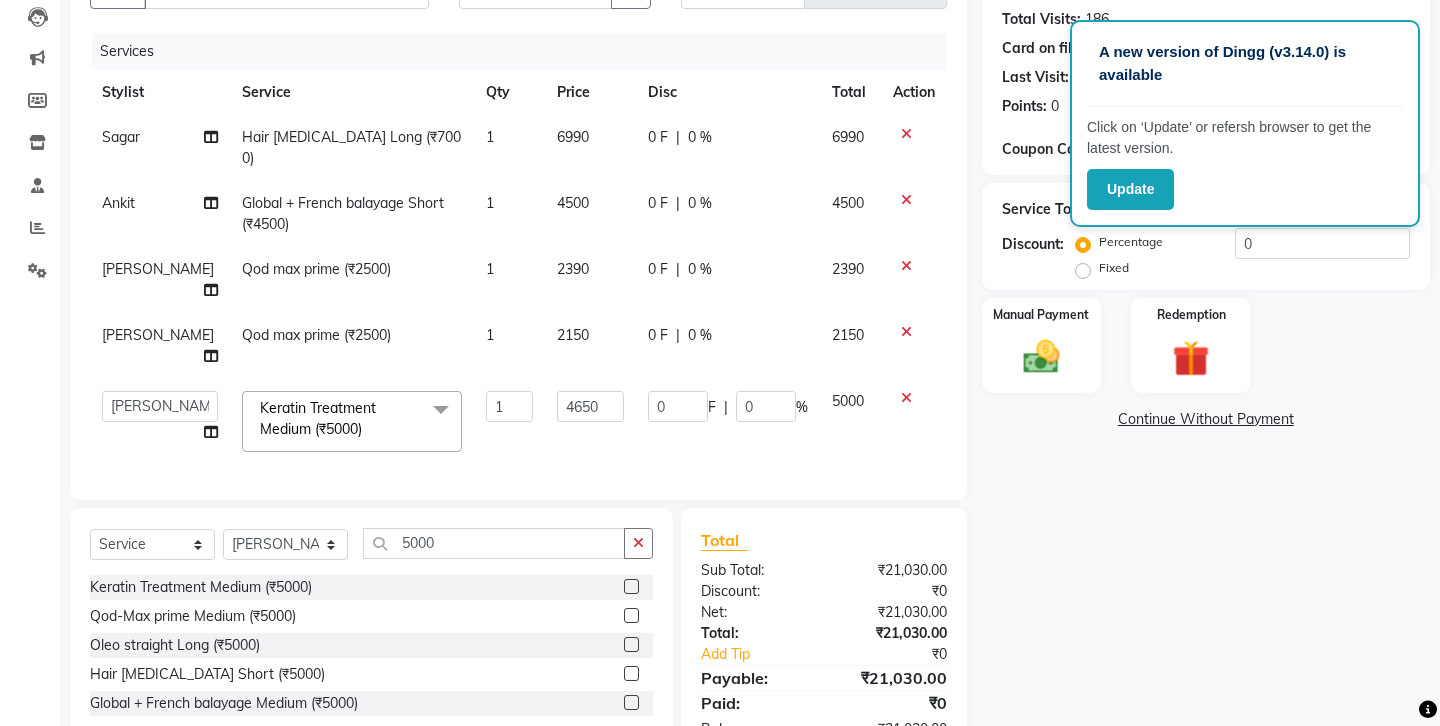 click on "Sagar Hair [MEDICAL_DATA] Long (₹7000) 1 6990 0 F | 0 % 6990 Ankit Global + French balayage Short (₹4500) 1 4500 0 F | 0 % 4500 [PERSON_NAME] Qod max prime (₹2500) 1 2390 0 F | 0 % 2390 [PERSON_NAME] Qod max prime (₹2500) 1 2150 0 F | 0 % 2150  Ankit   Front Desk   Jyoti   jyoti [PERSON_NAME] bhai   [PERSON_NAME]   [PERSON_NAME]   [PERSON_NAME]   [PERSON_NAME]  Keratin Treatment Medium (₹5000)  x Hair cut (₹200) Hair cut for Kids – Boy (up to 10 years) (₹150) Hair wash loreal (shampoo & conditioner) (₹100) Hair wash Moroccan (₹150) Hair wash Naturica (₹150) Blowdry styling (₹100) Shave style (₹100) [PERSON_NAME] style (₹100) Global color - Magirel (₹599) Global color - inoa (₹799) [PERSON_NAME] color - inoa (₹200) Side locks color (₹100) moustage color (₹100) Highlights (₹699) Prelightening (₹500) Regular Oil (₹150) Nareshing Oil (₹200) Hair Growth Oil (₹300) Loreal (₹599) Keratin (₹699) Moroccanoil/Naturica (₹1200) [MEDICAL_DATA] Treatment Per Setting500 (₹500) Keratin treatment (₹2000) Qod max prime (₹2500) 1 4650" 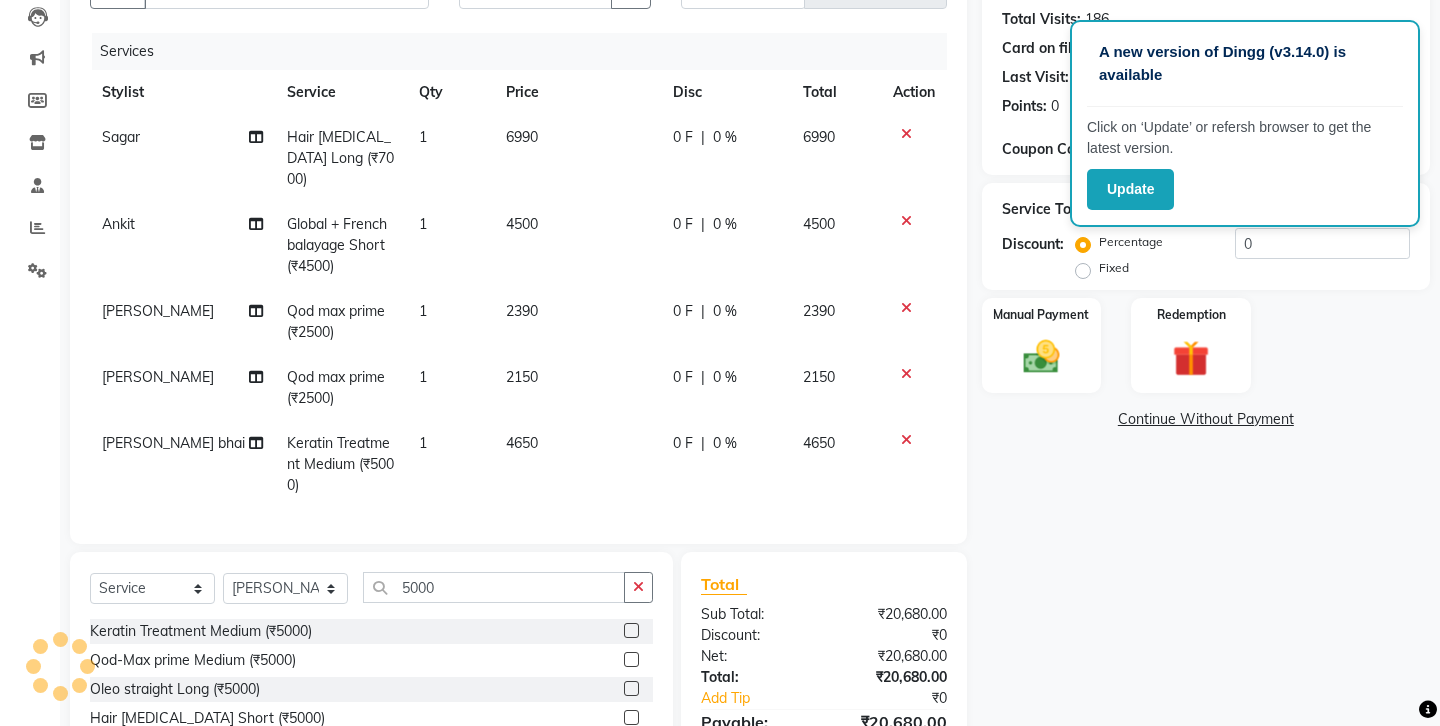 scroll, scrollTop: 302, scrollLeft: 0, axis: vertical 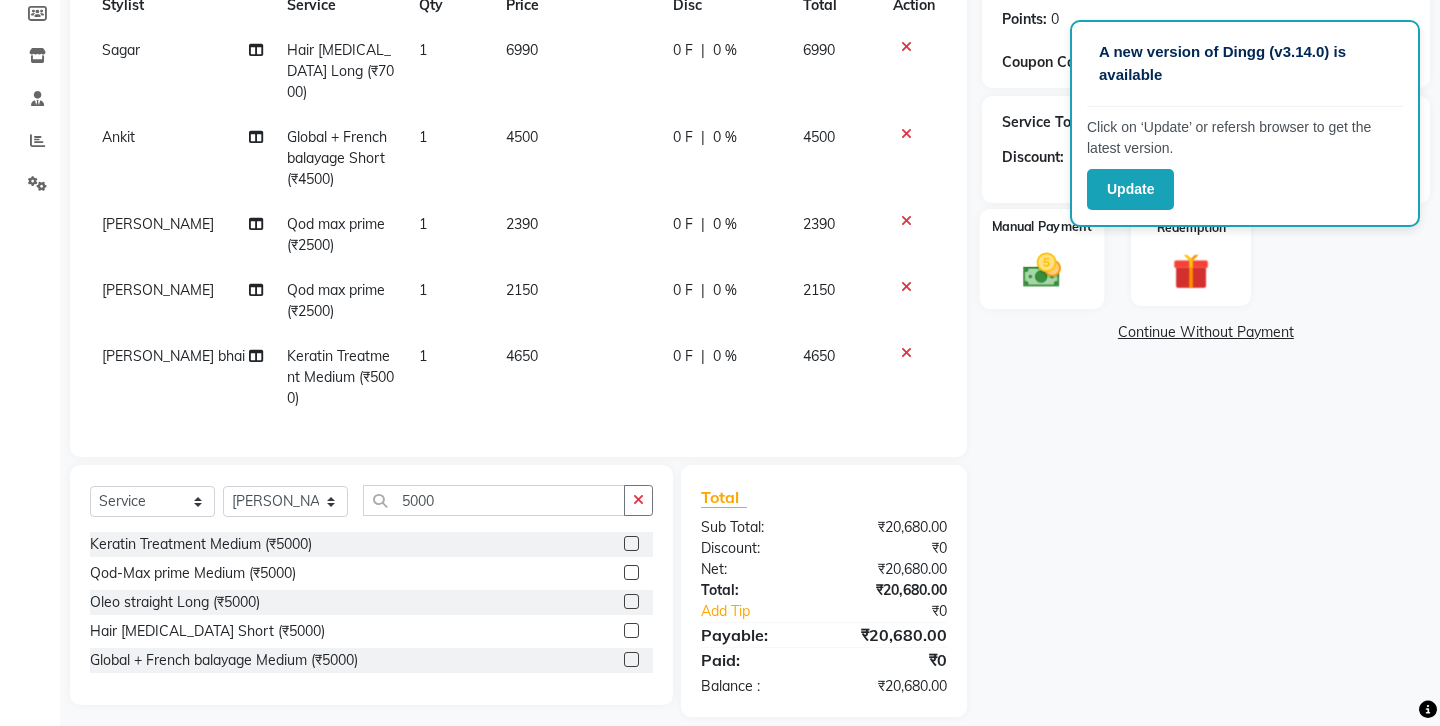 click 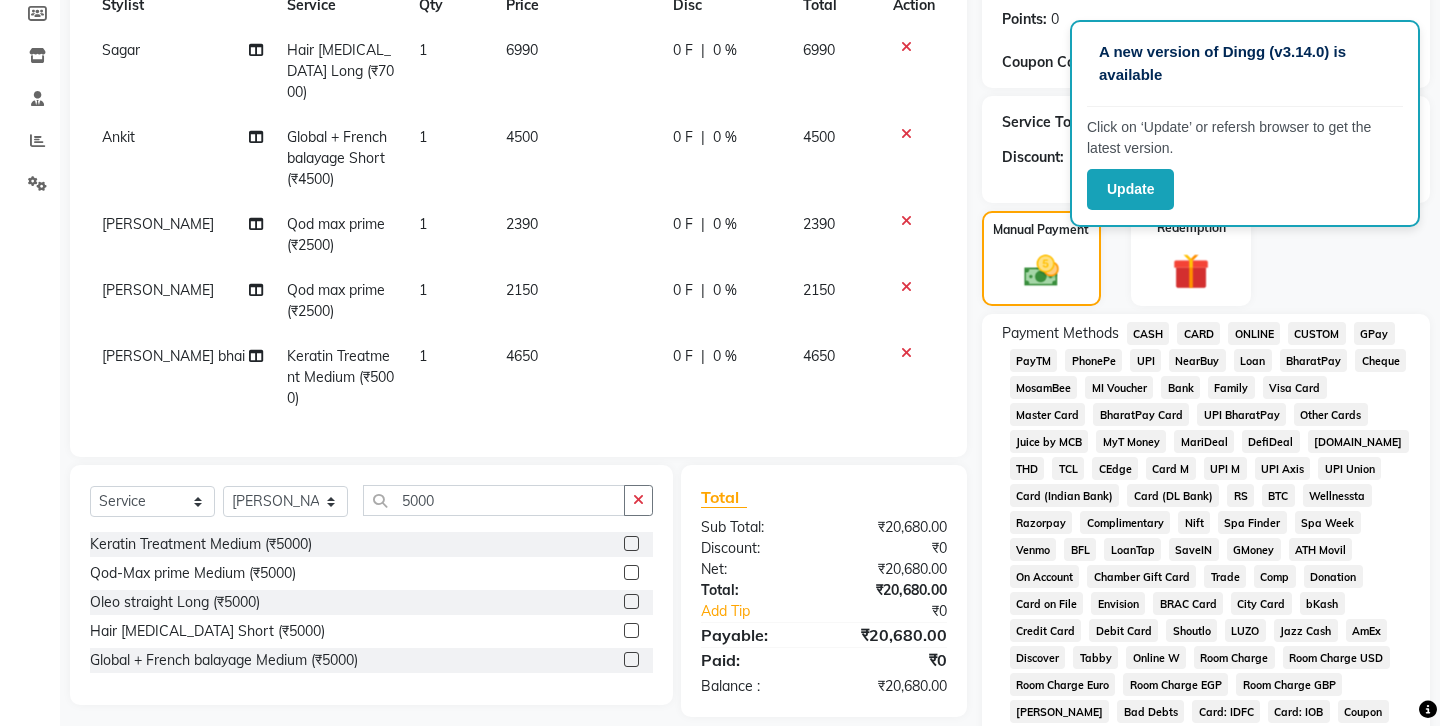 click on "PhonePe" 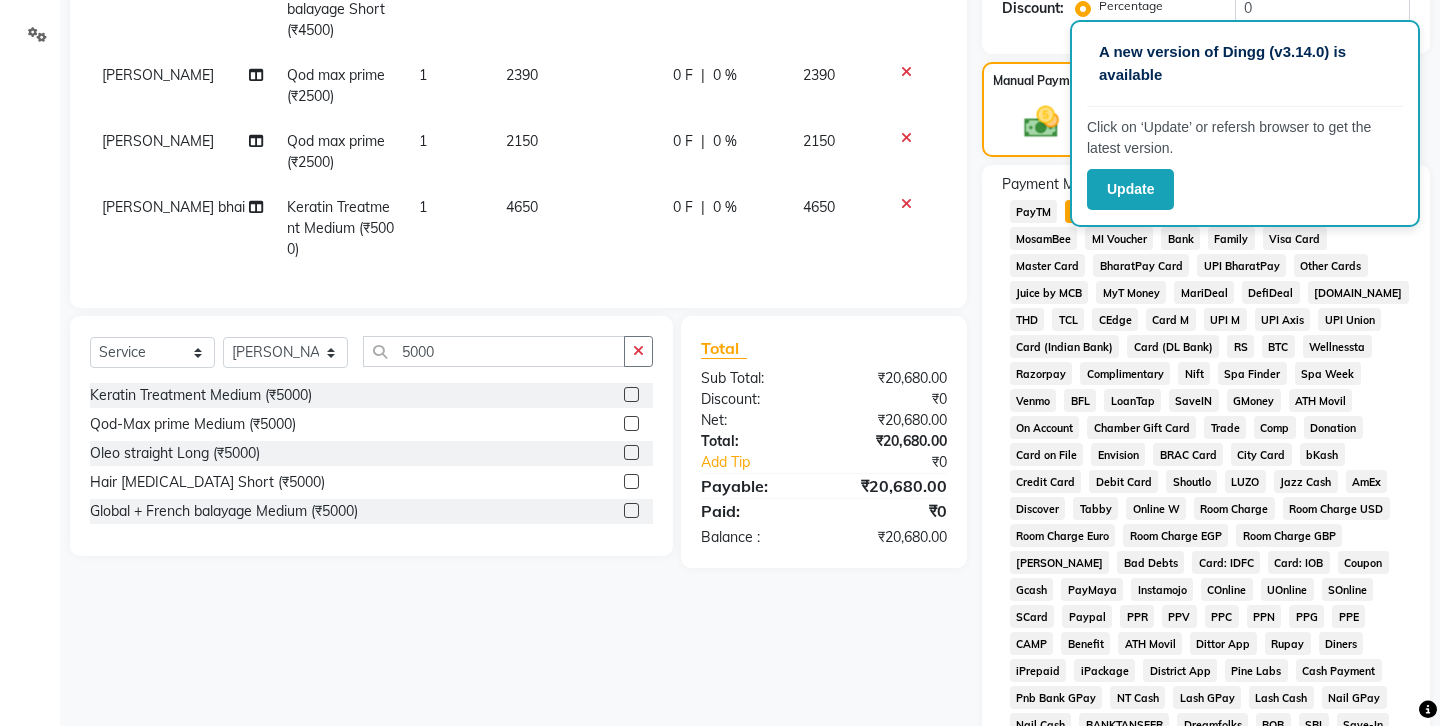 scroll, scrollTop: 705, scrollLeft: 0, axis: vertical 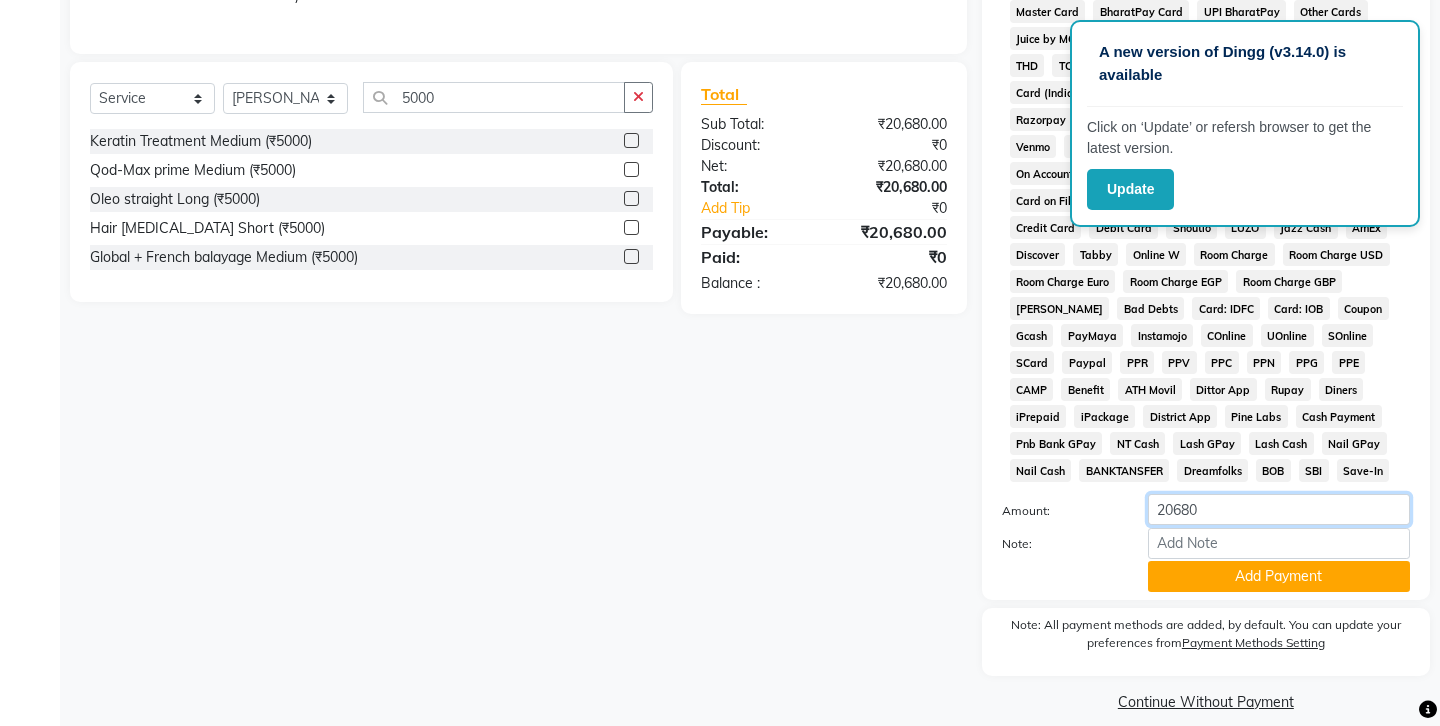 click on "20680" 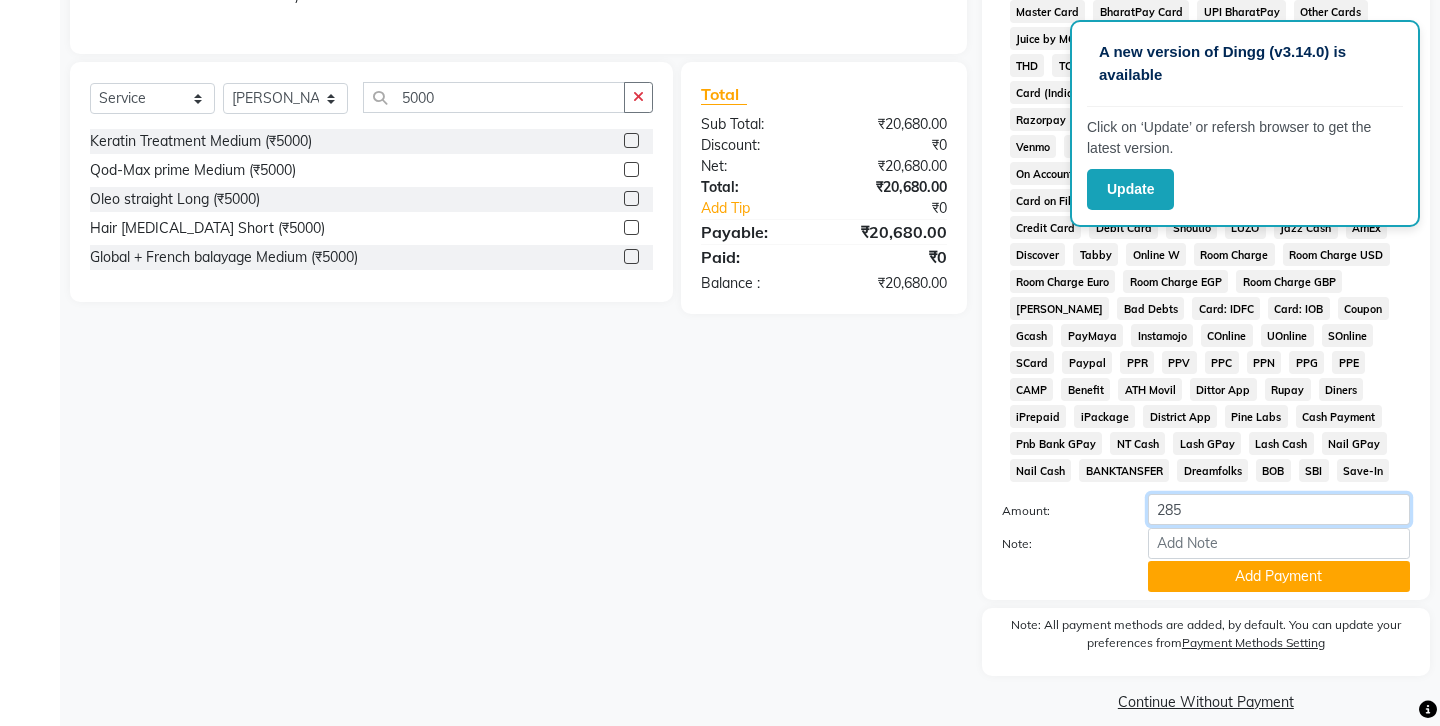 type on "2850" 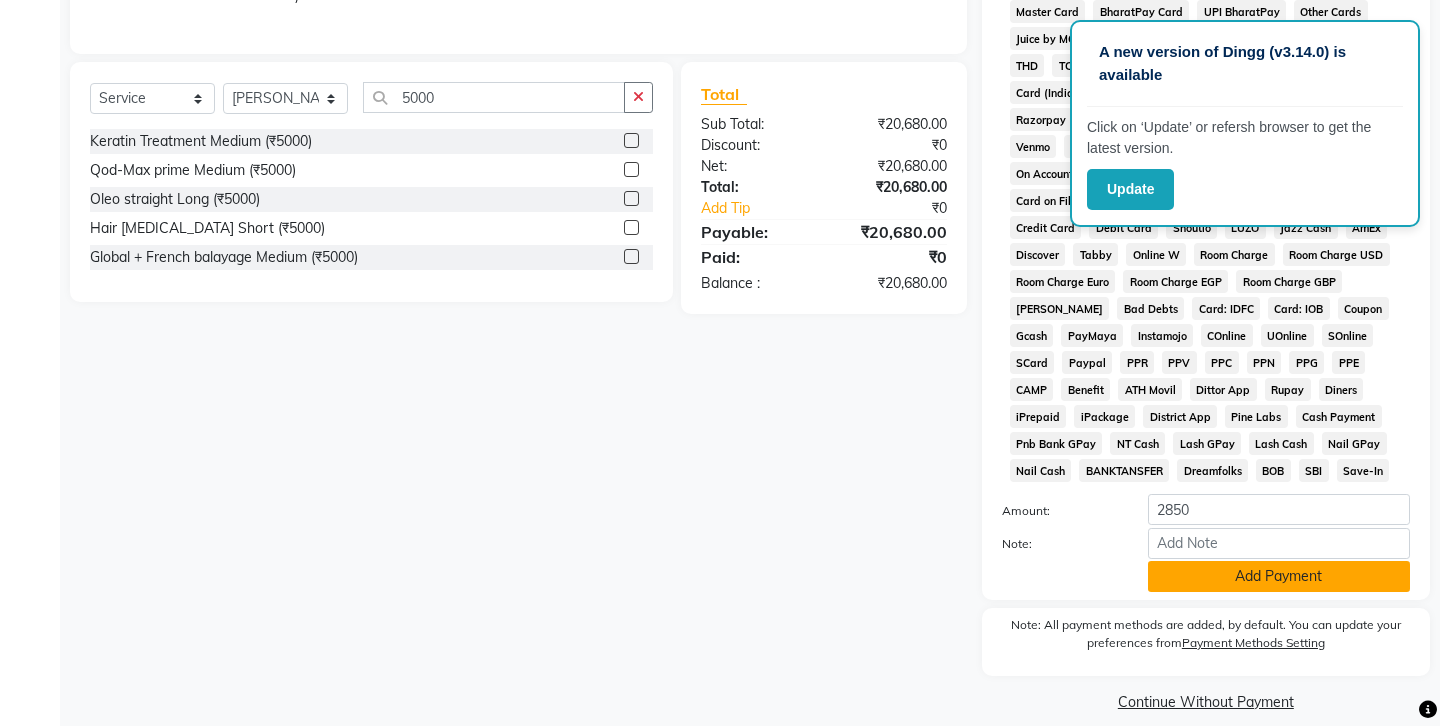 click on "Add Payment" 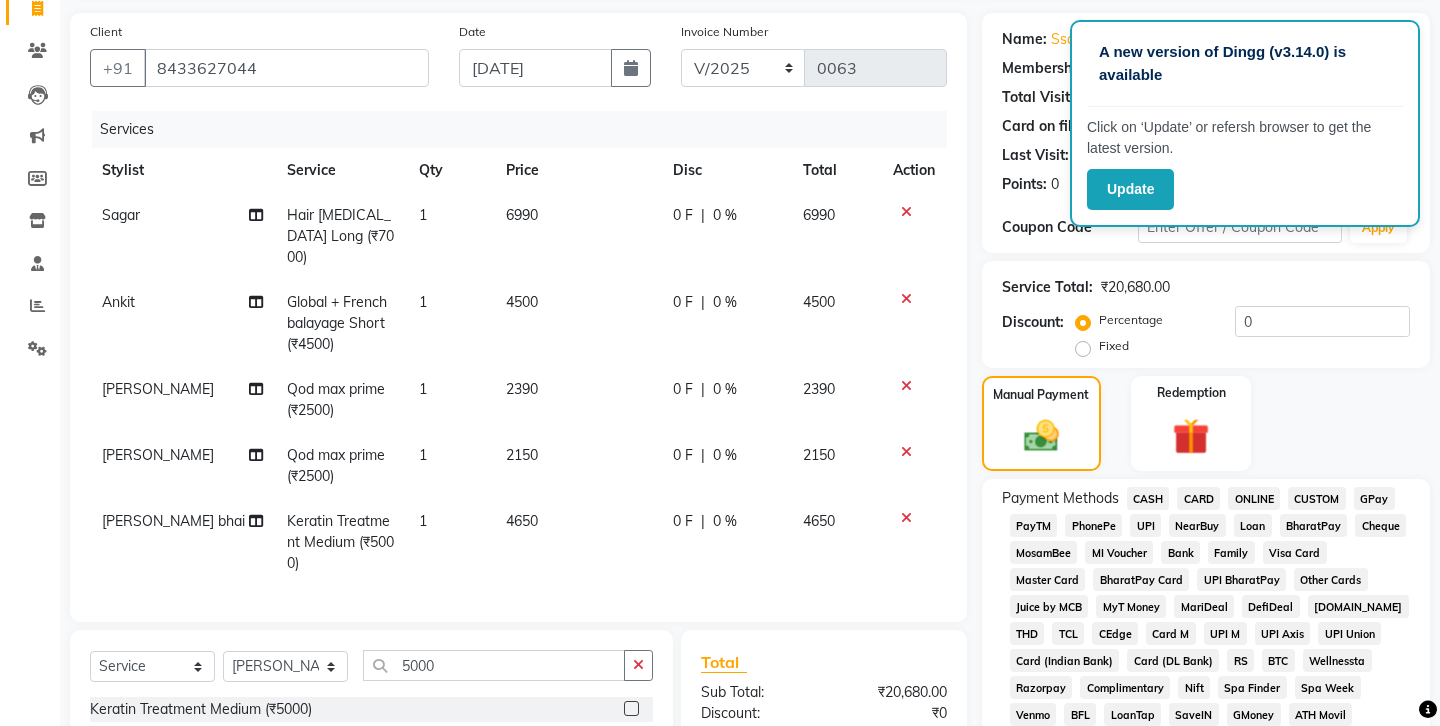 scroll, scrollTop: 128, scrollLeft: 0, axis: vertical 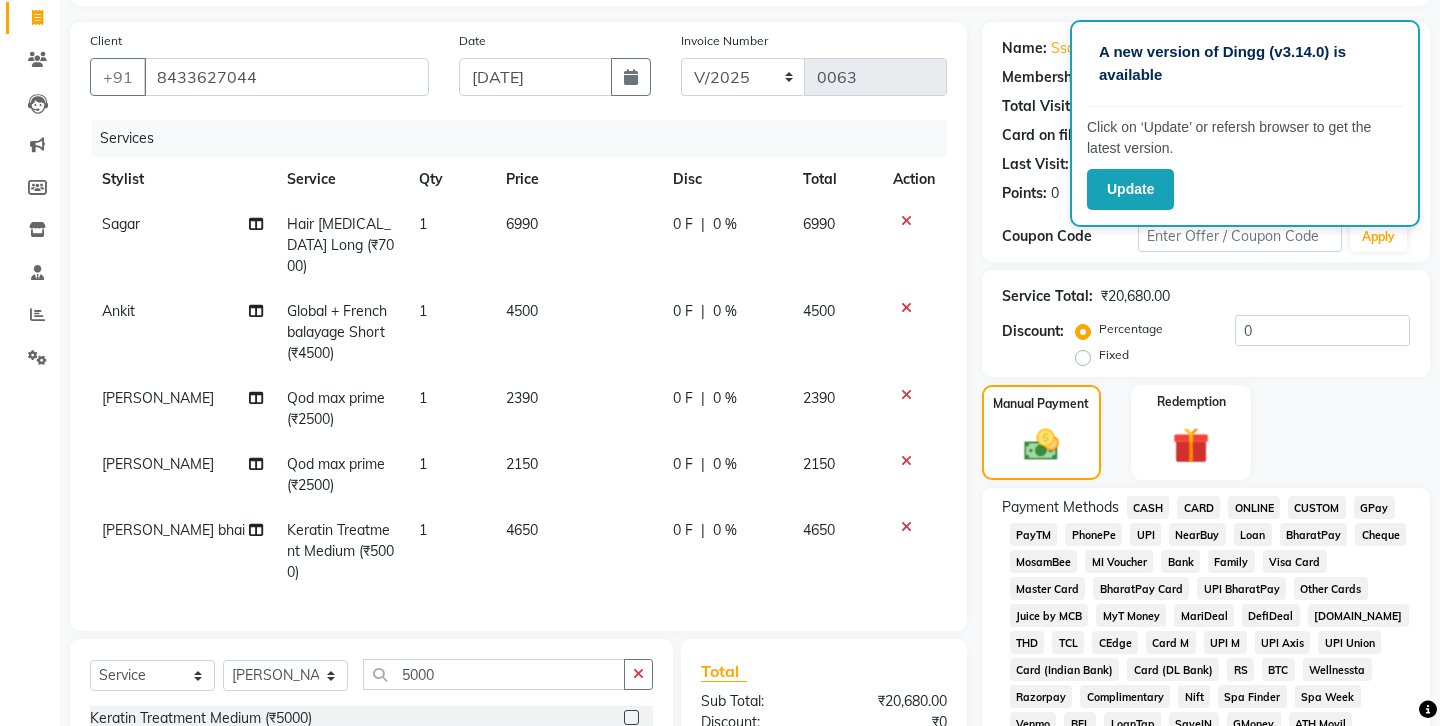 click on "GPay" 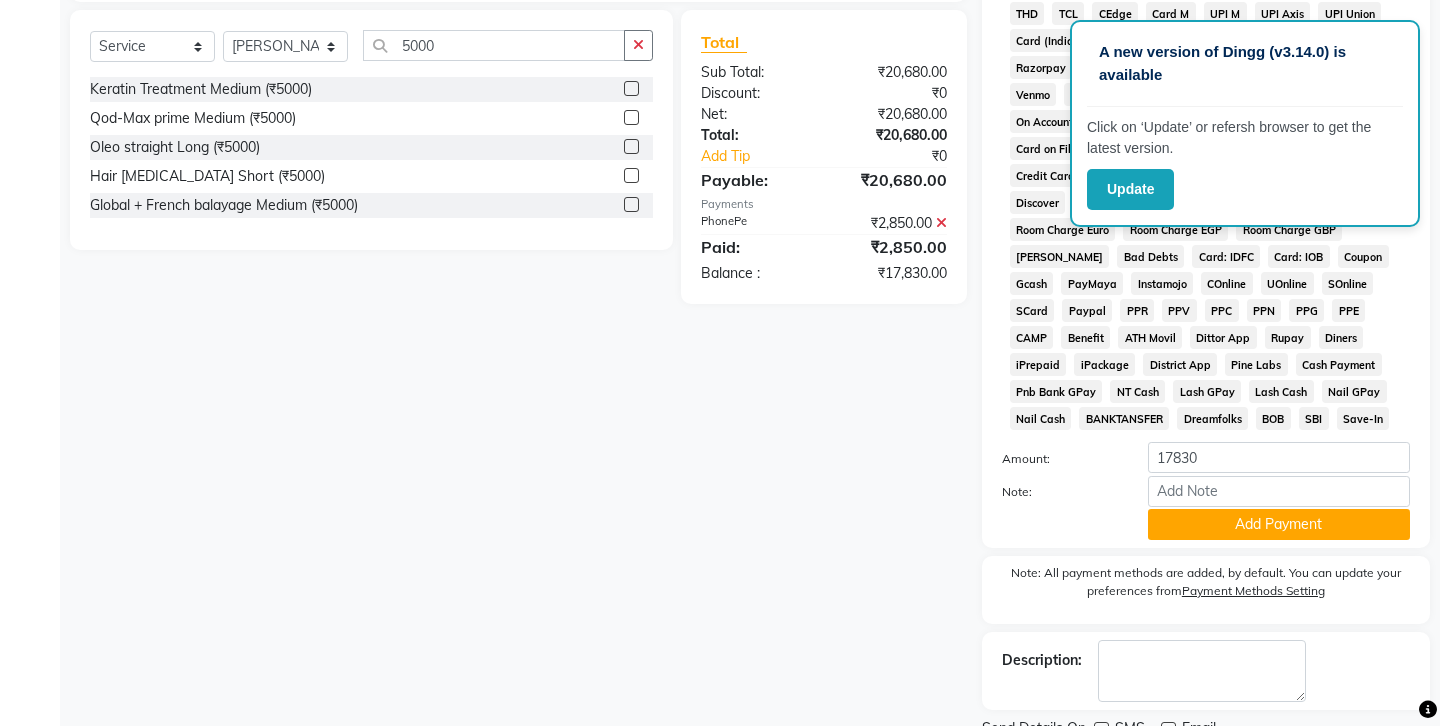 scroll, scrollTop: 755, scrollLeft: 0, axis: vertical 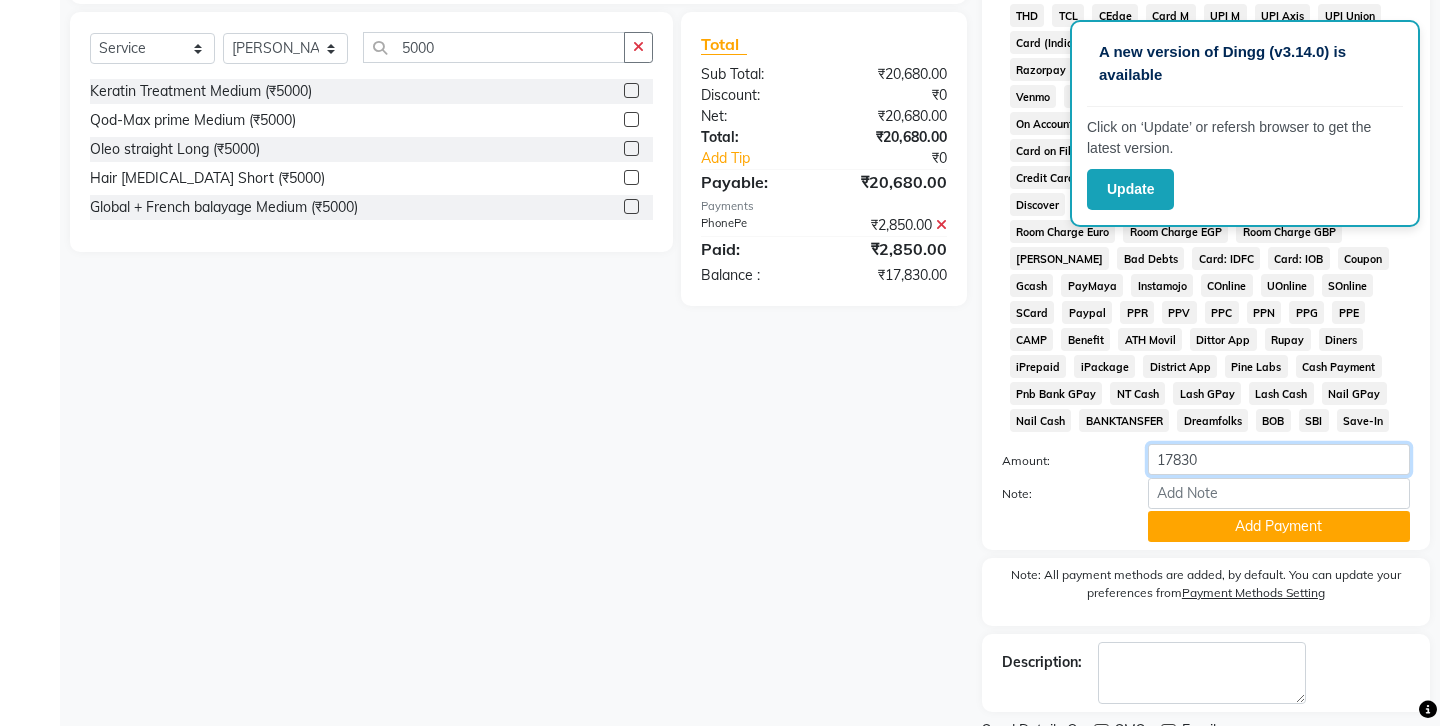 click on "17830" 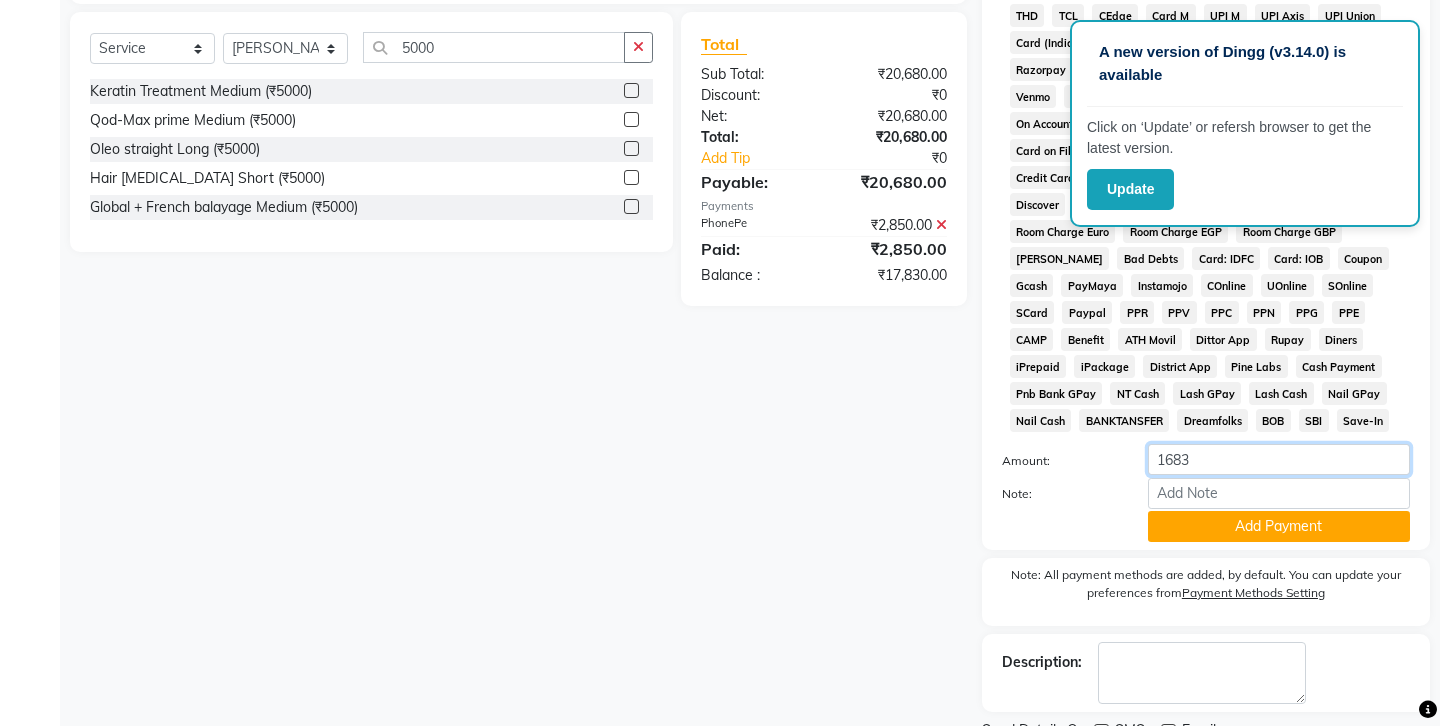 type on "16830" 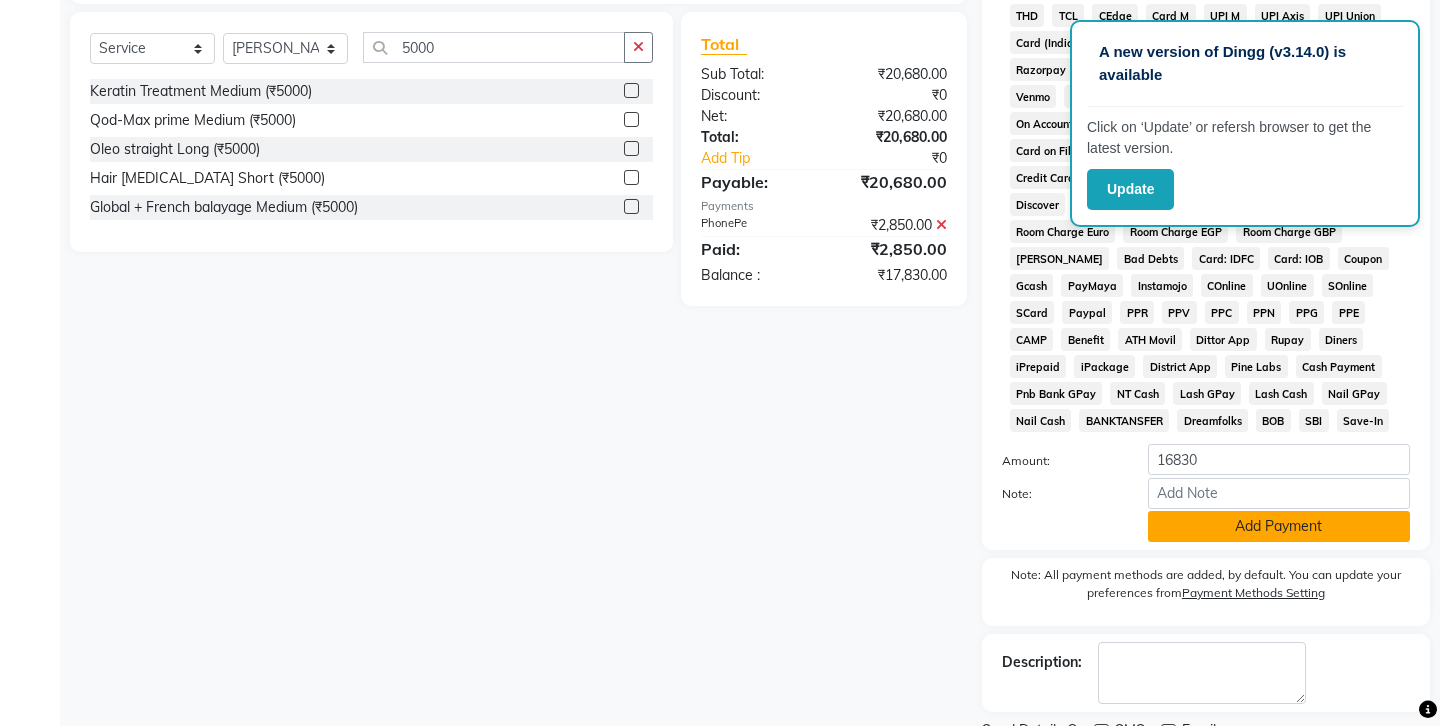 click on "Add Payment" 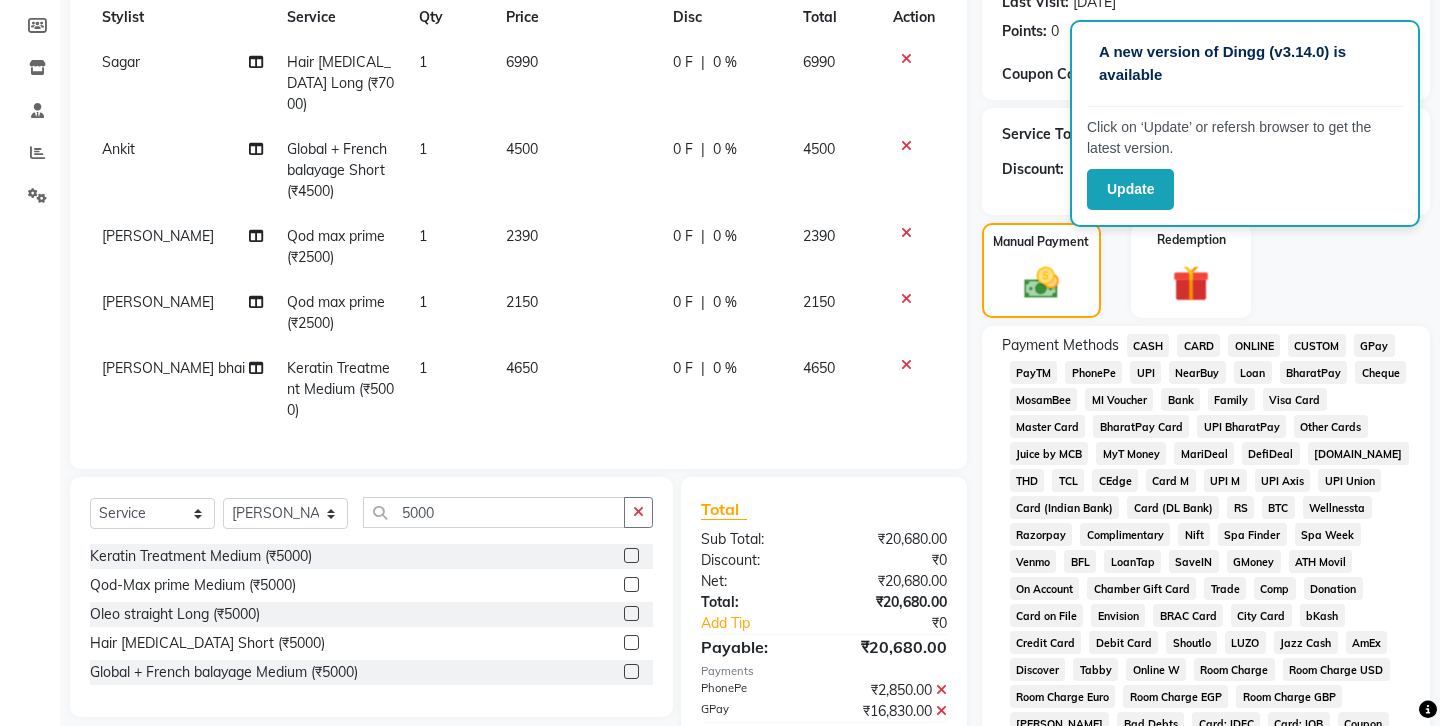 scroll, scrollTop: 267, scrollLeft: 0, axis: vertical 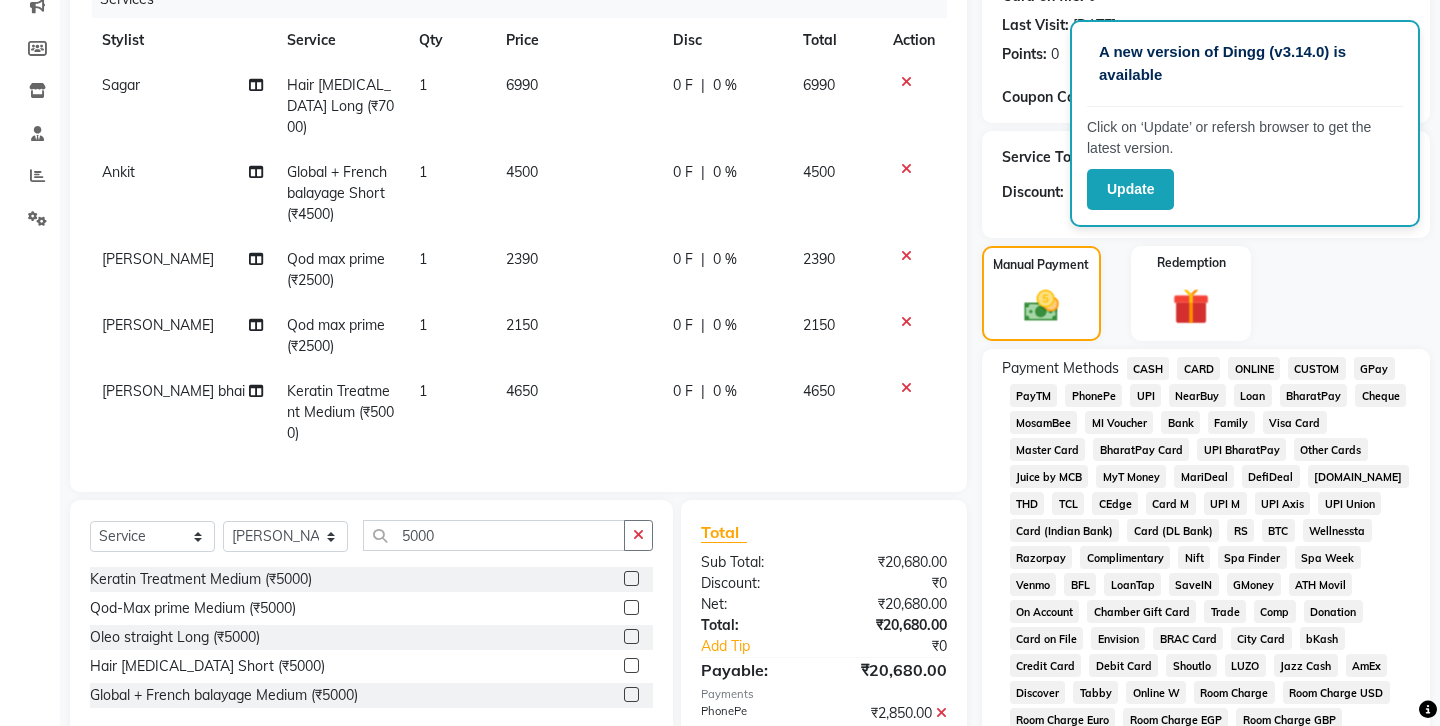 click on "CASH" 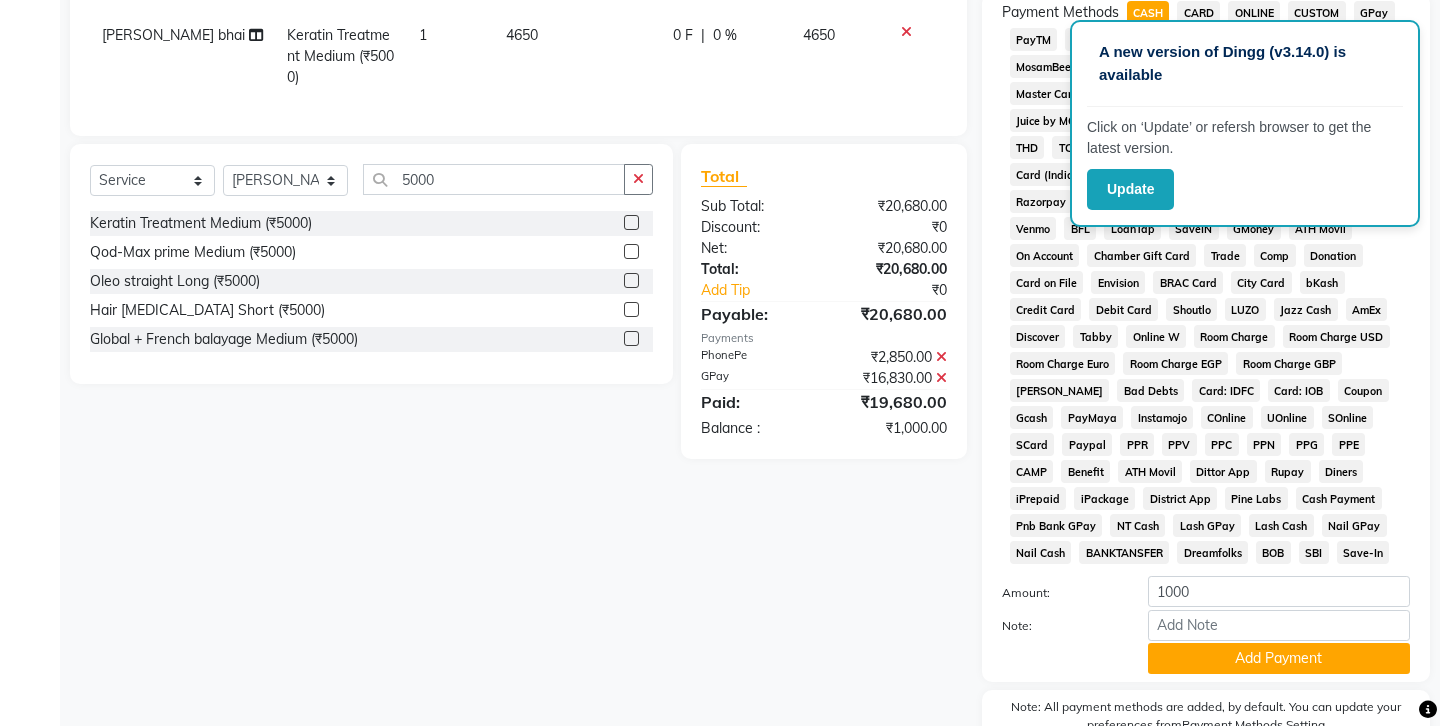 scroll, scrollTop: 818, scrollLeft: 0, axis: vertical 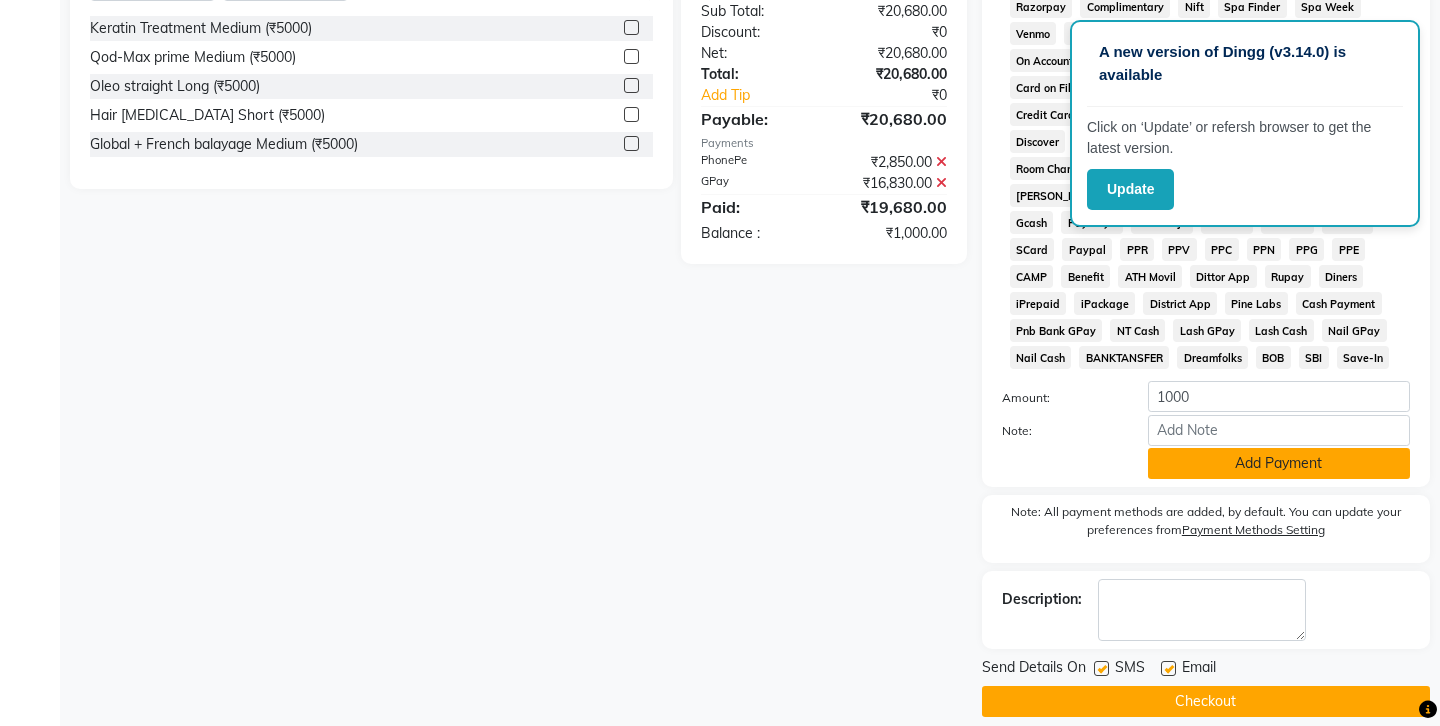 click on "Add Payment" 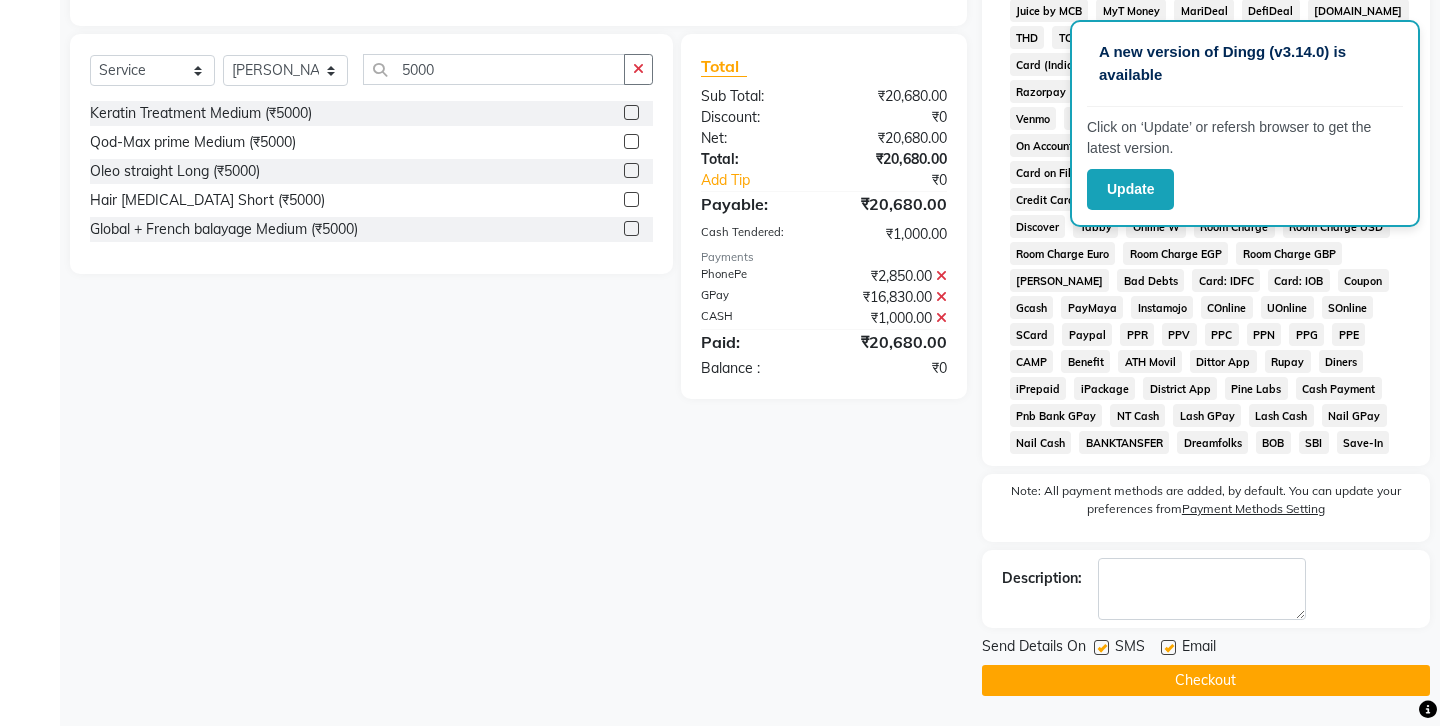 scroll, scrollTop: 713, scrollLeft: 0, axis: vertical 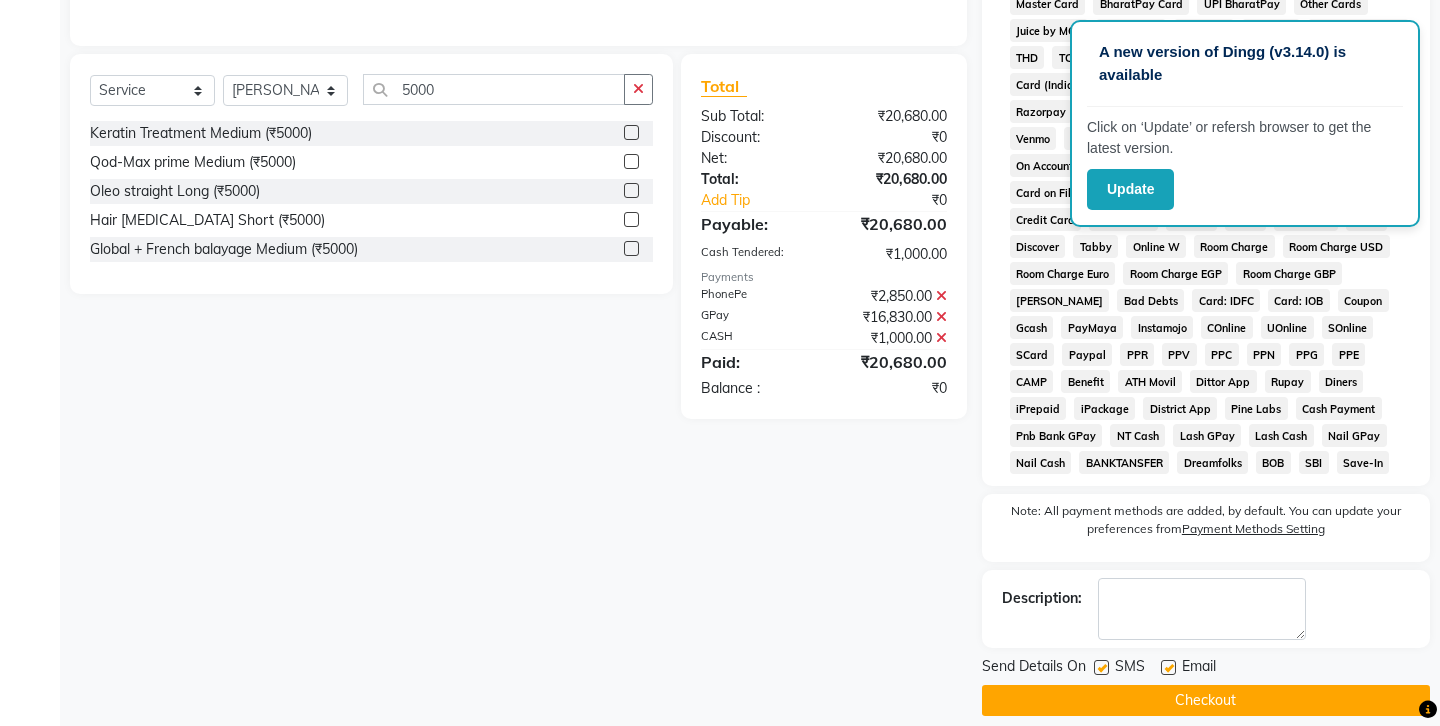 click 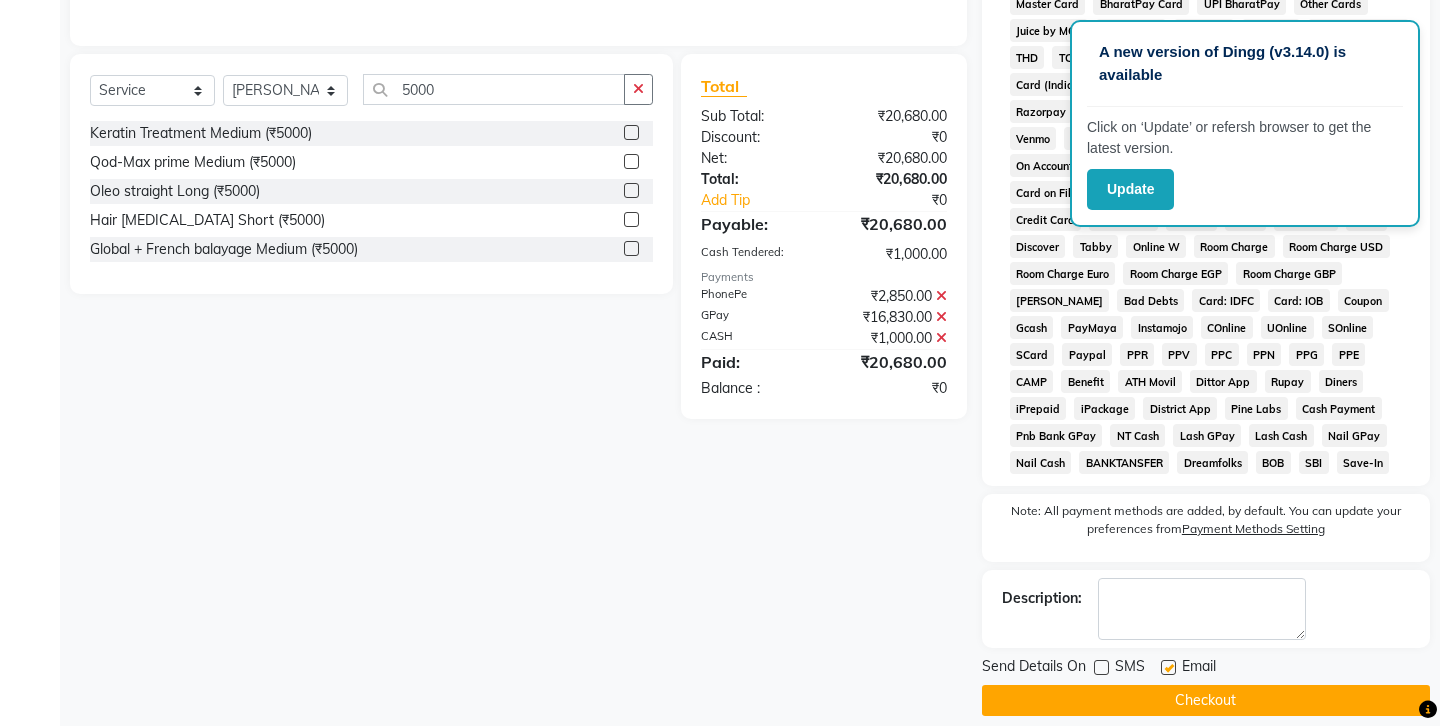 click 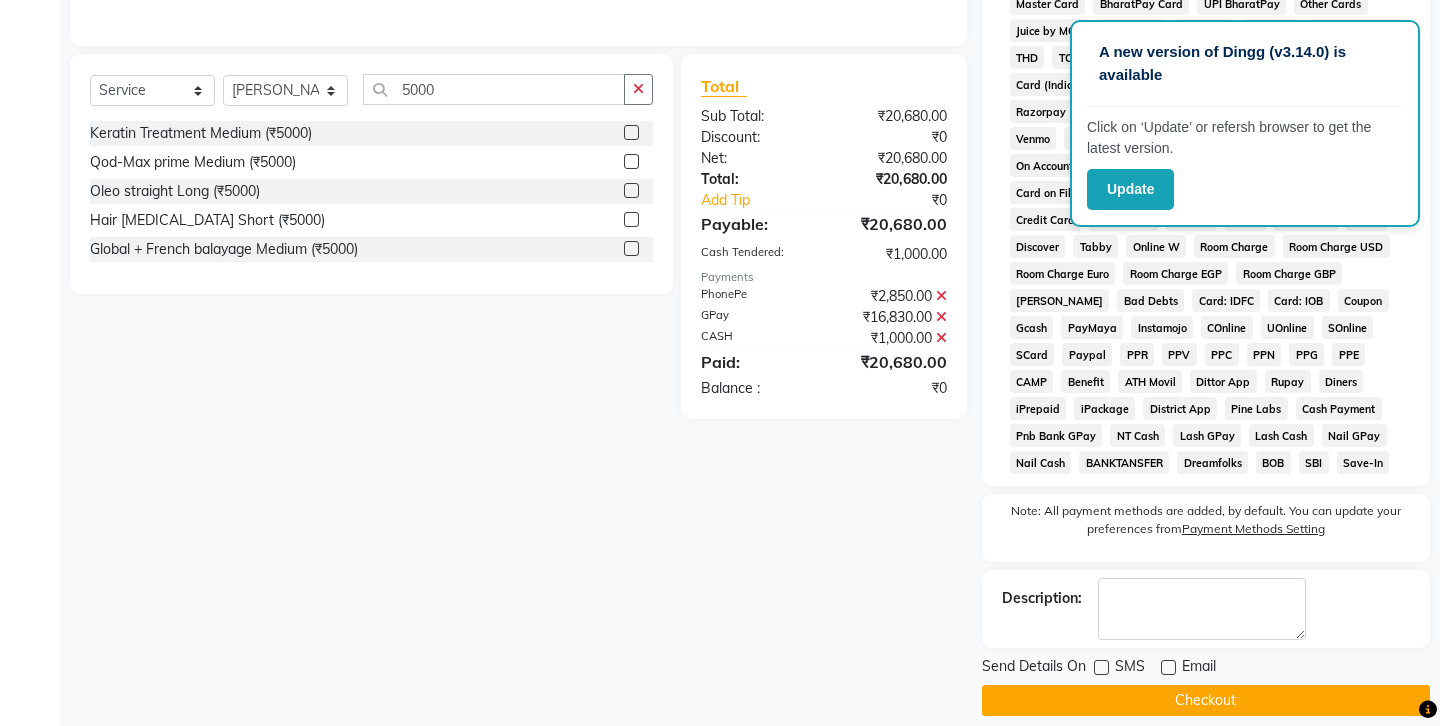 click on "Checkout" 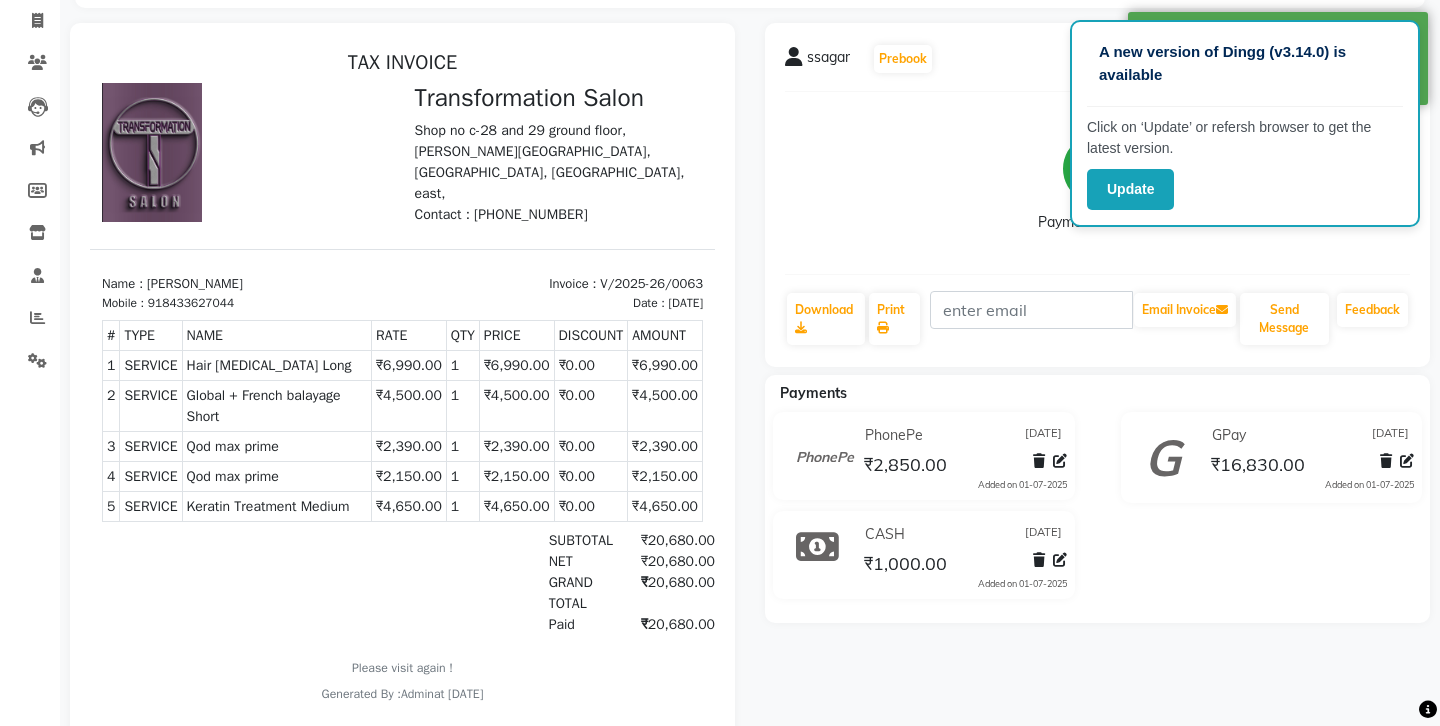 scroll, scrollTop: 168, scrollLeft: 0, axis: vertical 